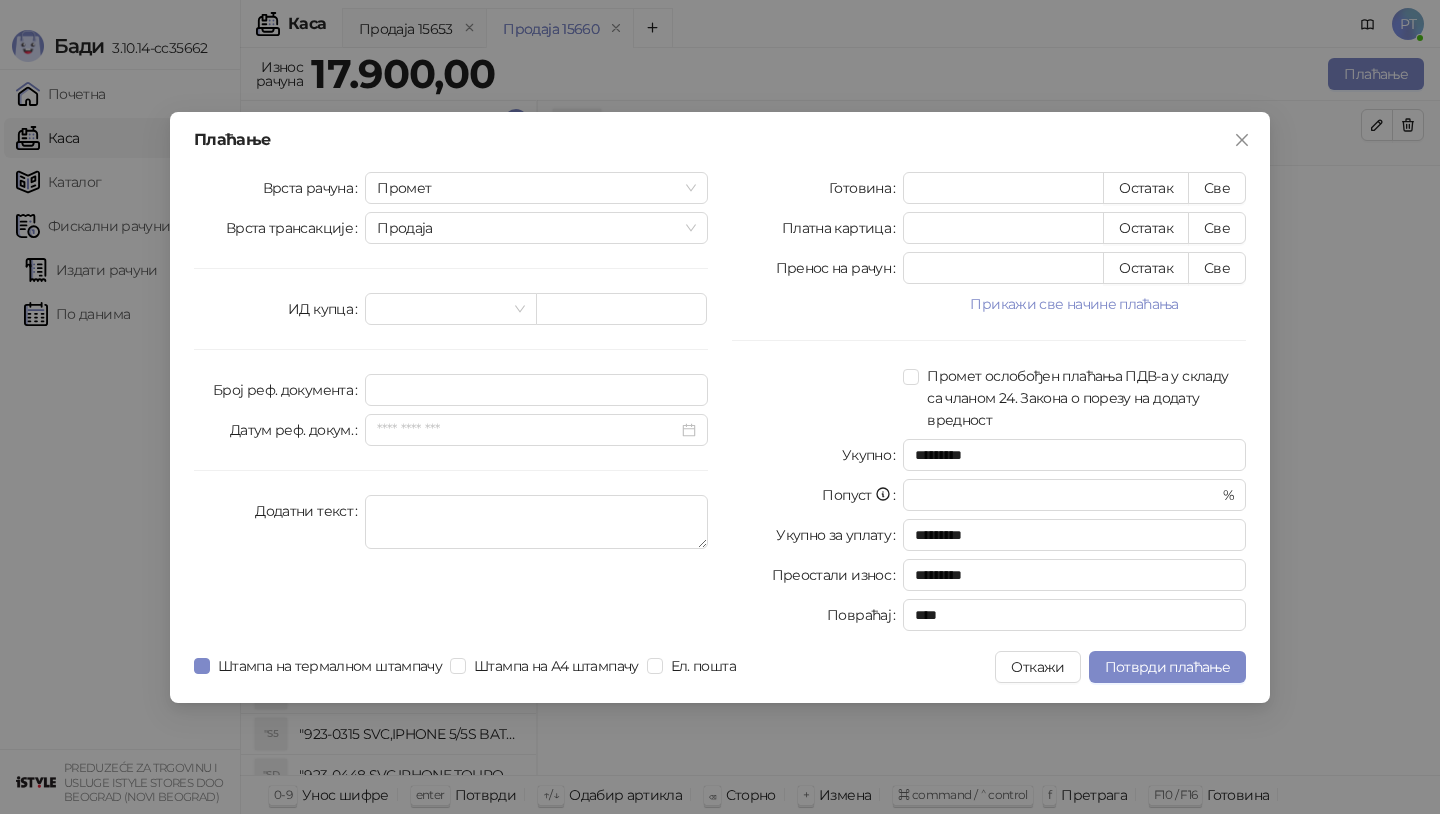 scroll, scrollTop: 0, scrollLeft: 0, axis: both 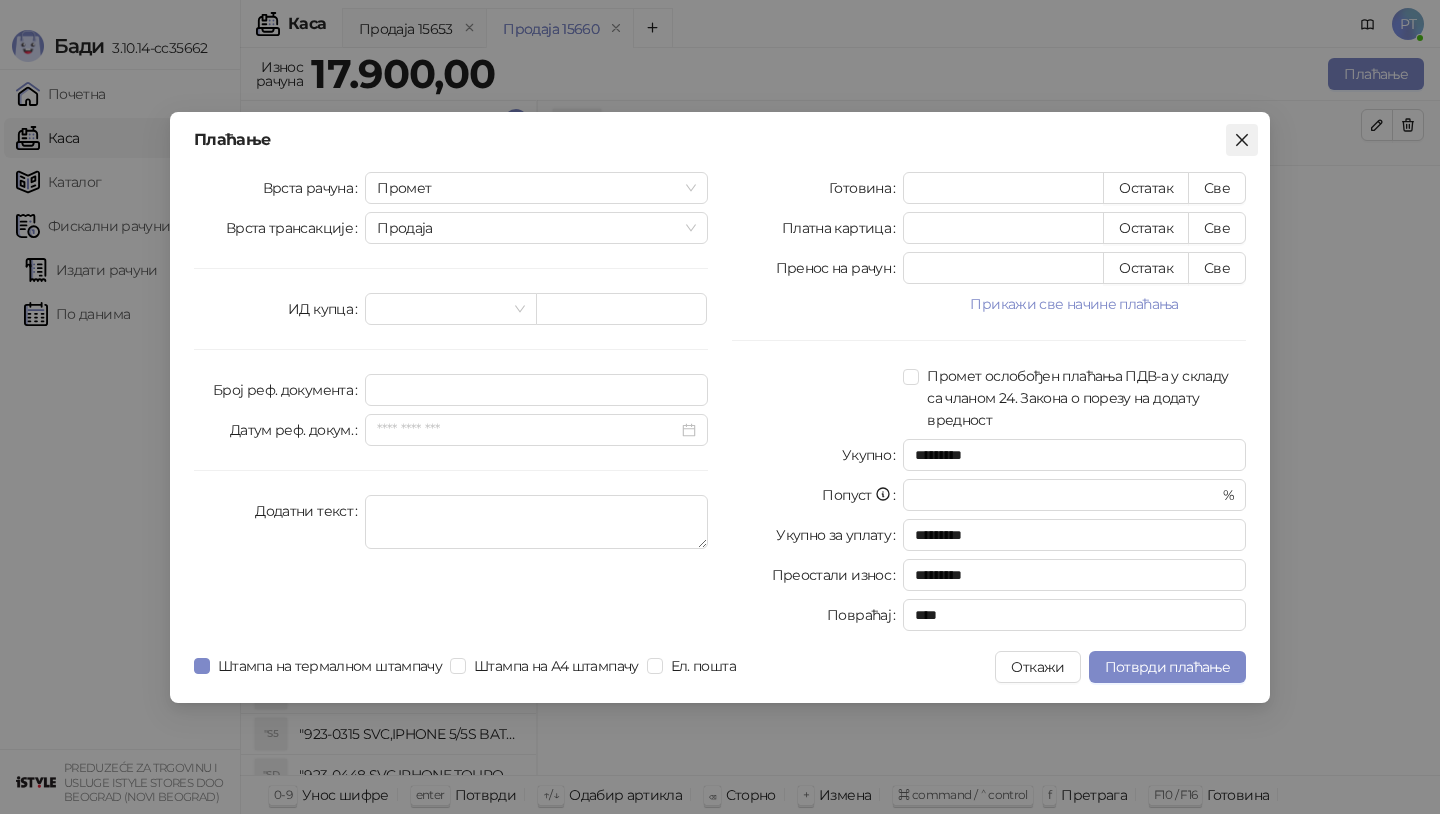 click 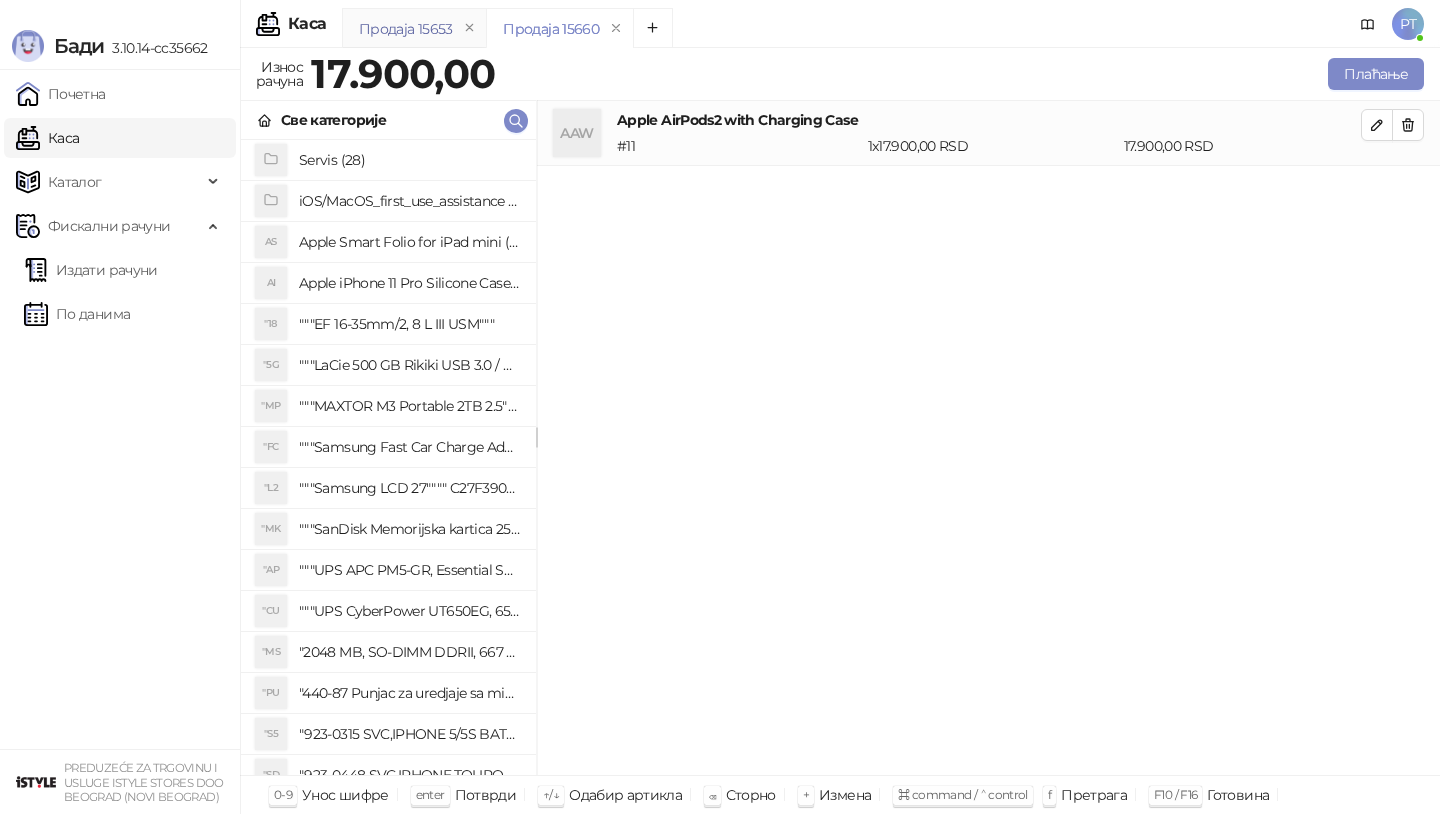 click on "Продаја 15653" at bounding box center (406, 29) 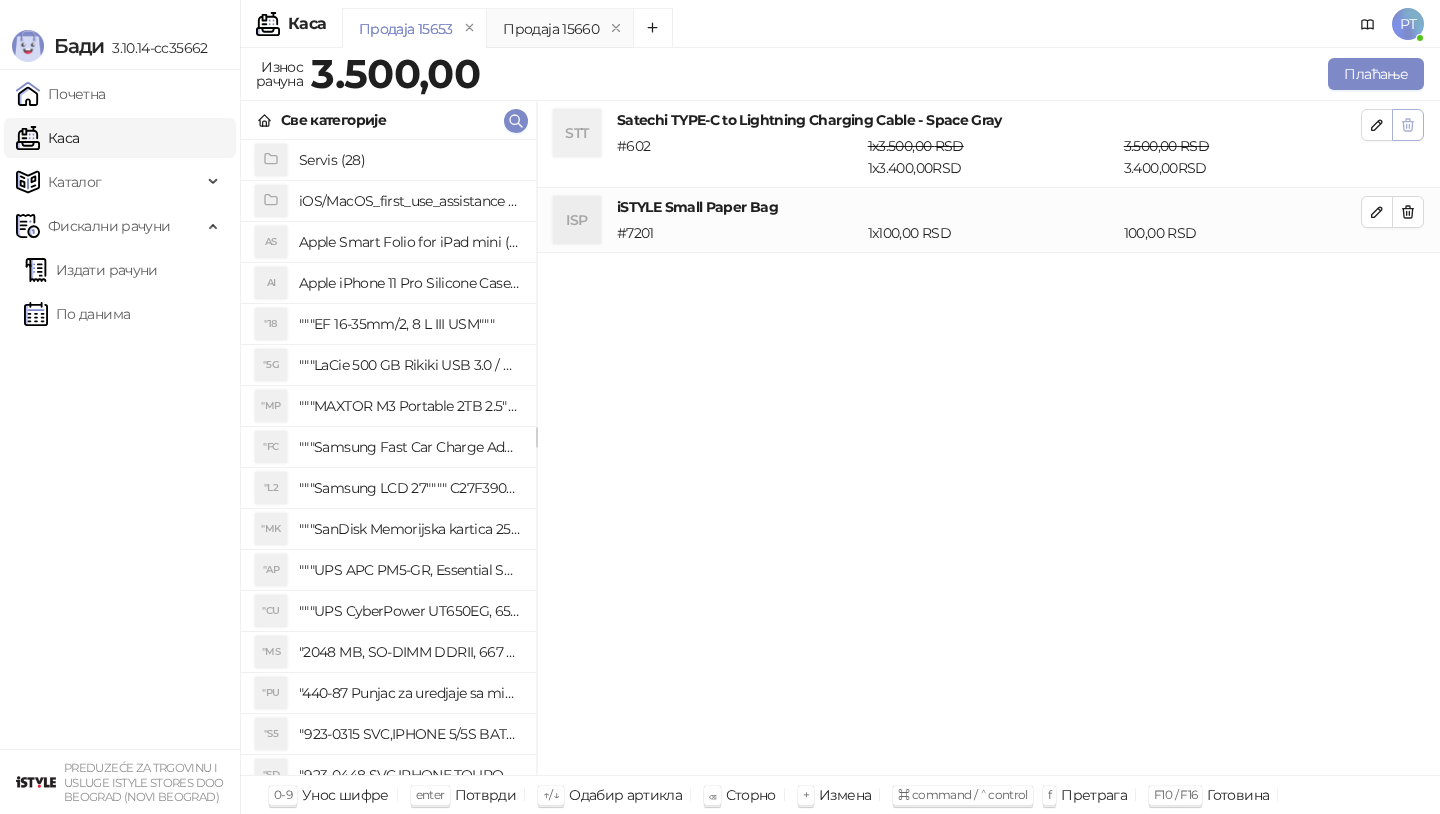 click 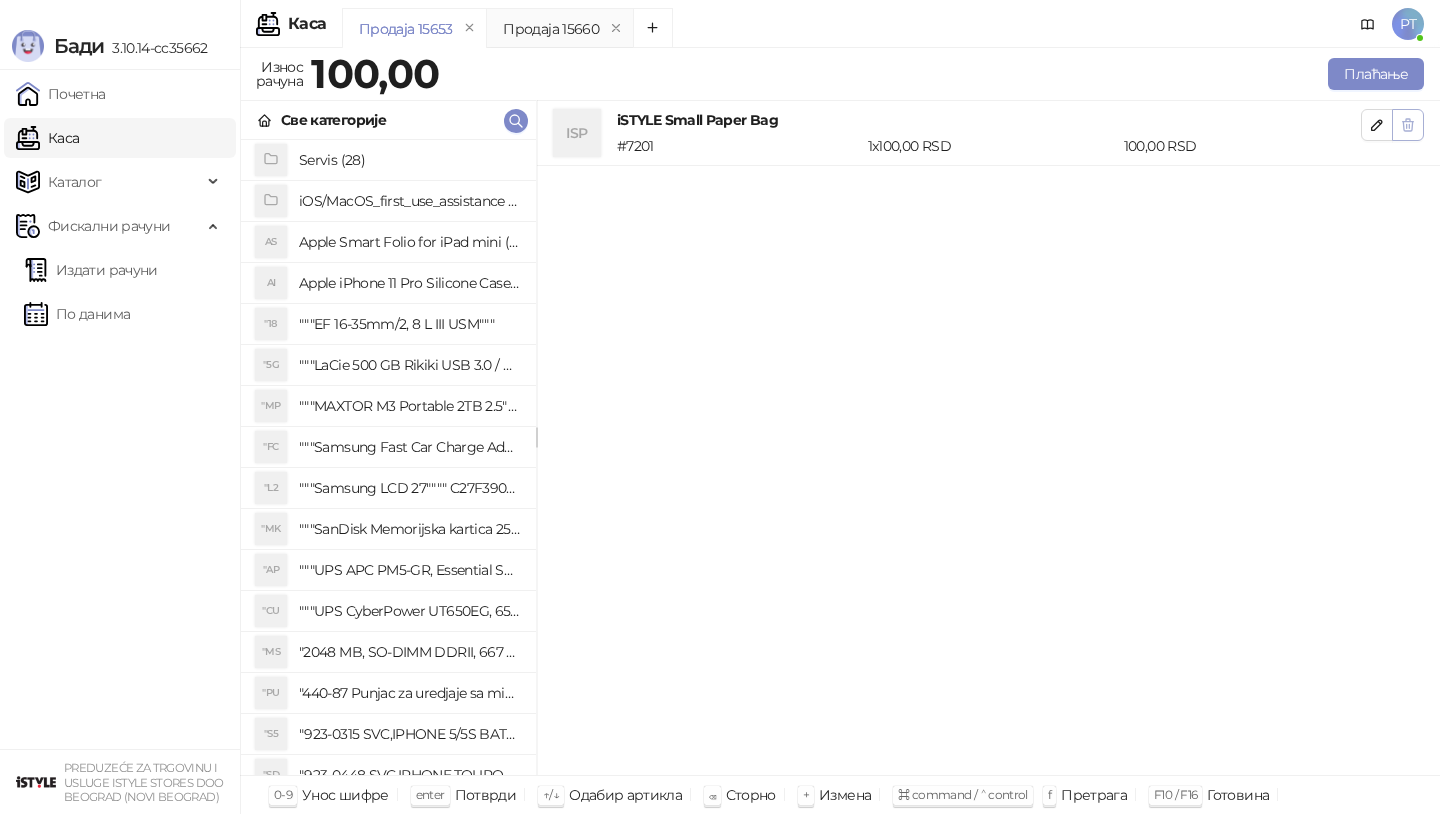 click 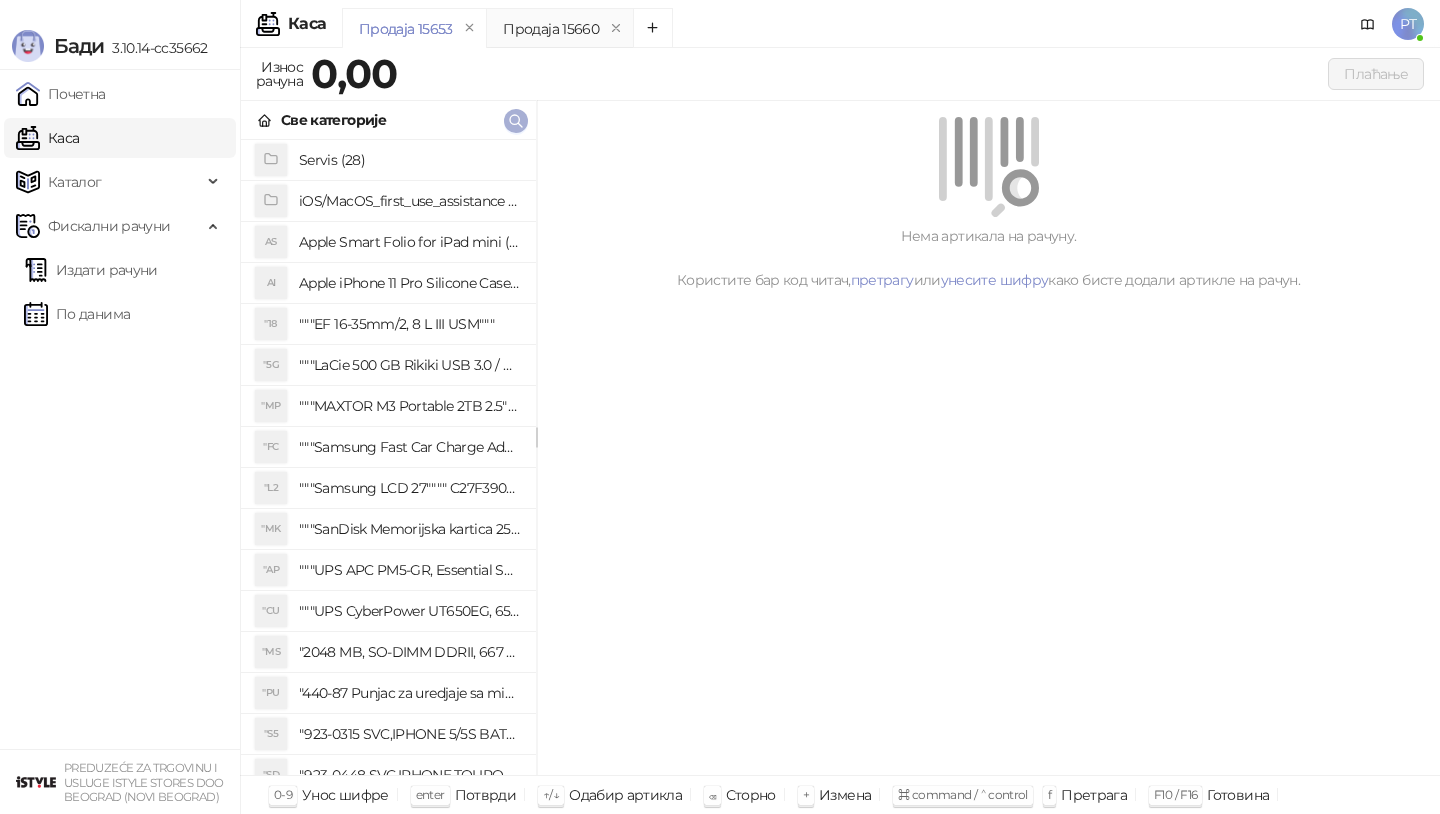 click 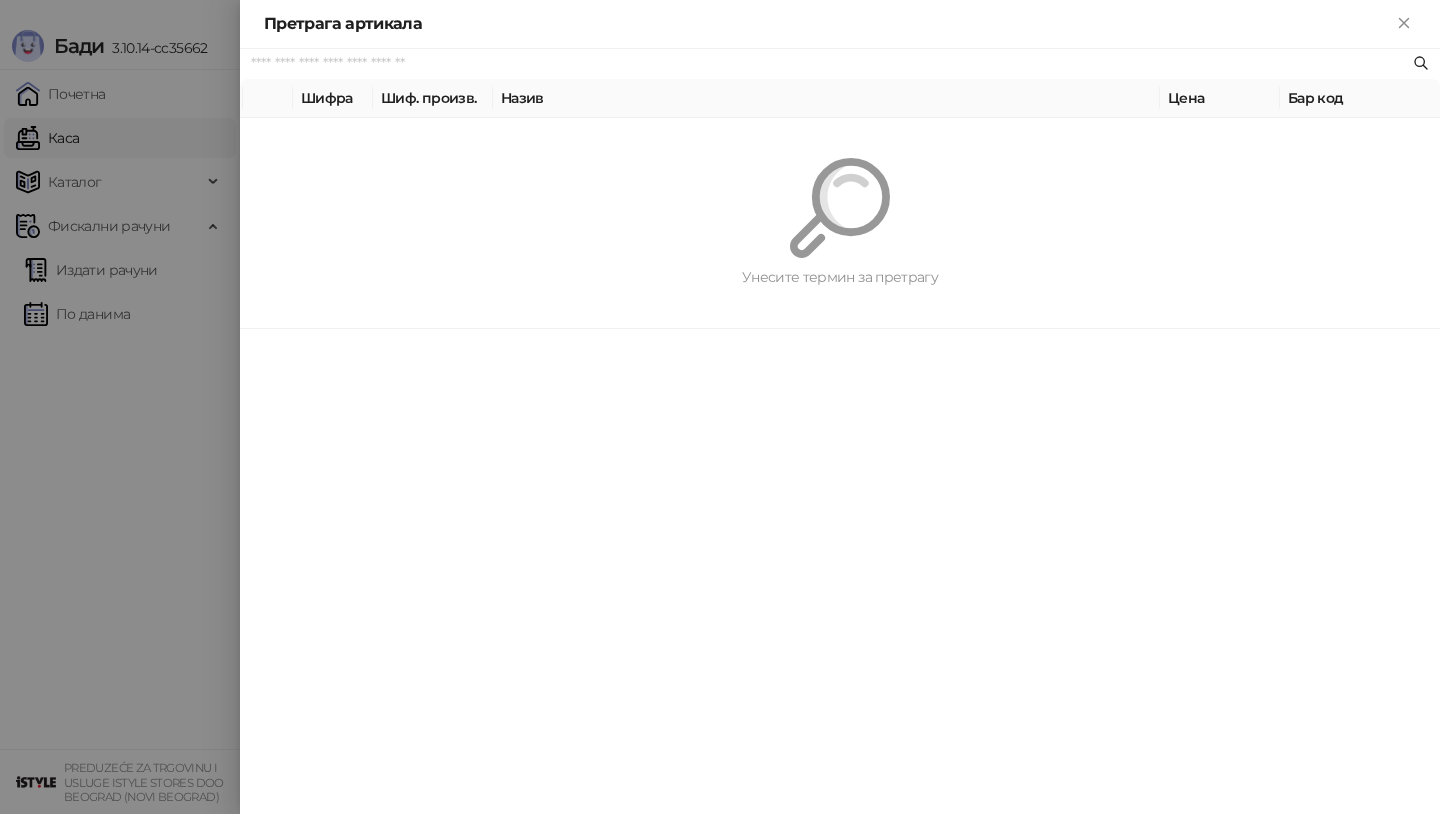 paste on "*********" 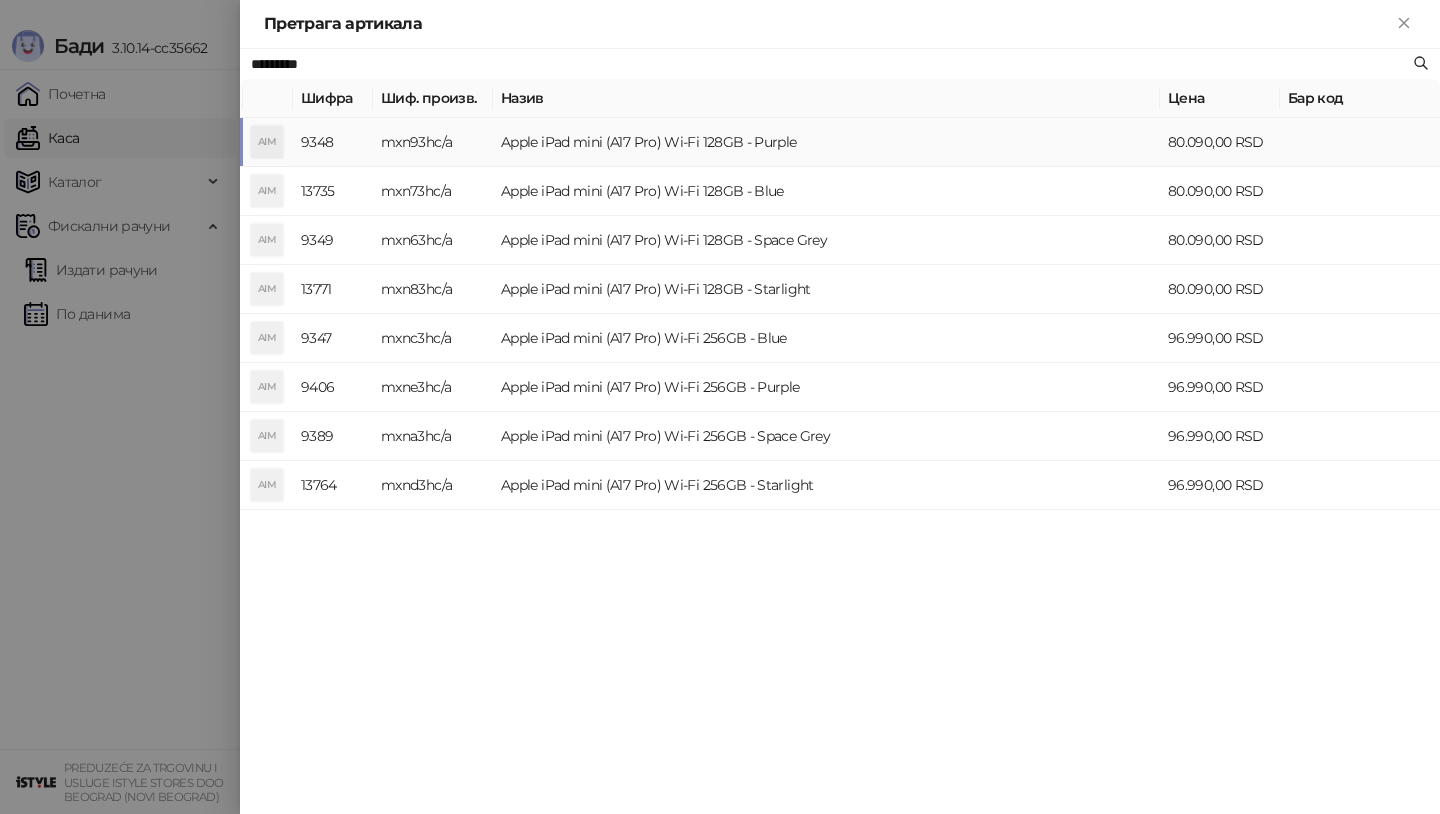 type on "*********" 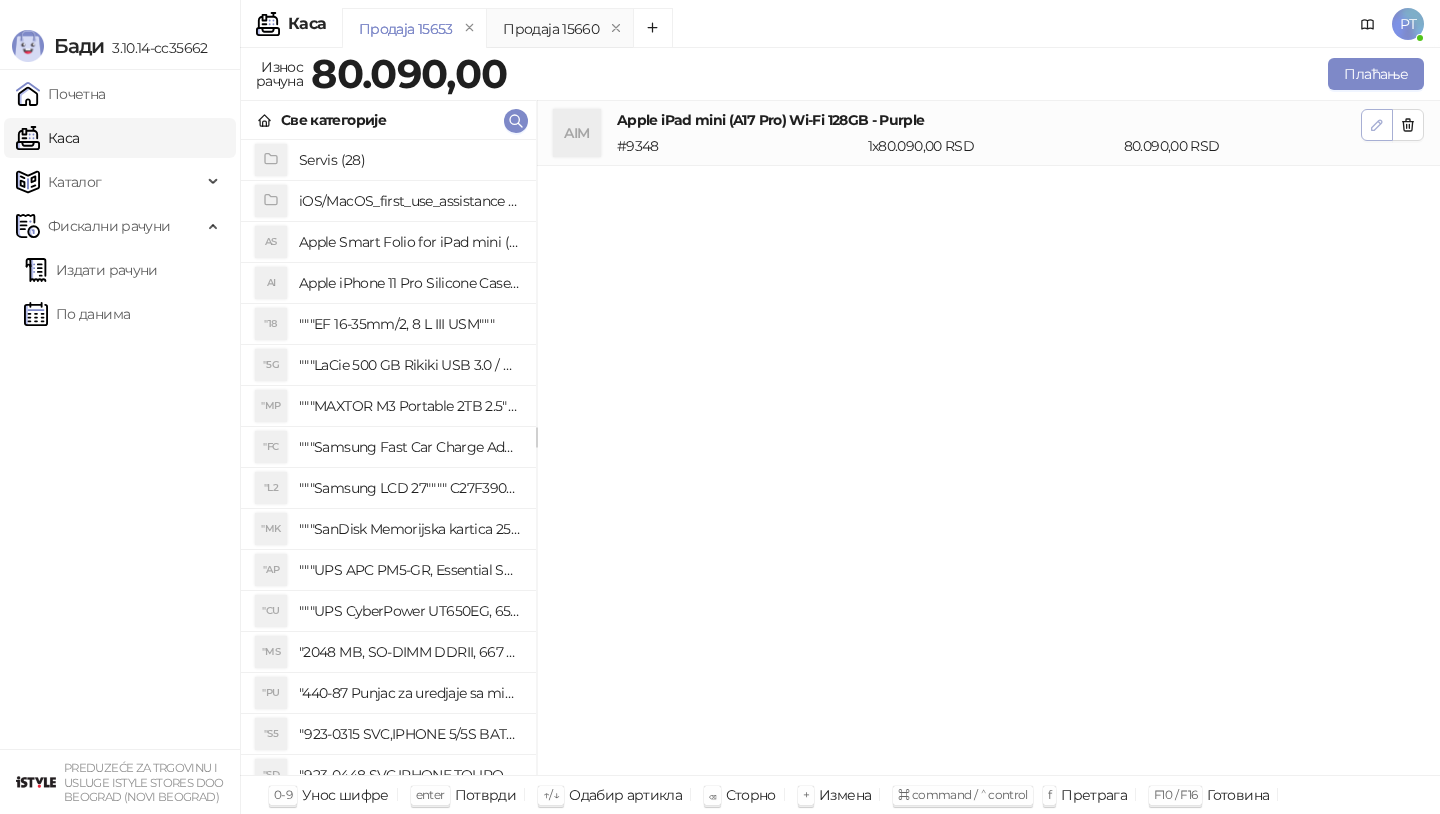 click 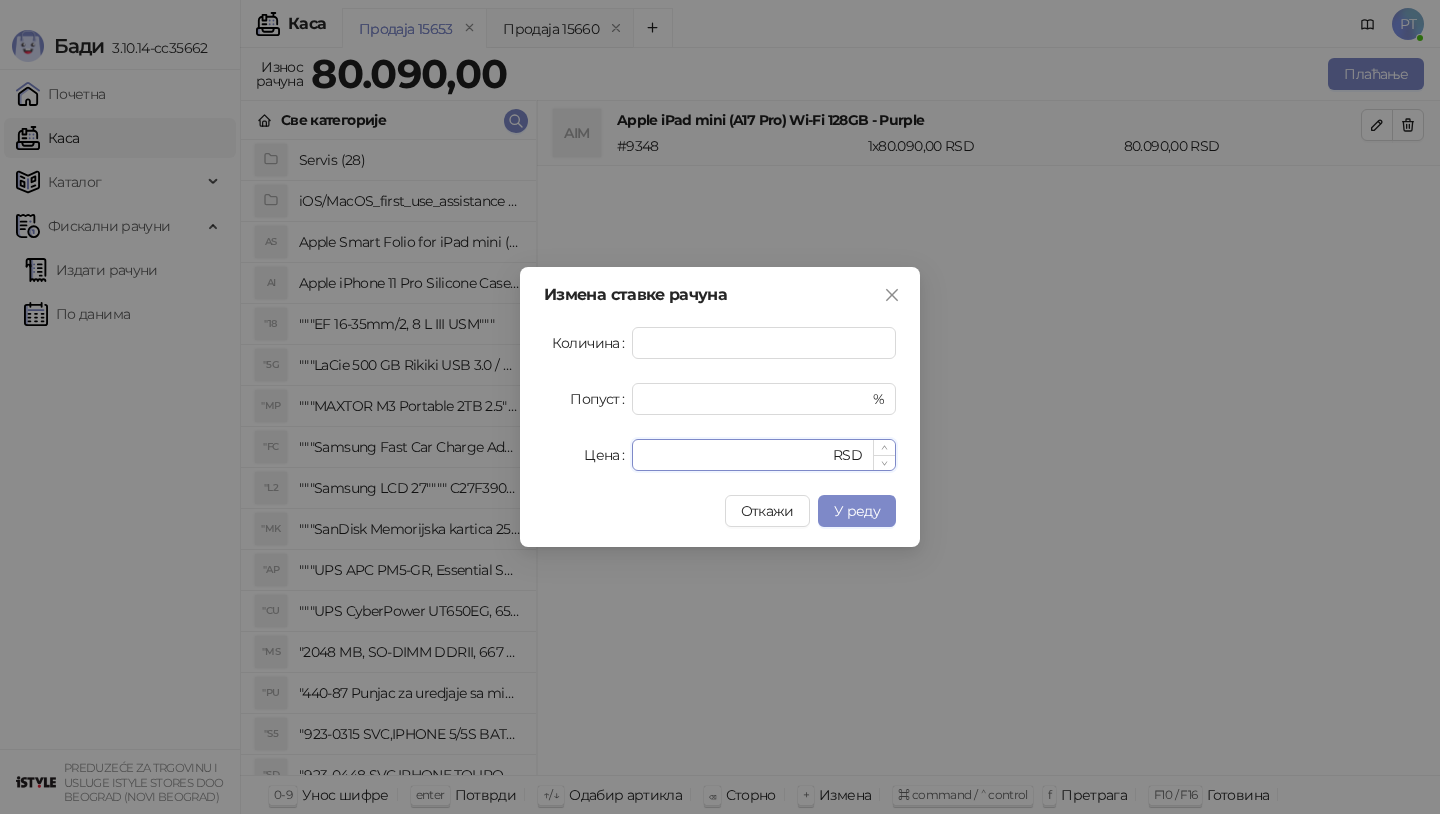 click on "*****" at bounding box center [736, 455] 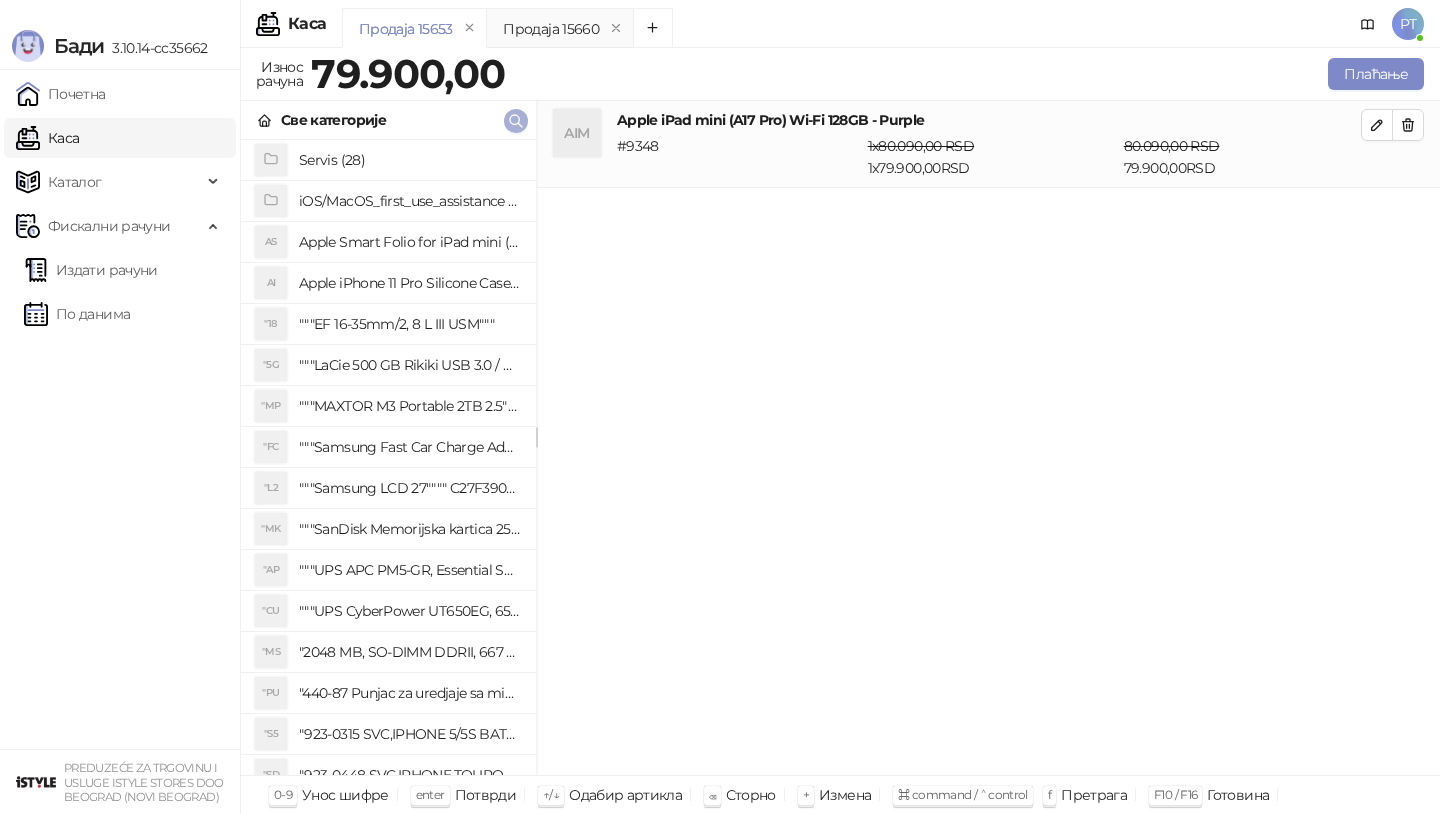 click 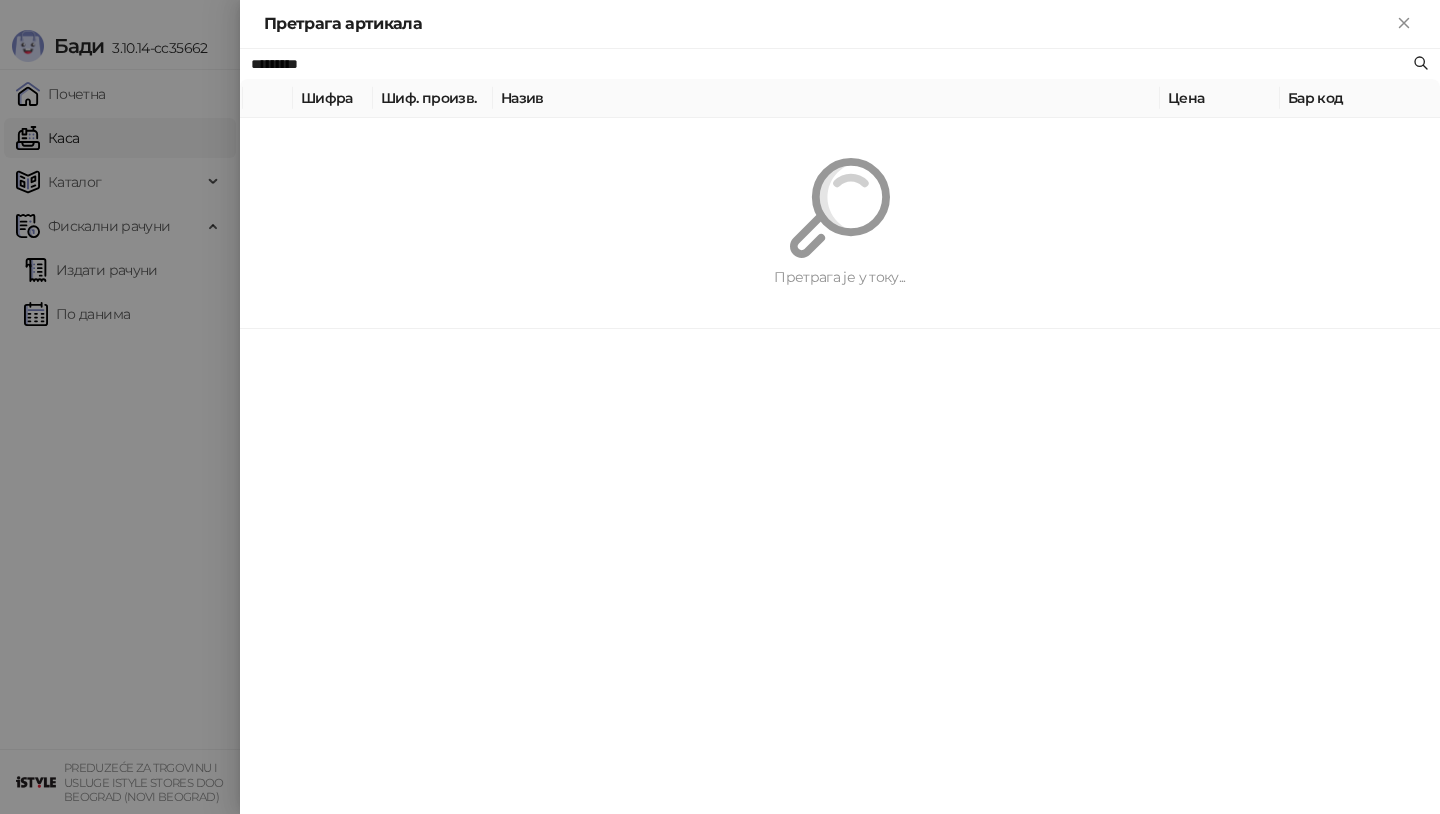 paste 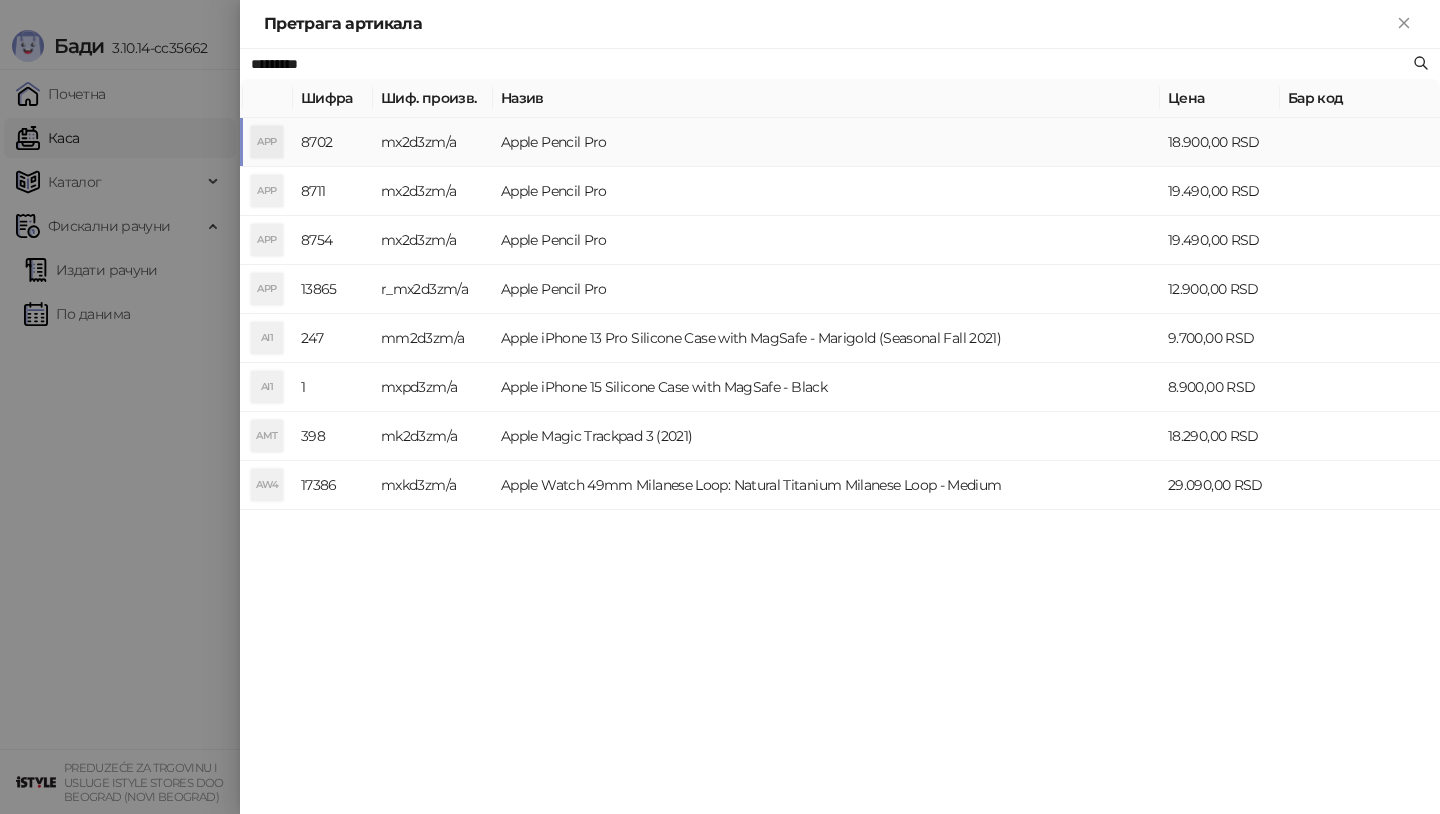type on "*********" 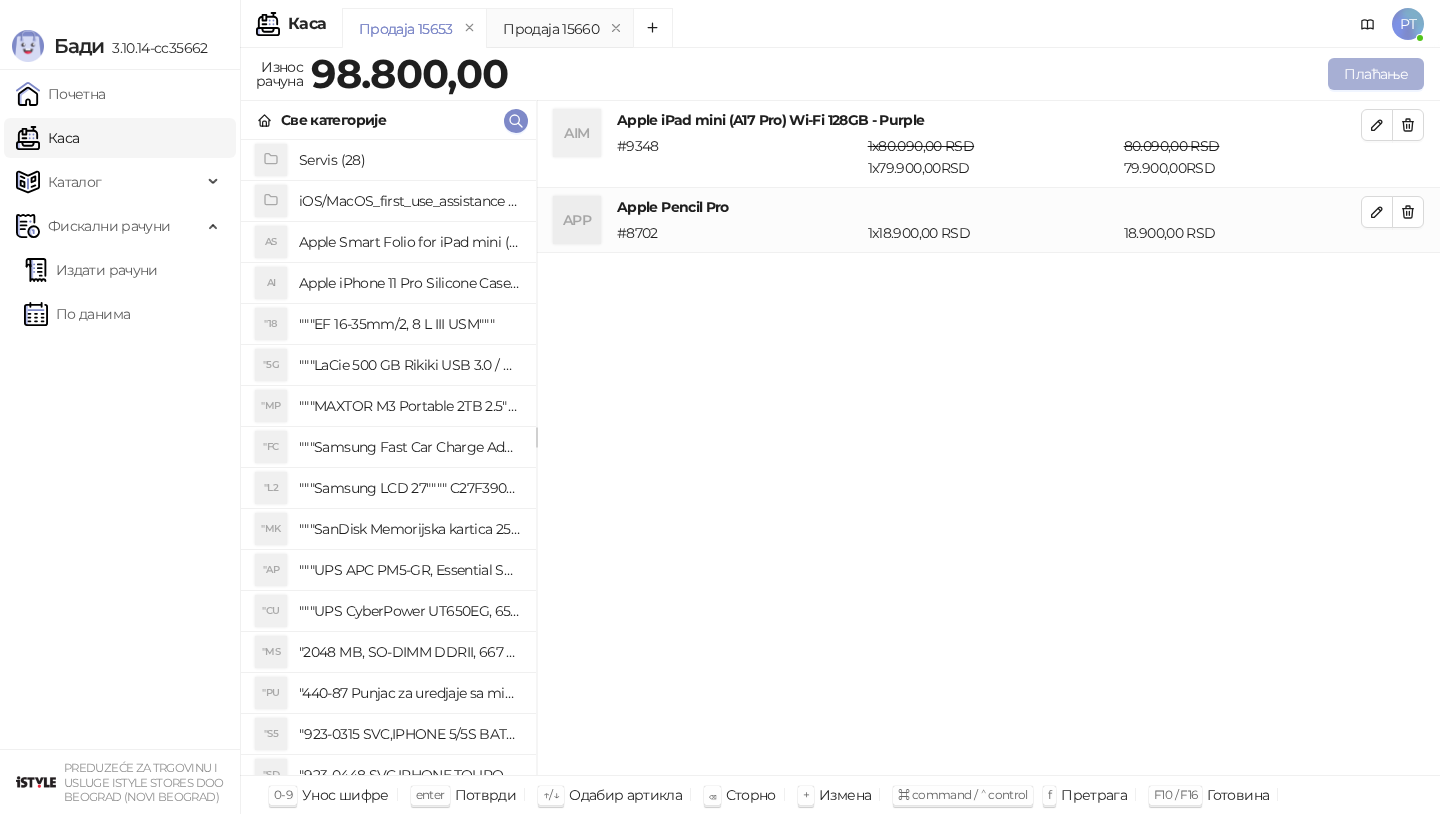 click on "Плаћање" at bounding box center [1376, 74] 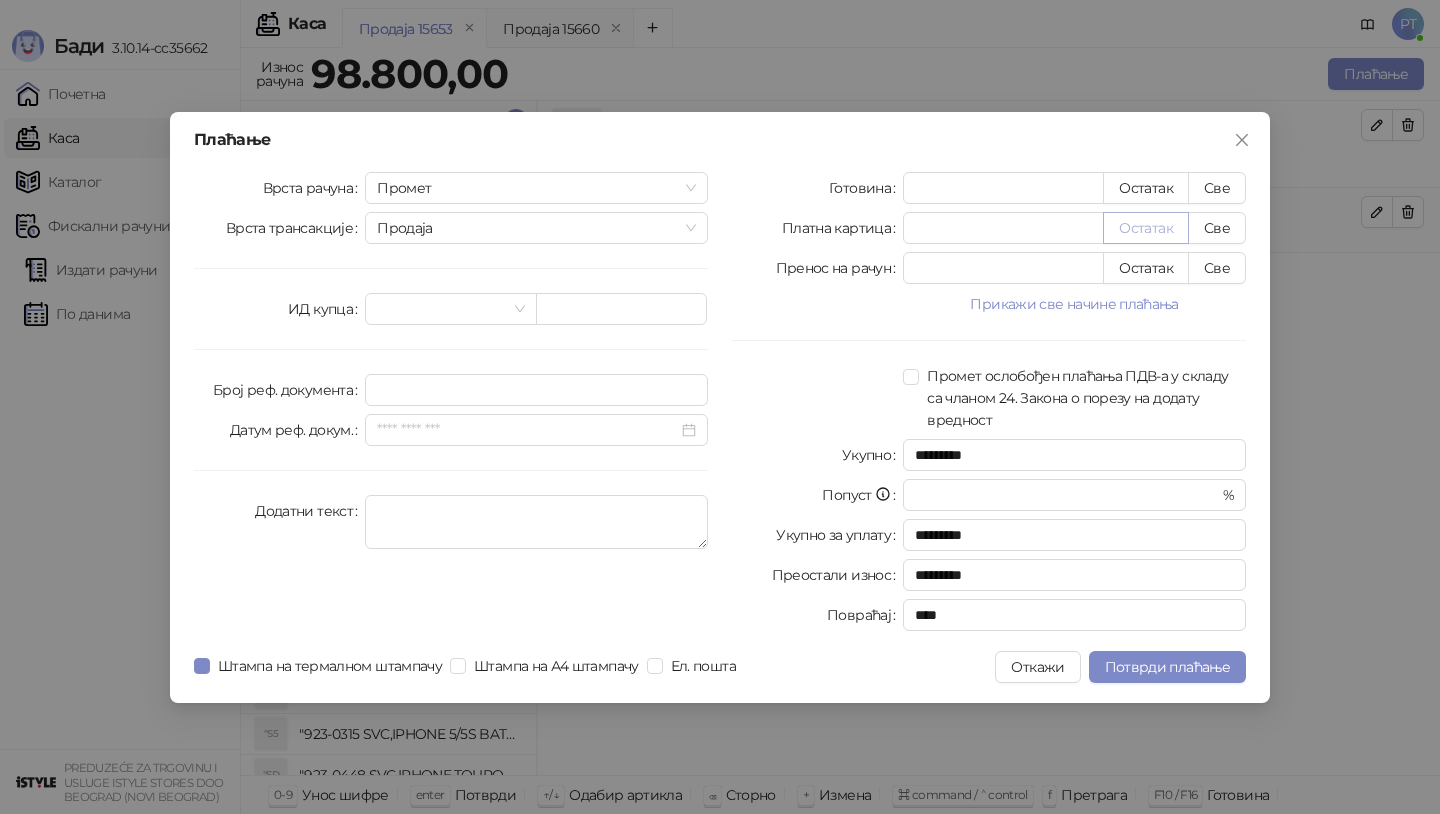 click on "Остатак" at bounding box center (1146, 228) 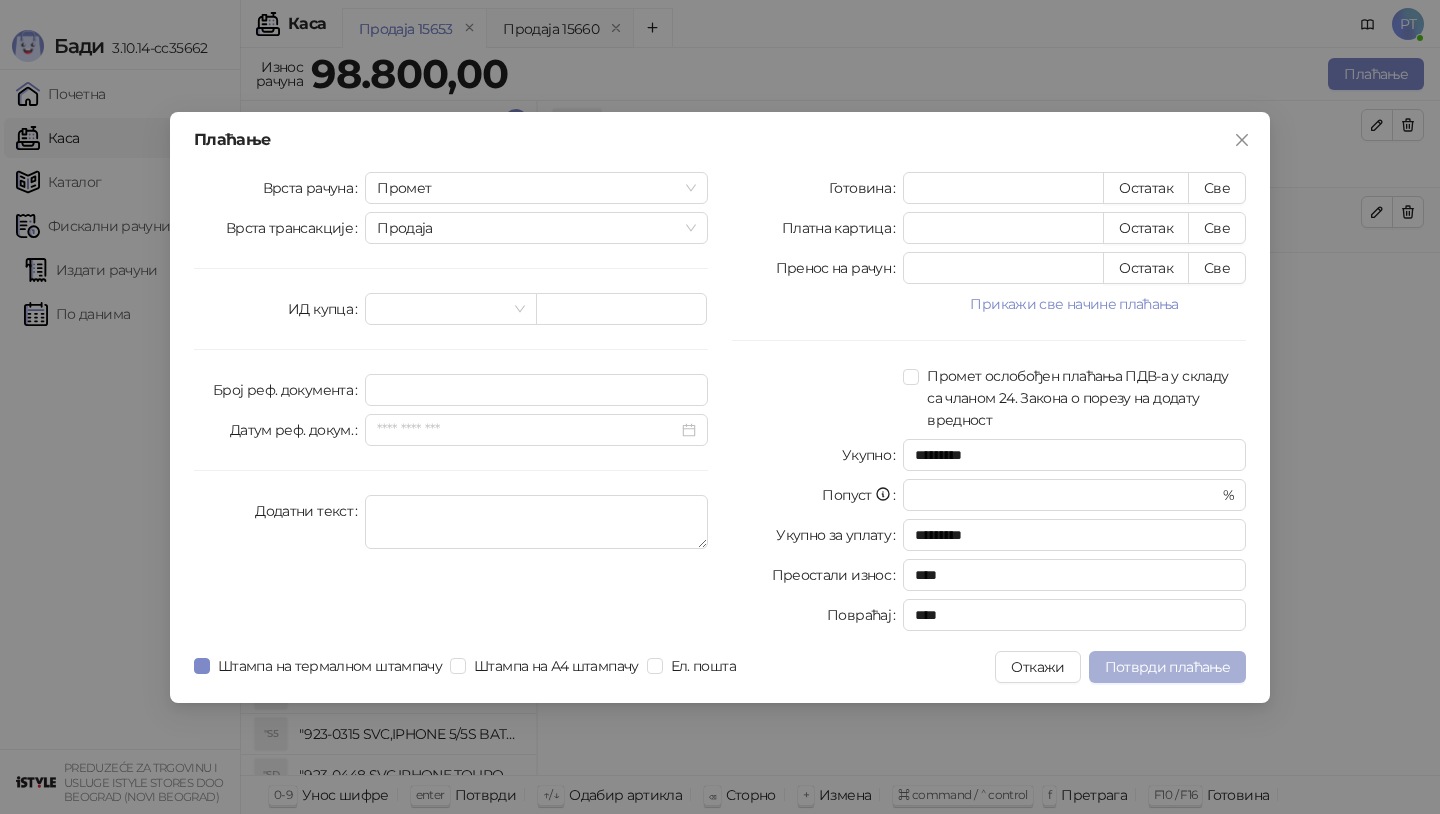 click on "Потврди плаћање" at bounding box center (1167, 667) 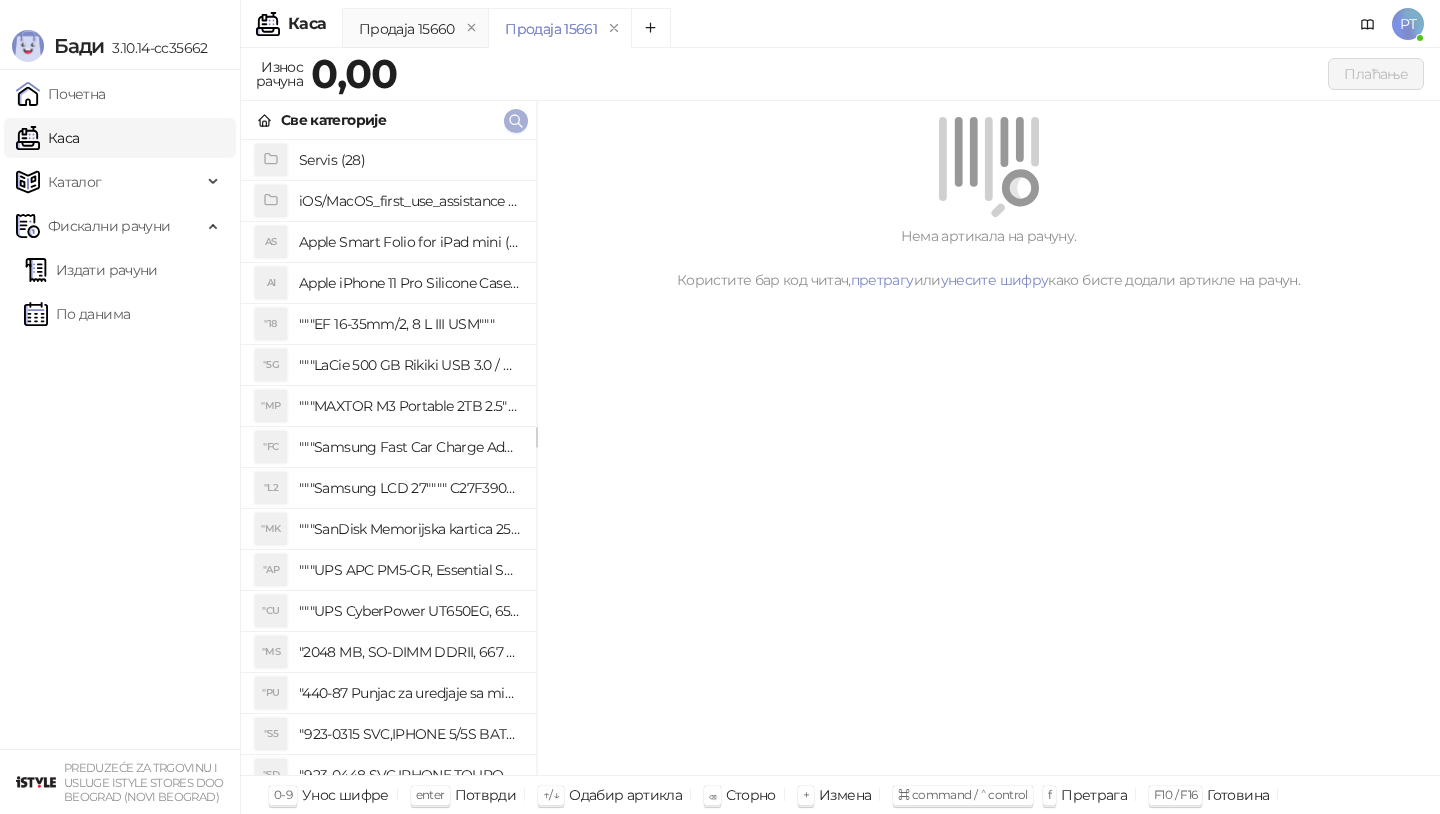 click 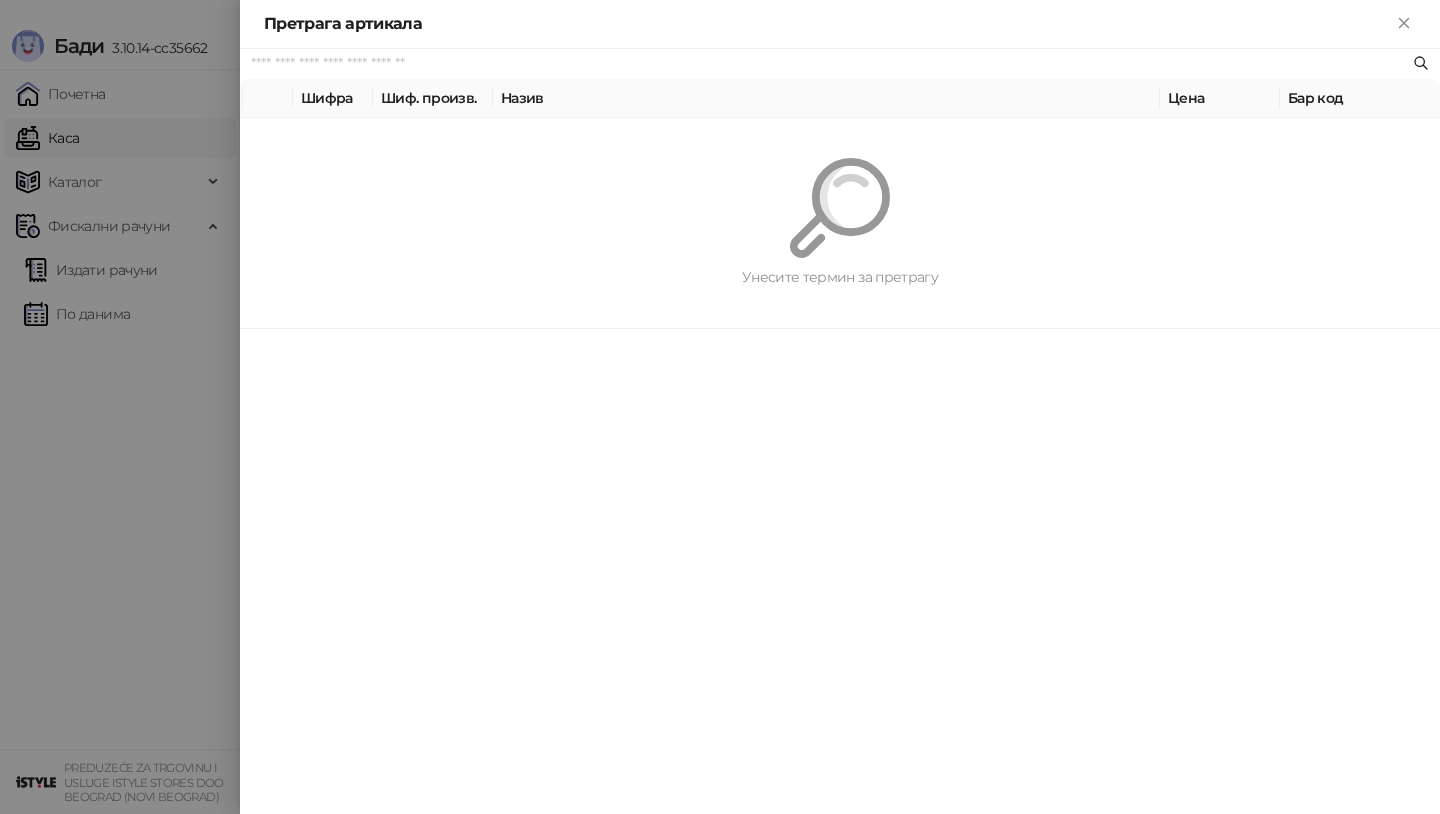 paste on "*********" 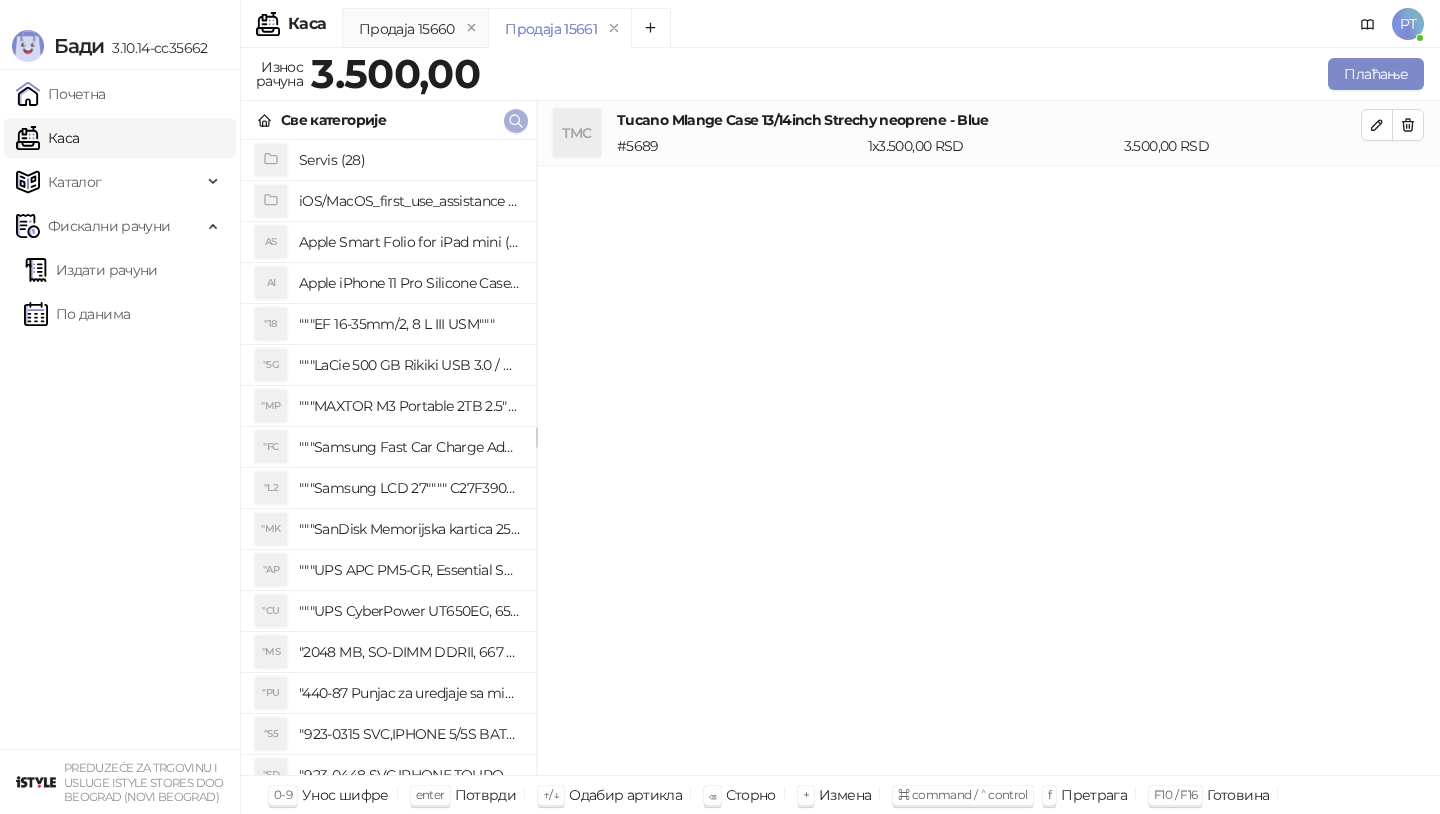 click 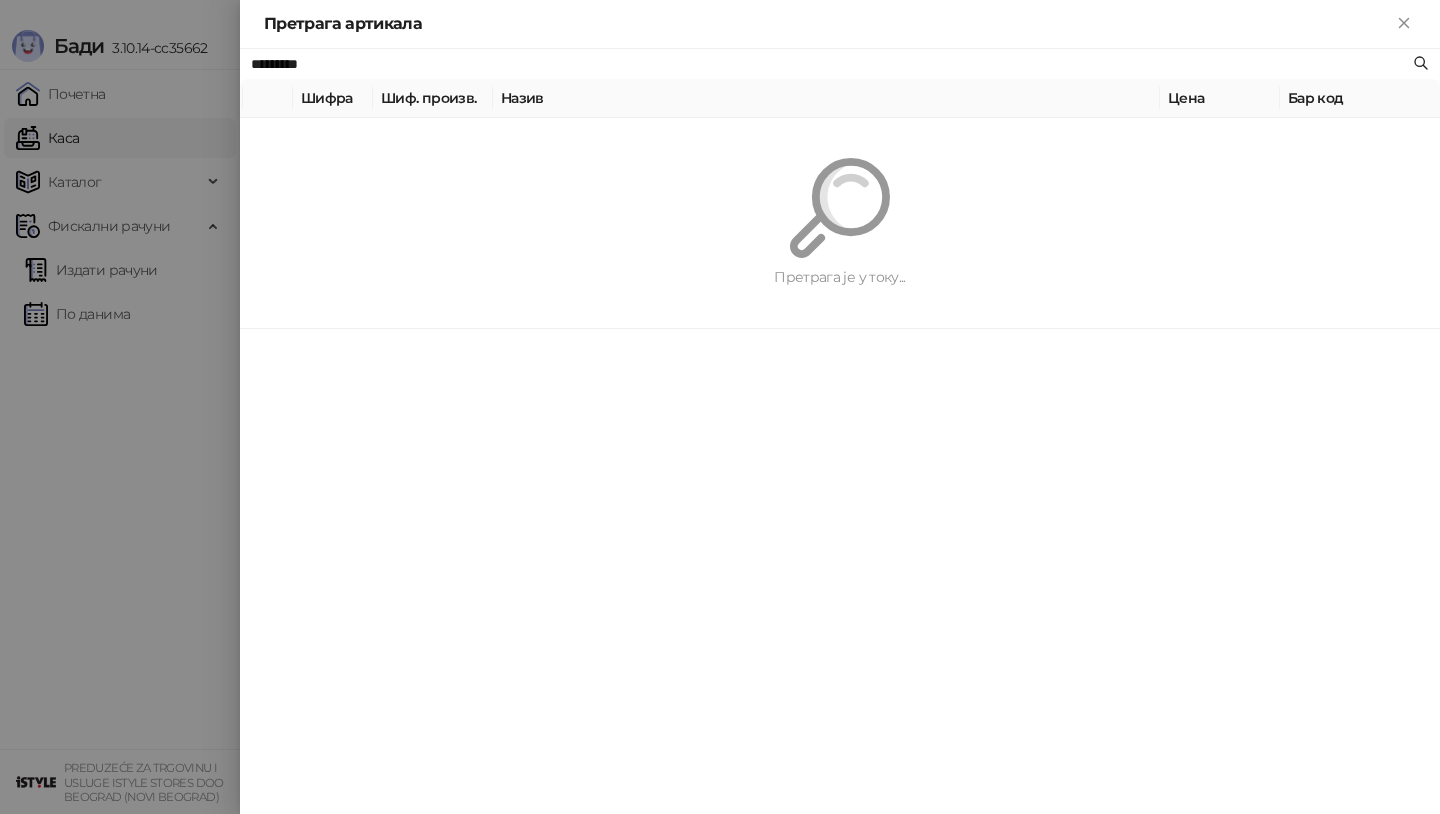 paste on "**********" 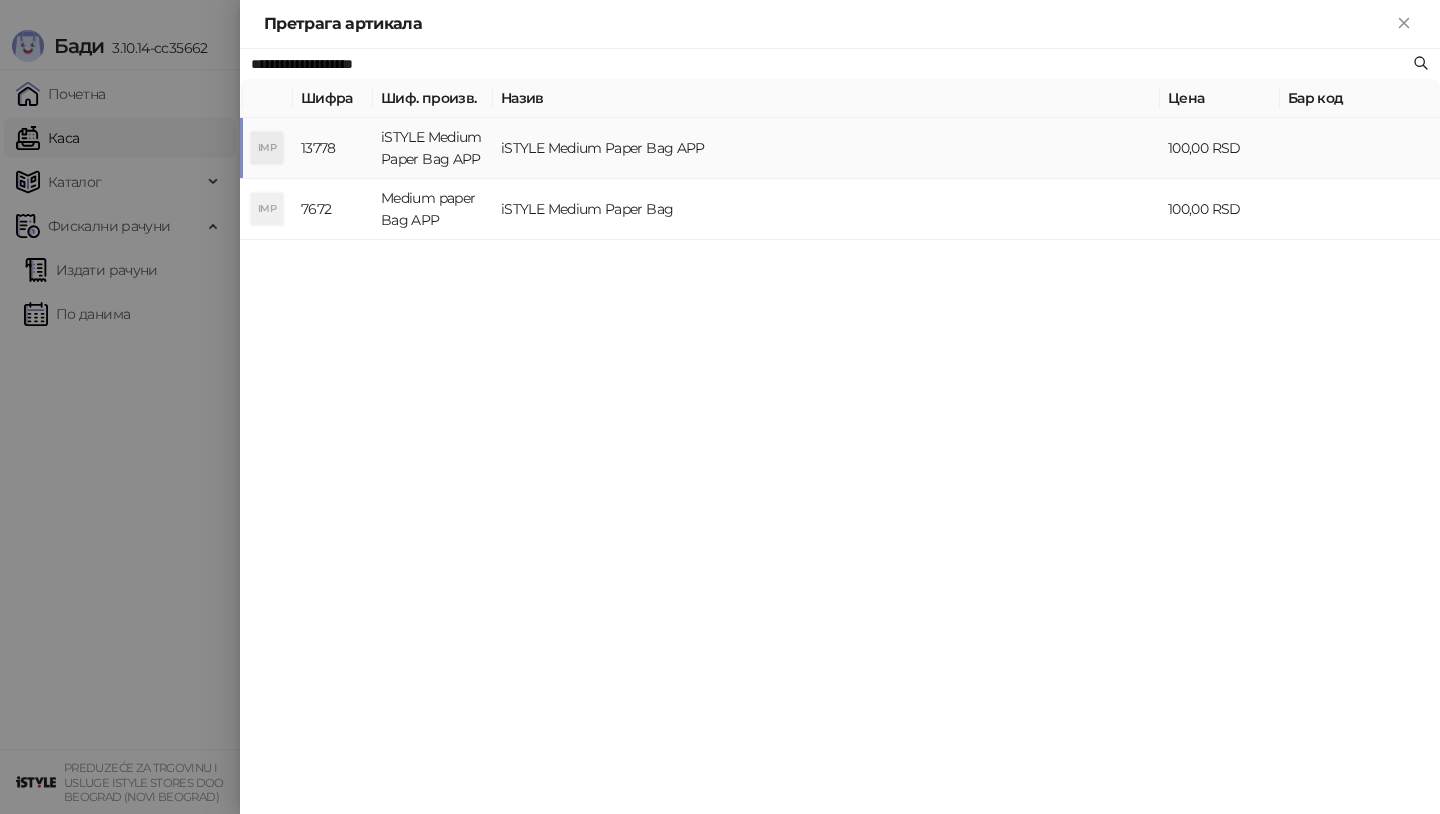 type on "**********" 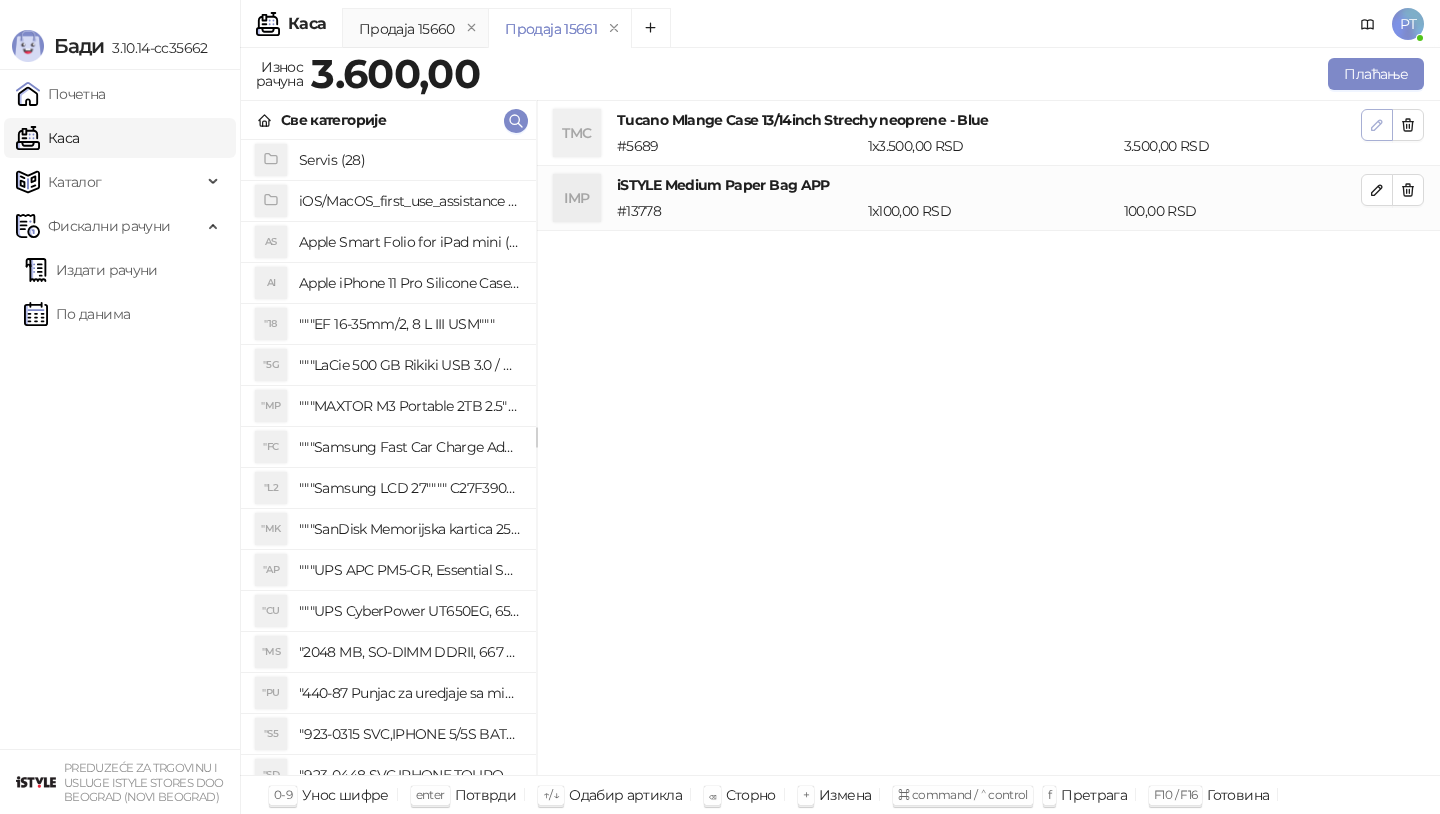 click 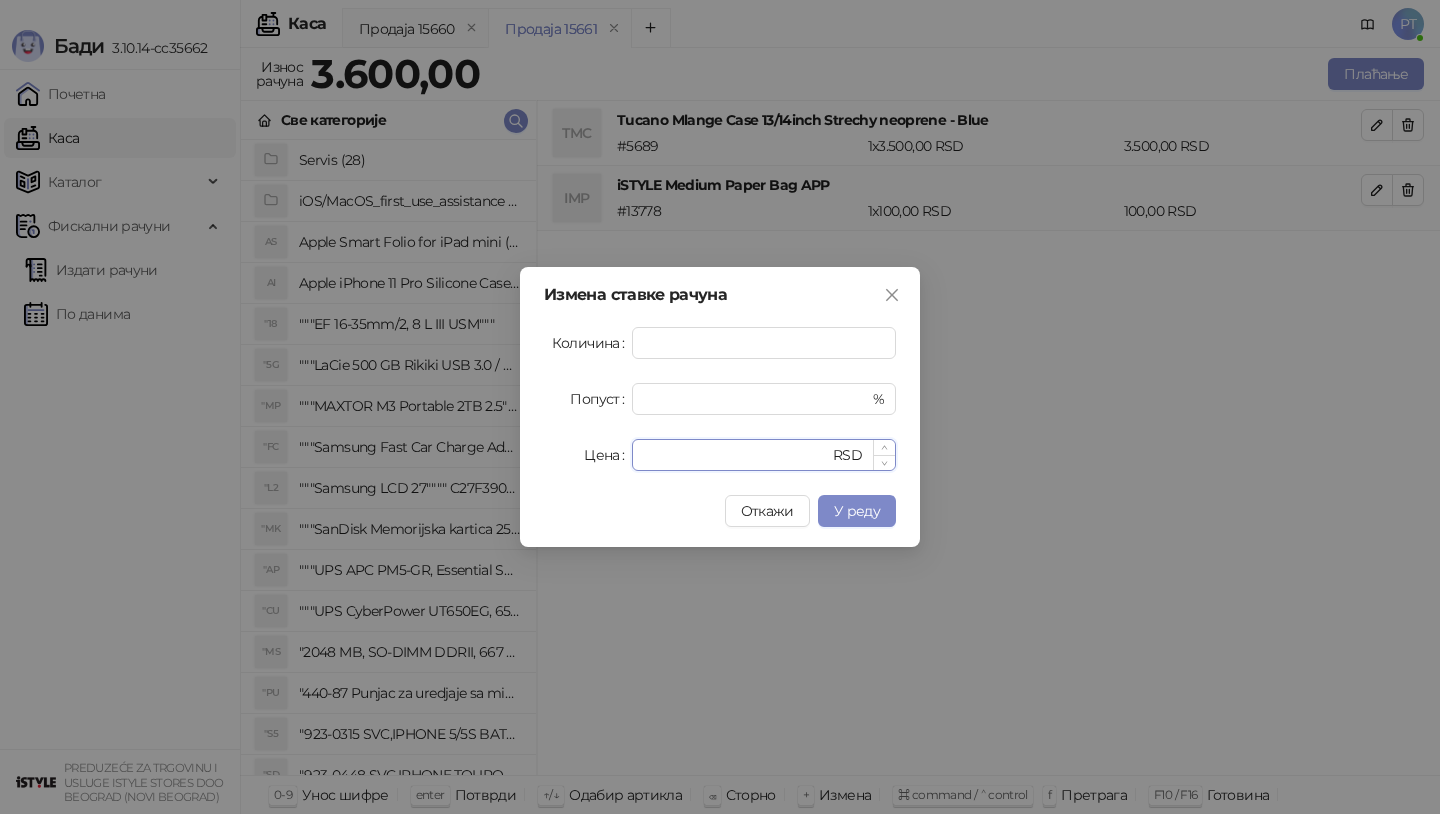 click on "****" at bounding box center [736, 455] 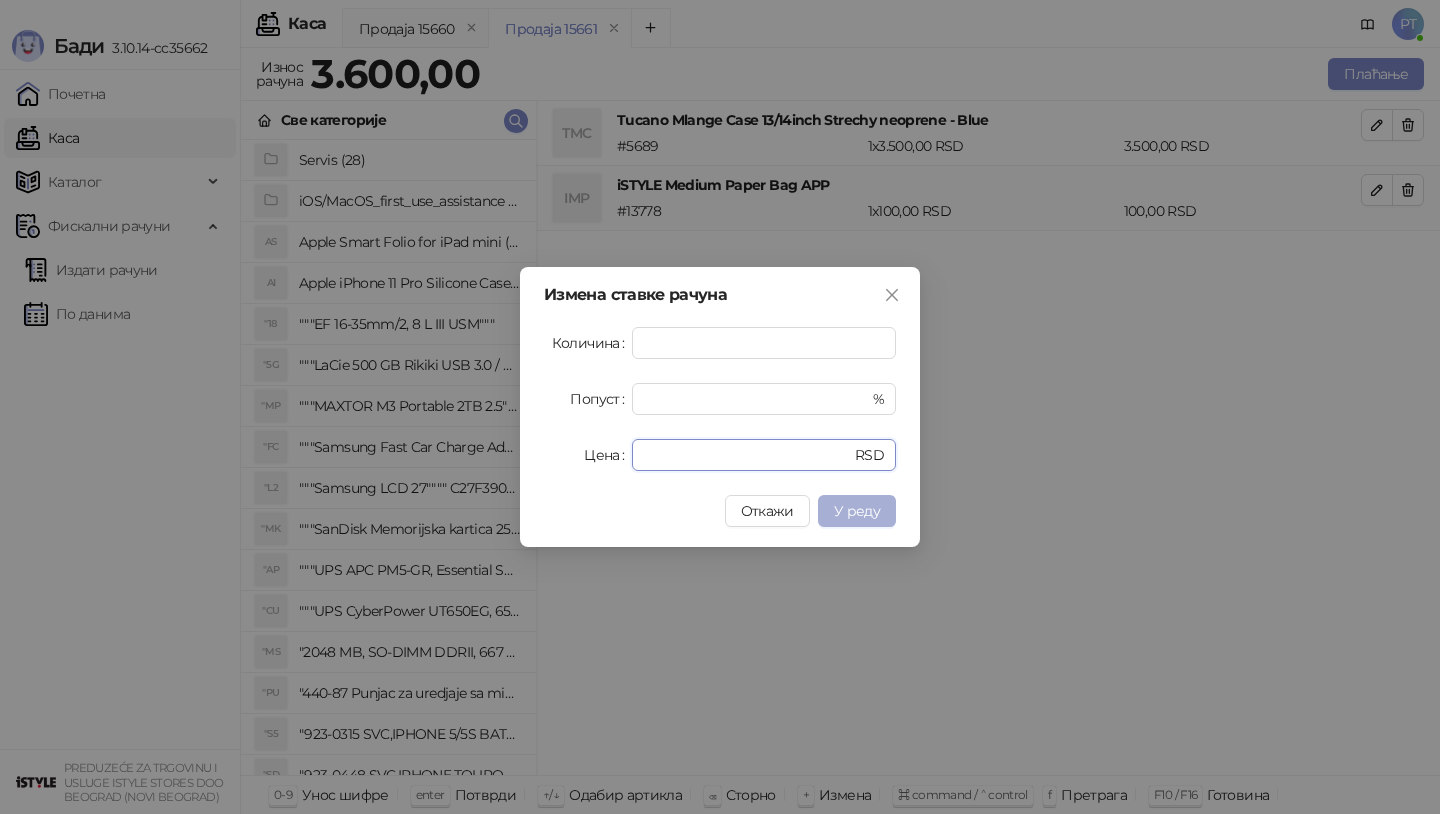 type on "****" 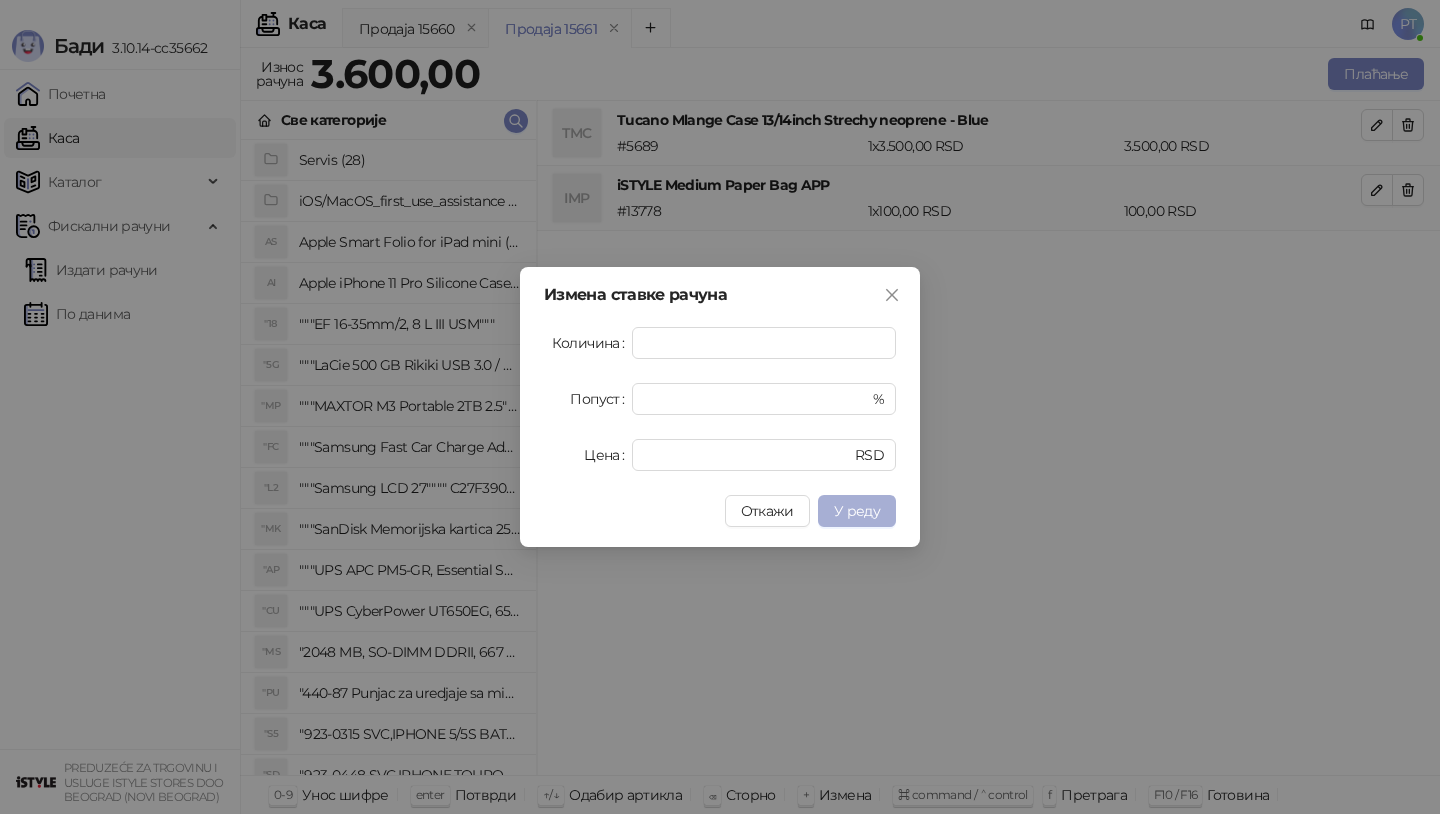 click on "У реду" at bounding box center (857, 511) 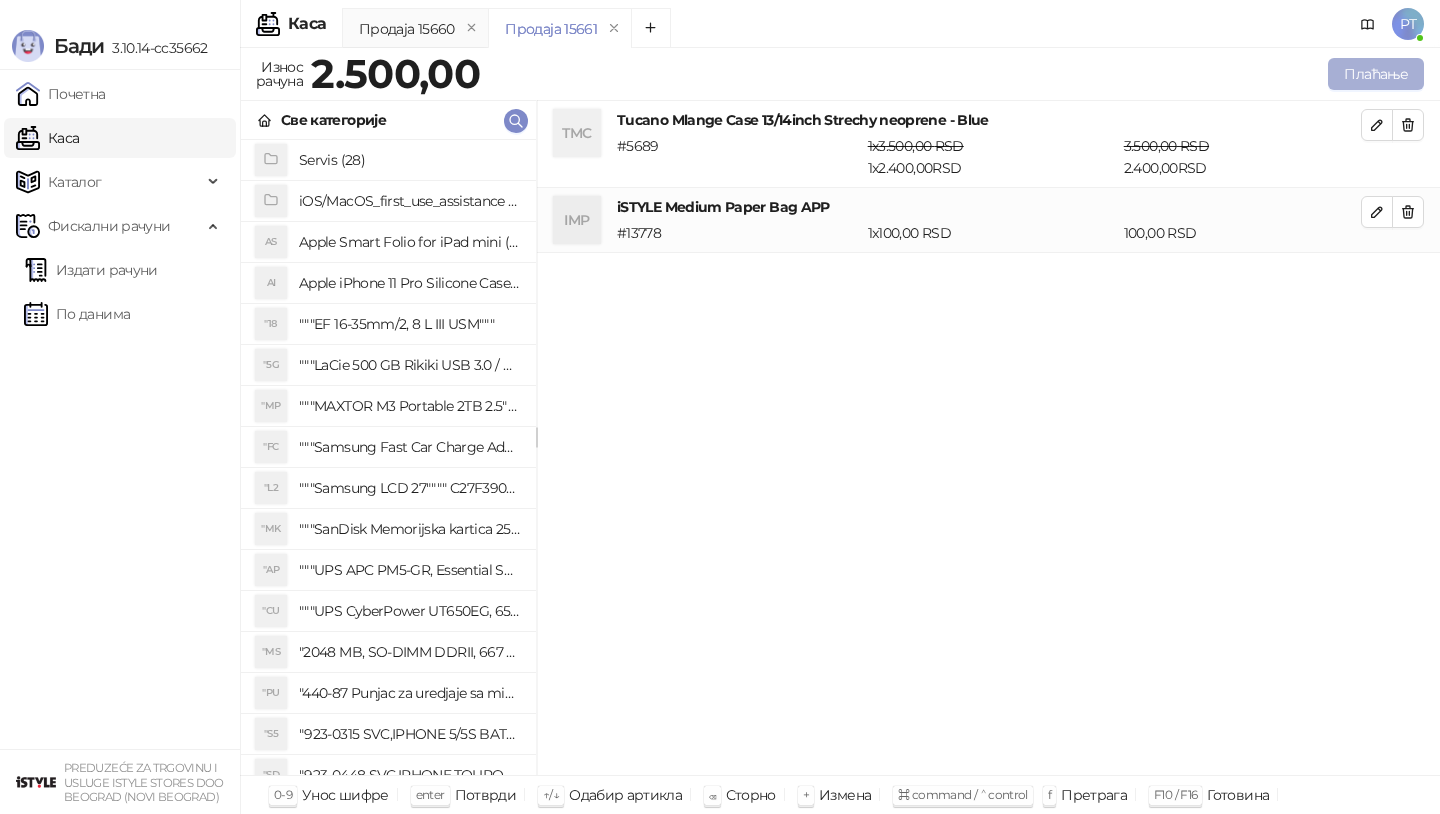 click on "Плаћање" at bounding box center [1376, 74] 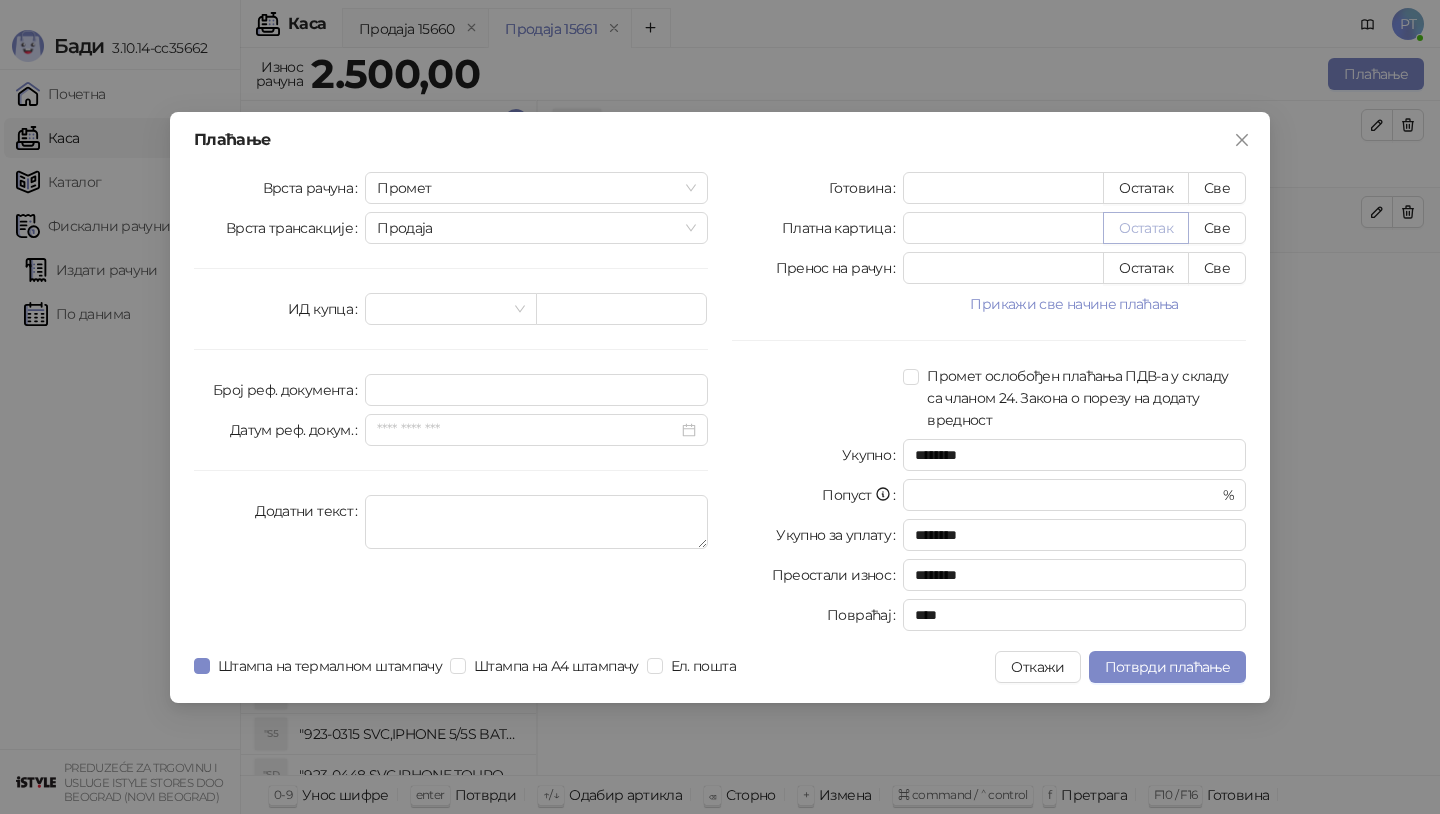 click on "Остатак" at bounding box center [1146, 228] 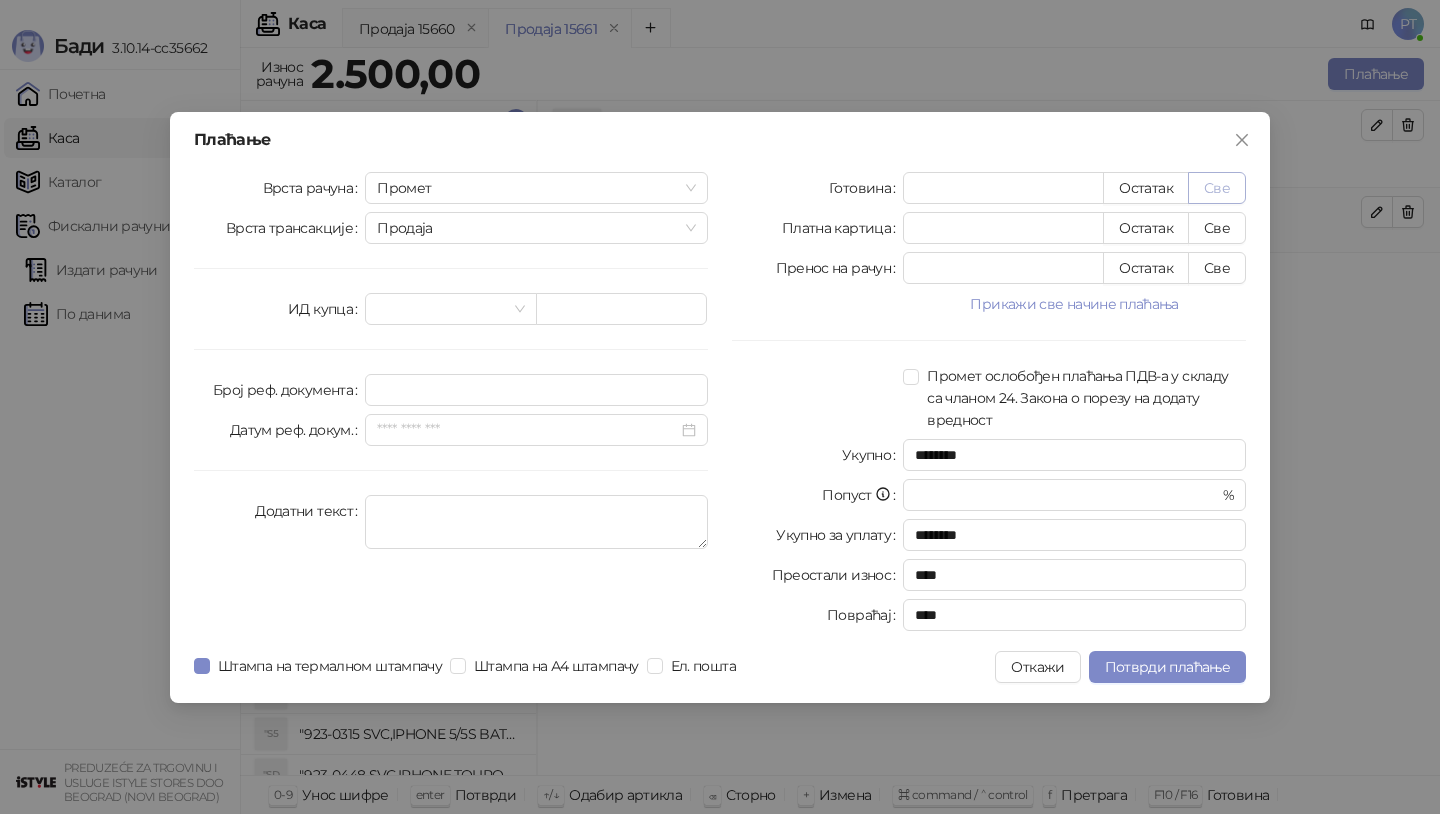 click on "Све" at bounding box center (1217, 188) 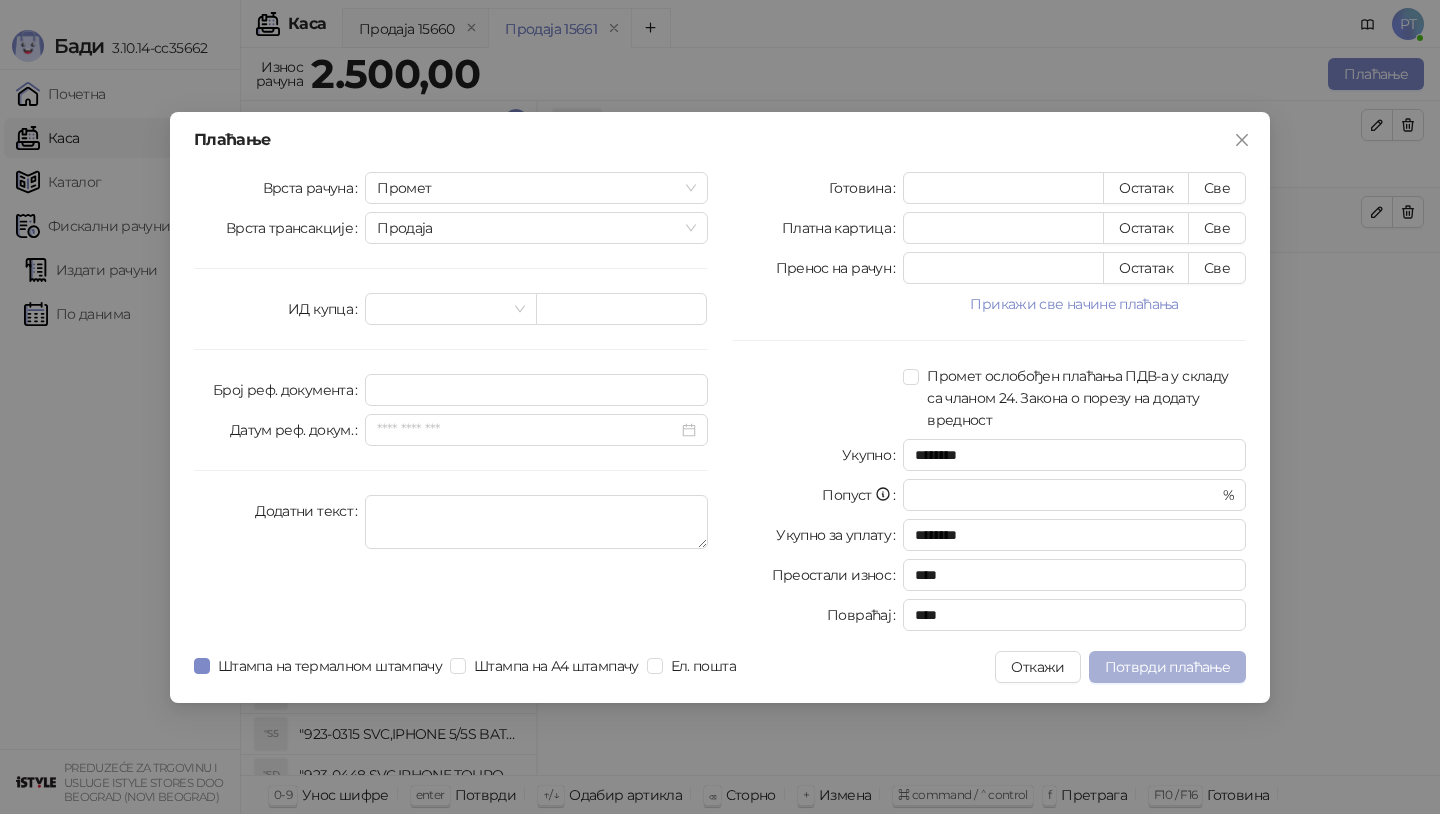 click on "Потврди плаћање" at bounding box center (1167, 667) 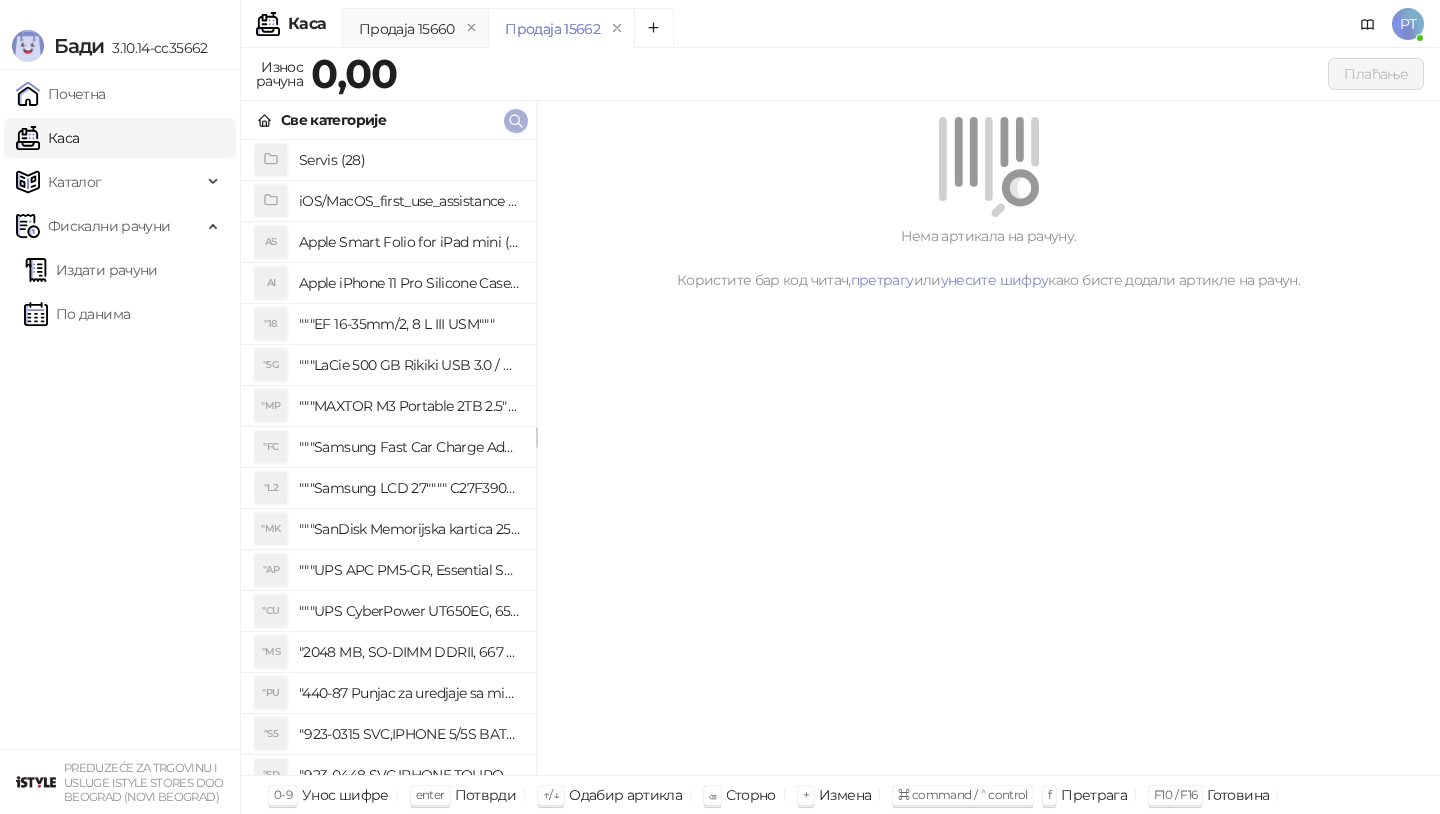 click 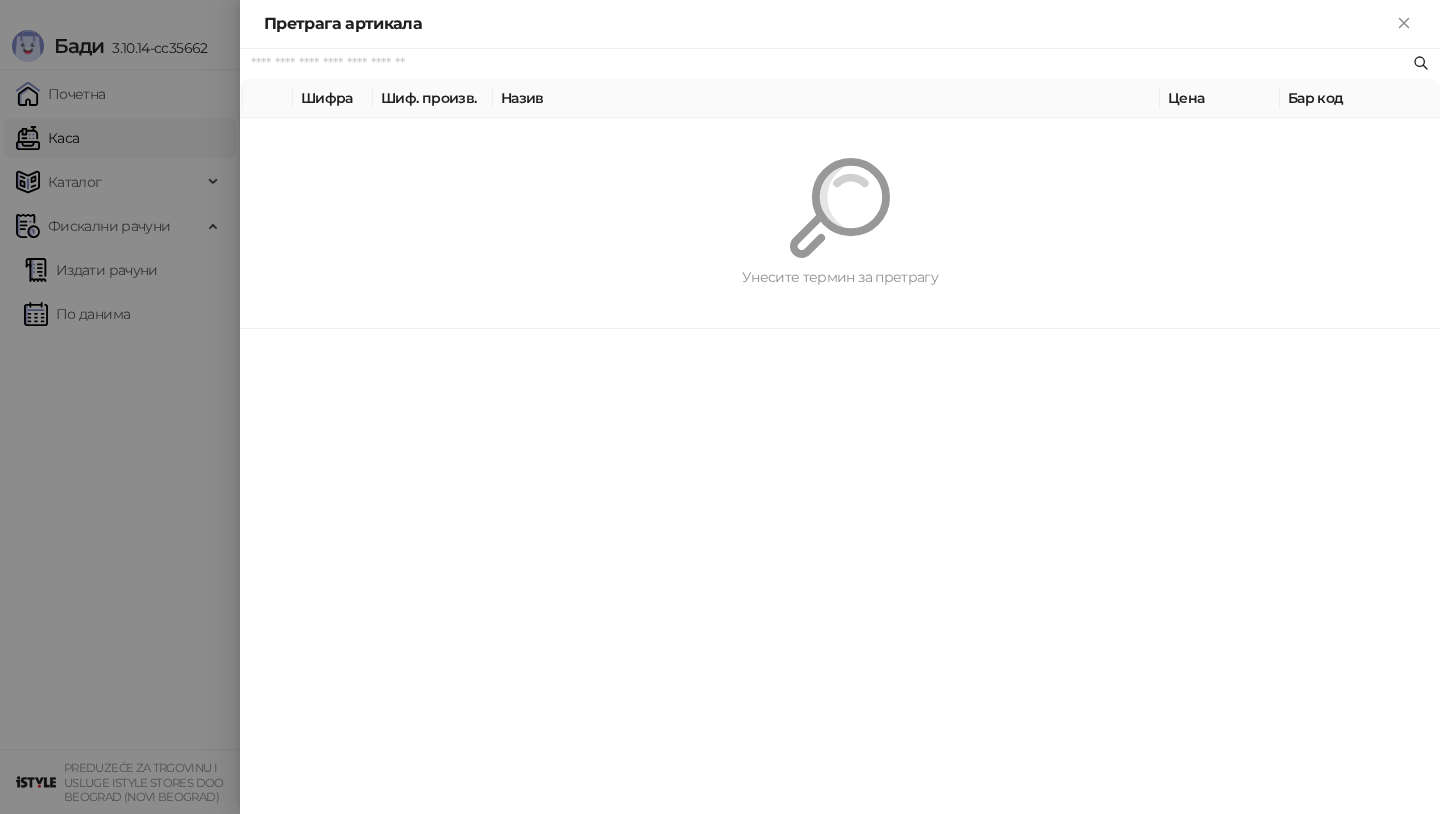 paste on "********" 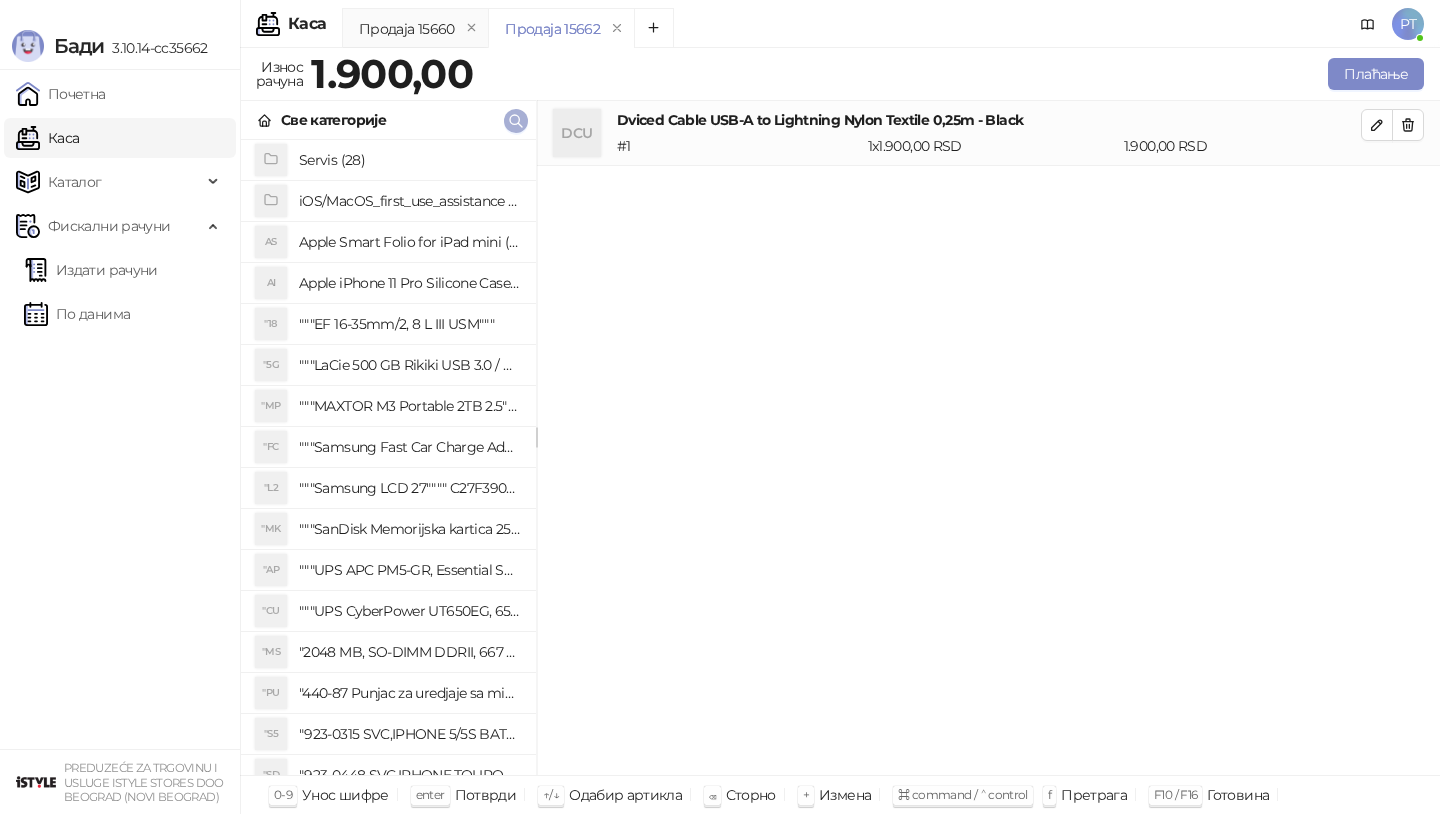 click 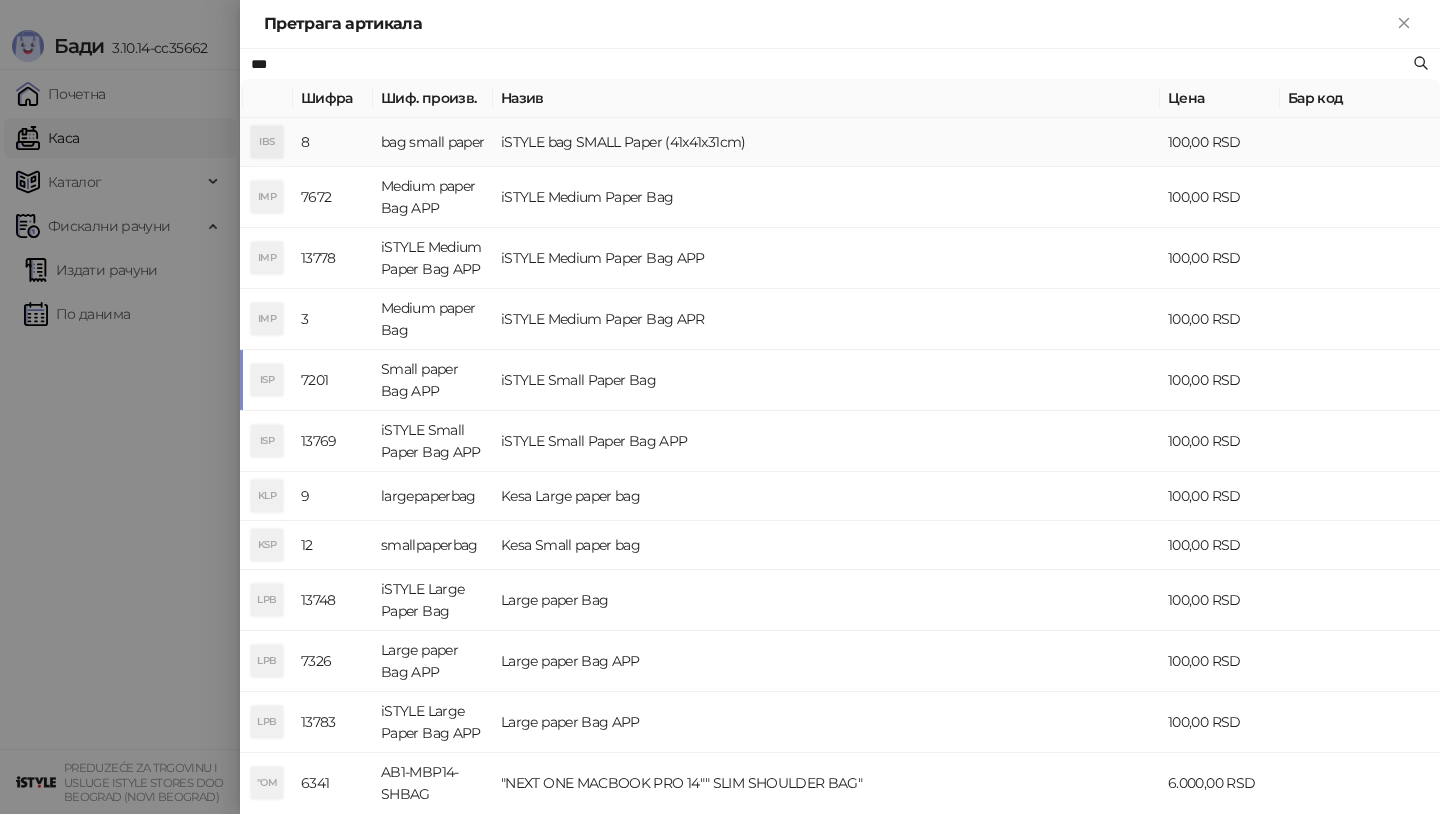 type on "***" 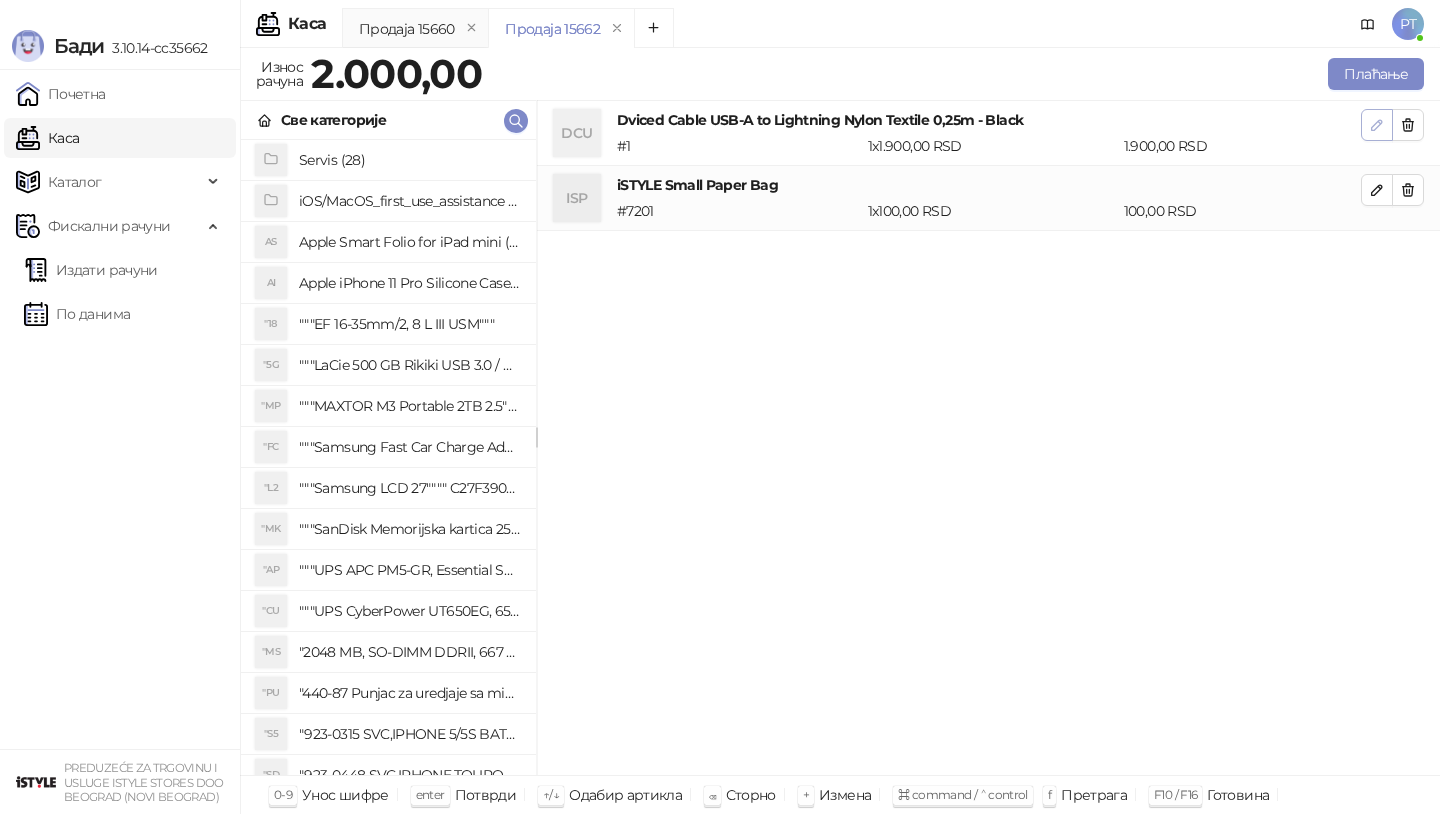 click at bounding box center [1377, 125] 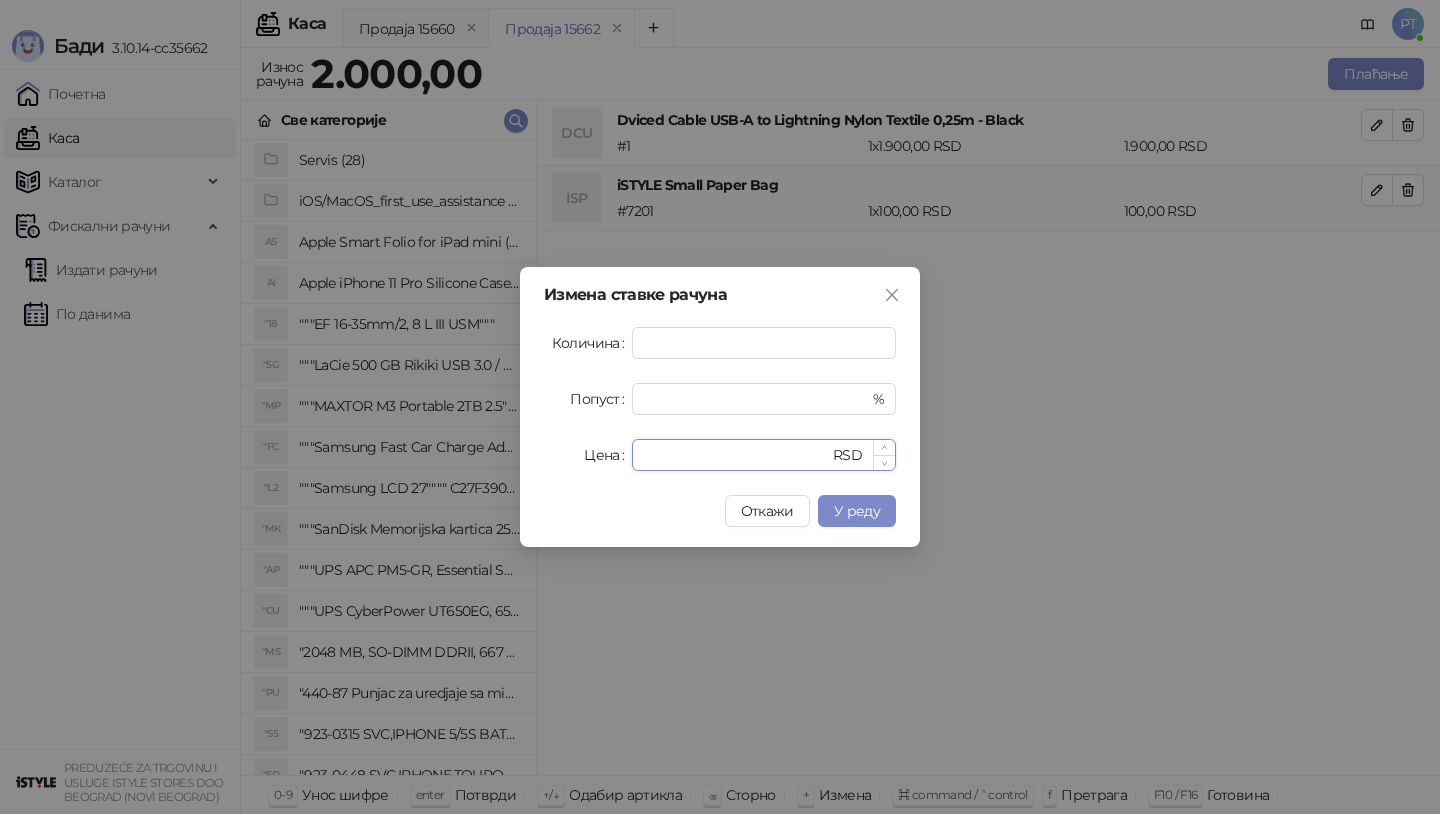 click on "****" at bounding box center (736, 455) 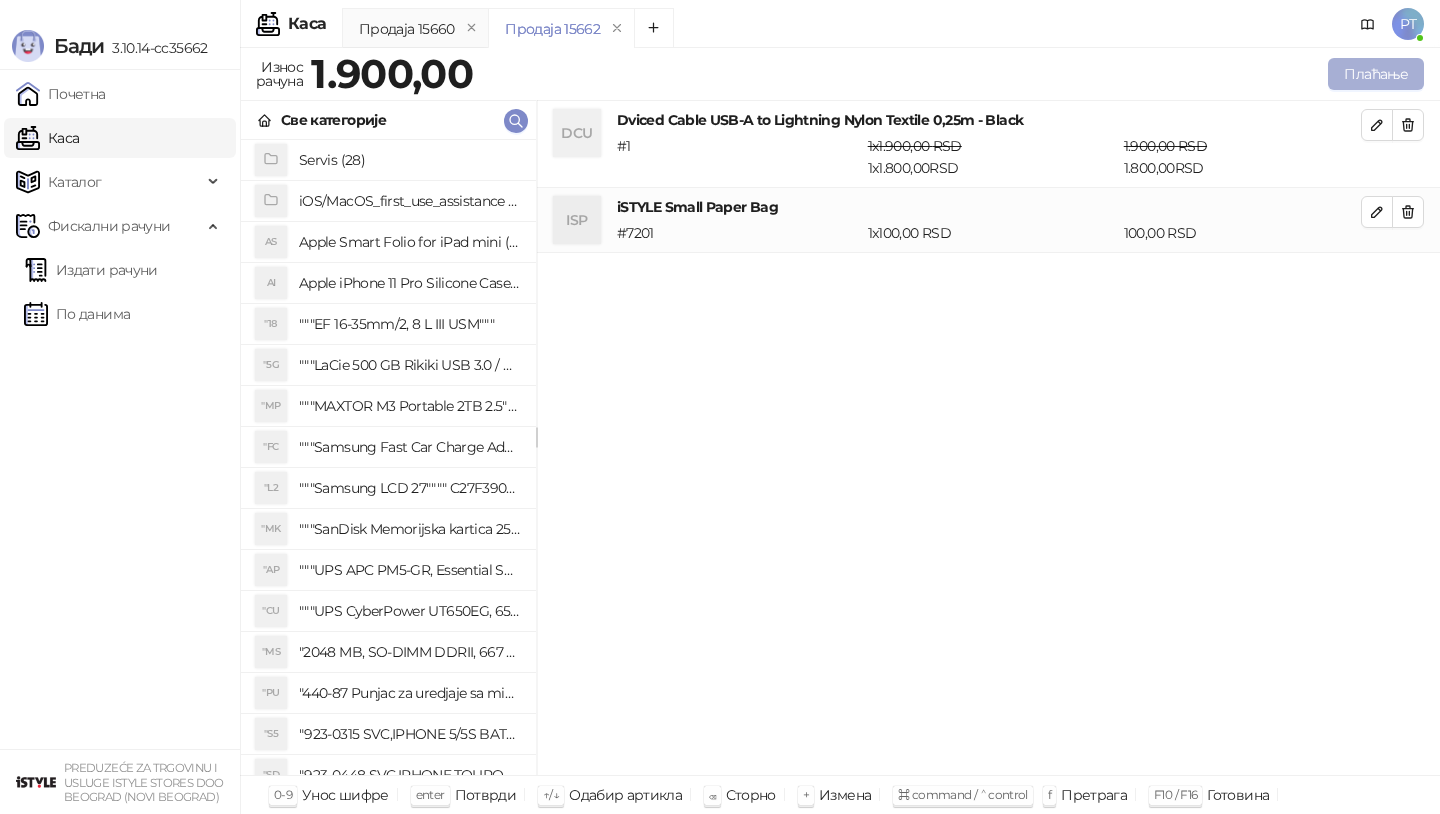 click on "Плаћање" at bounding box center (1376, 74) 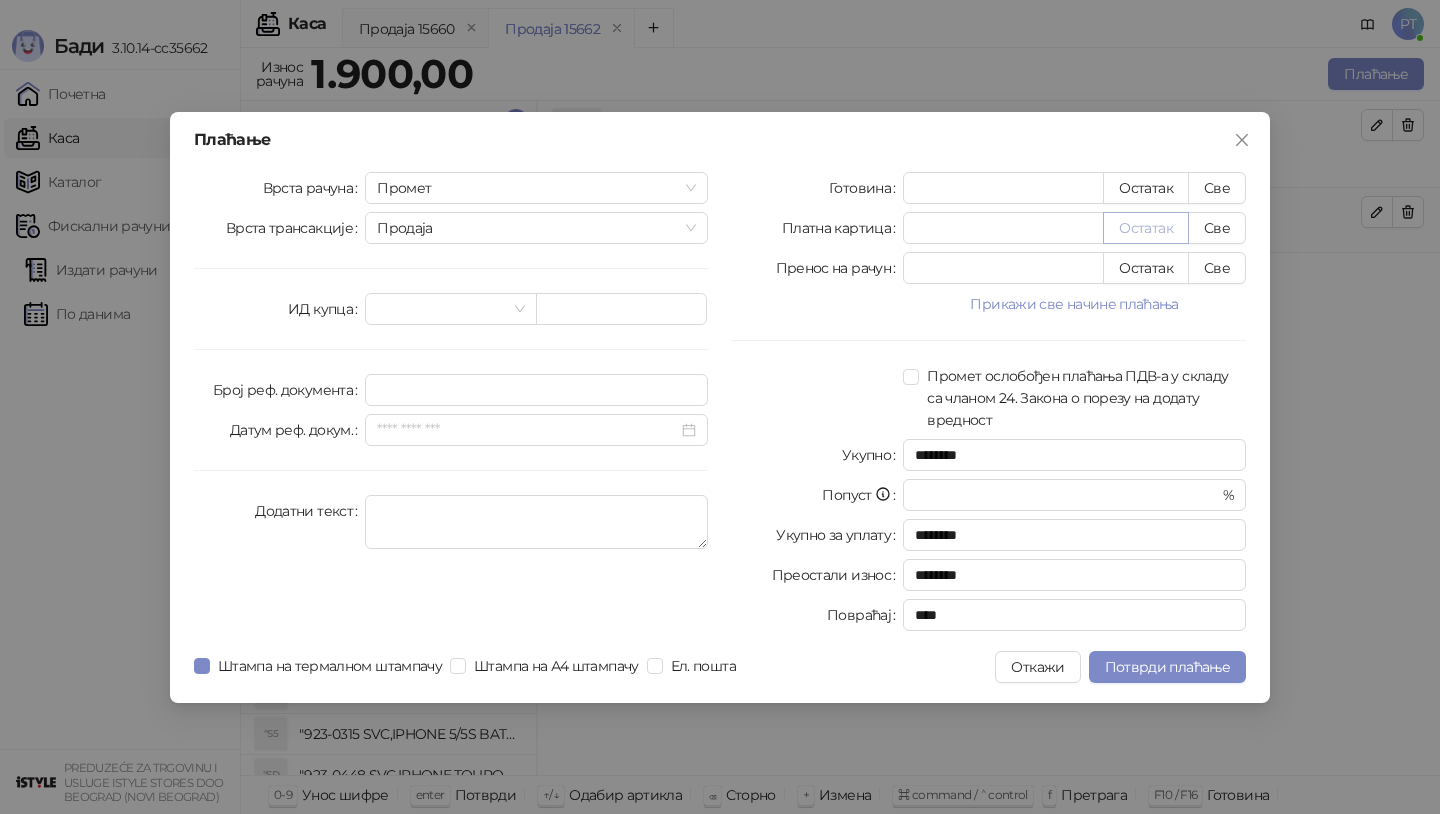click on "Остатак" at bounding box center (1146, 228) 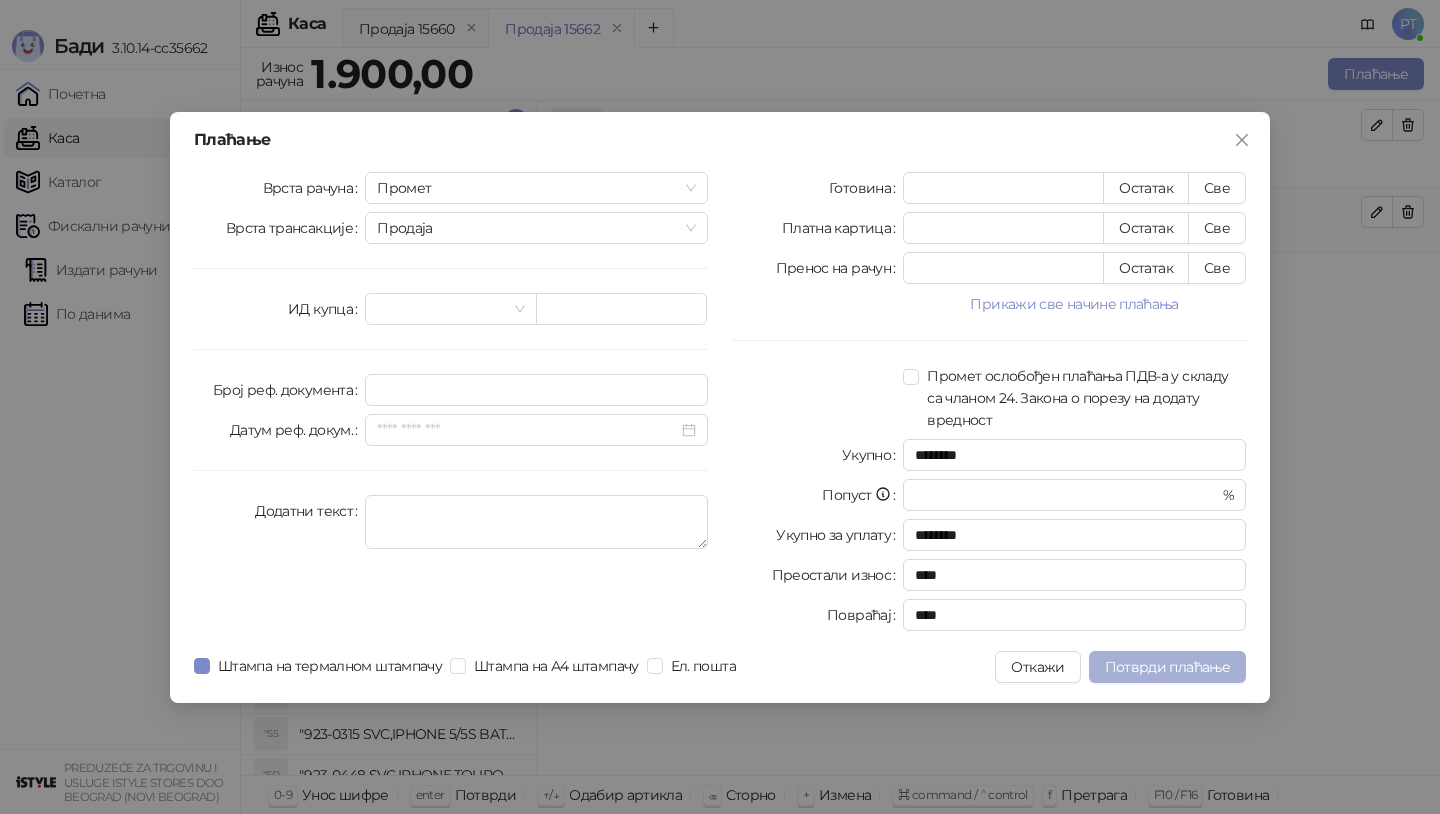 click on "Потврди плаћање" at bounding box center [1167, 667] 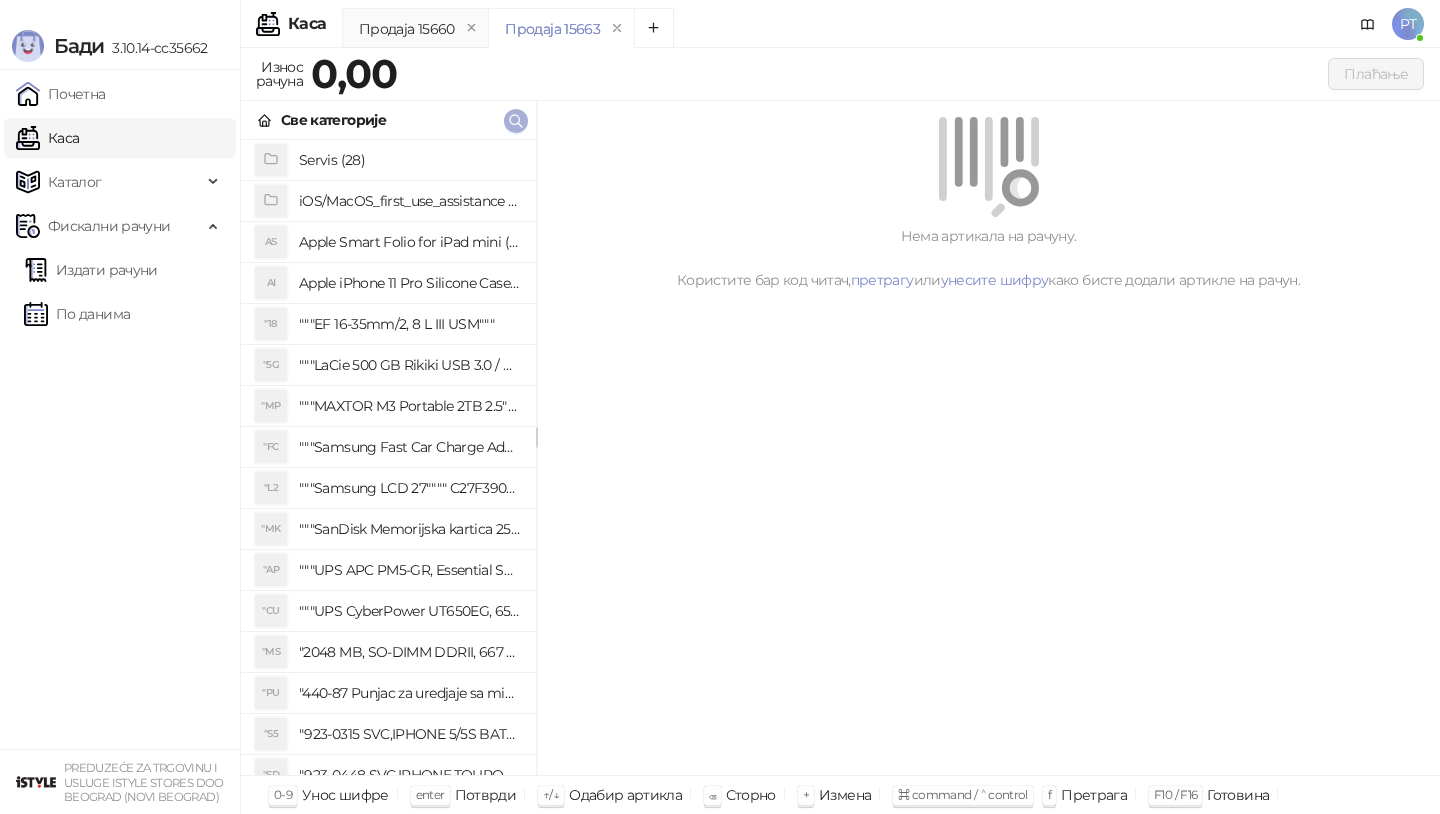 click 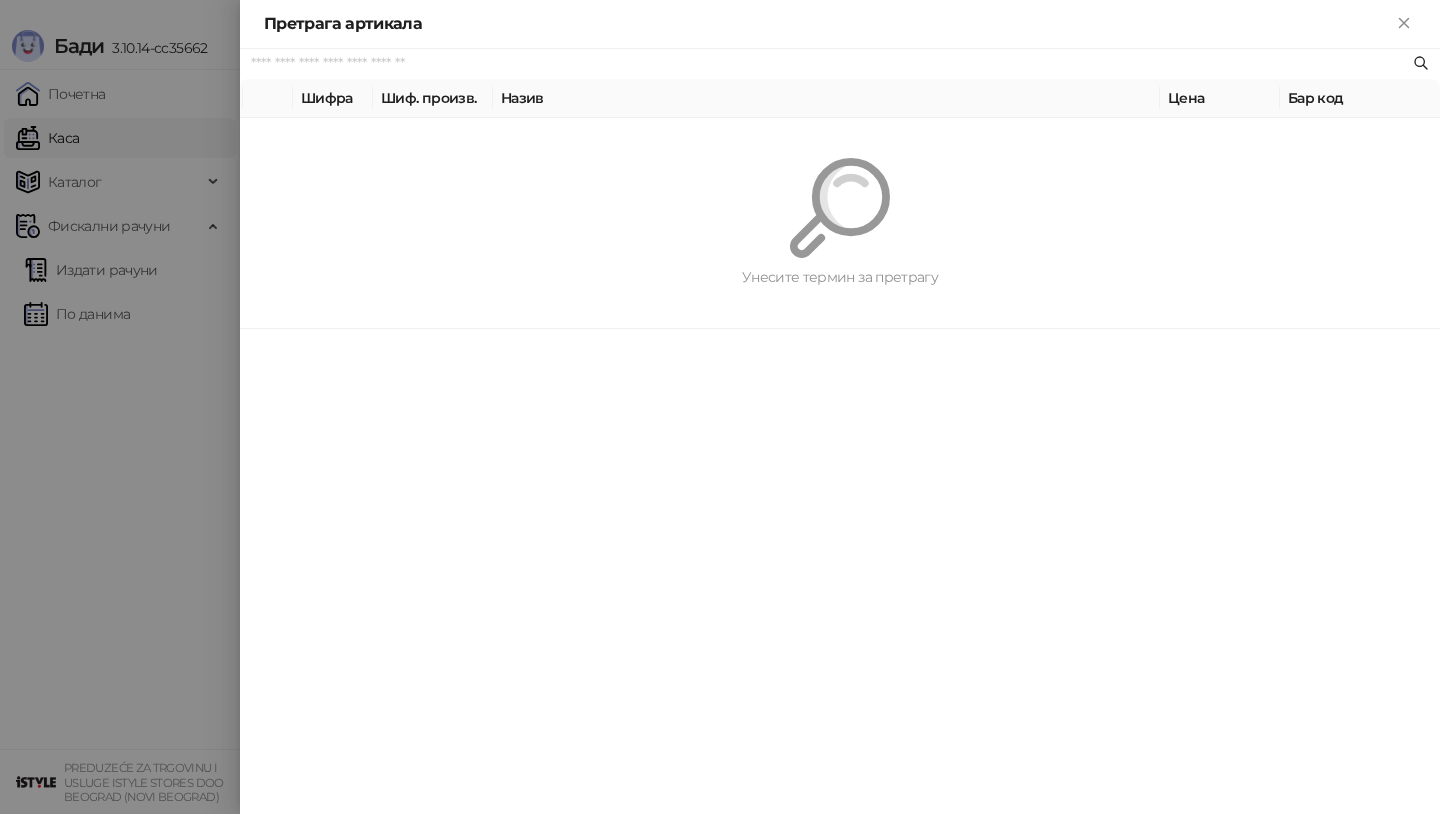 paste on "*********" 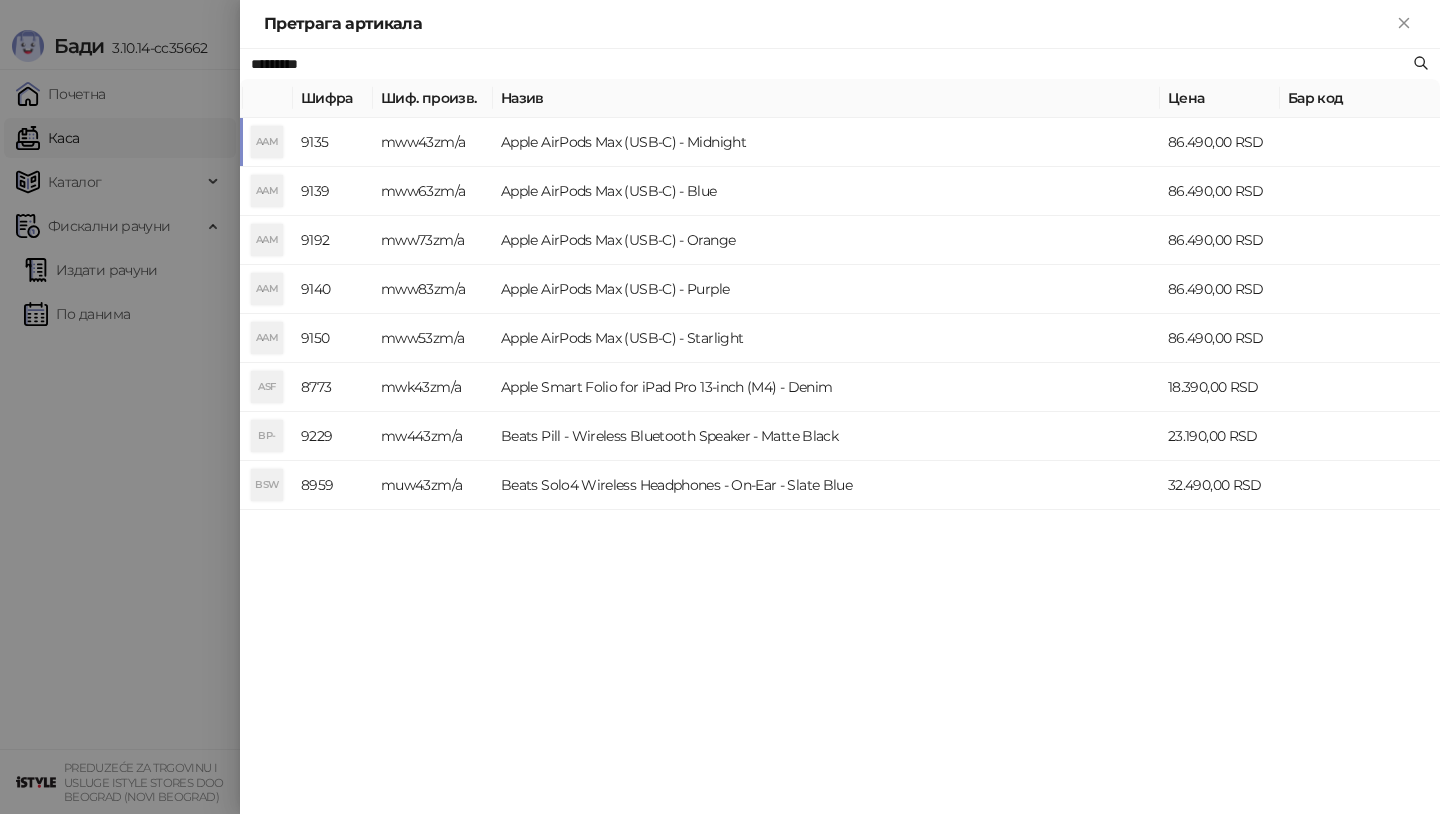type on "*********" 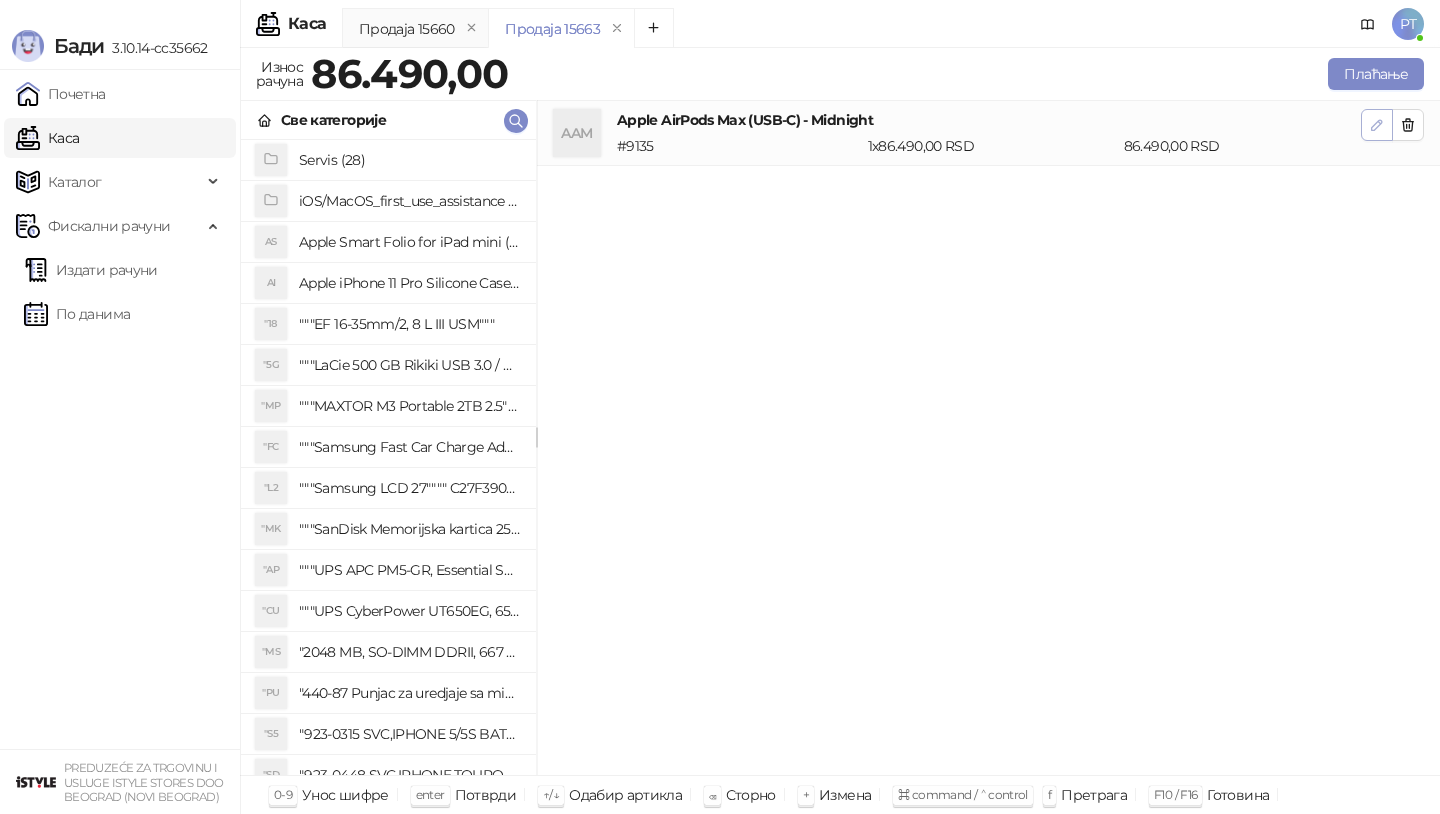click at bounding box center (1377, 124) 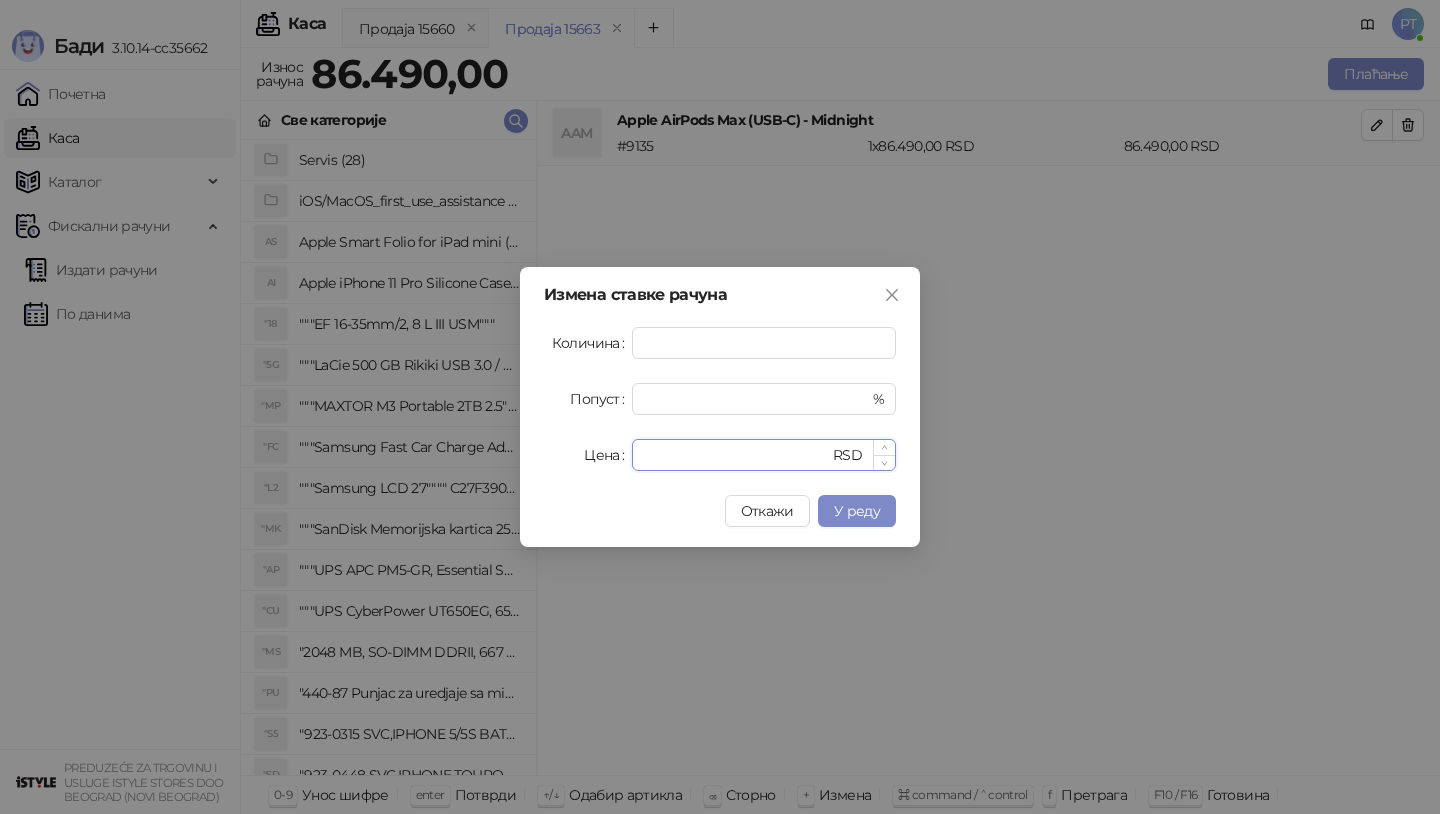 click on "*****" at bounding box center (736, 455) 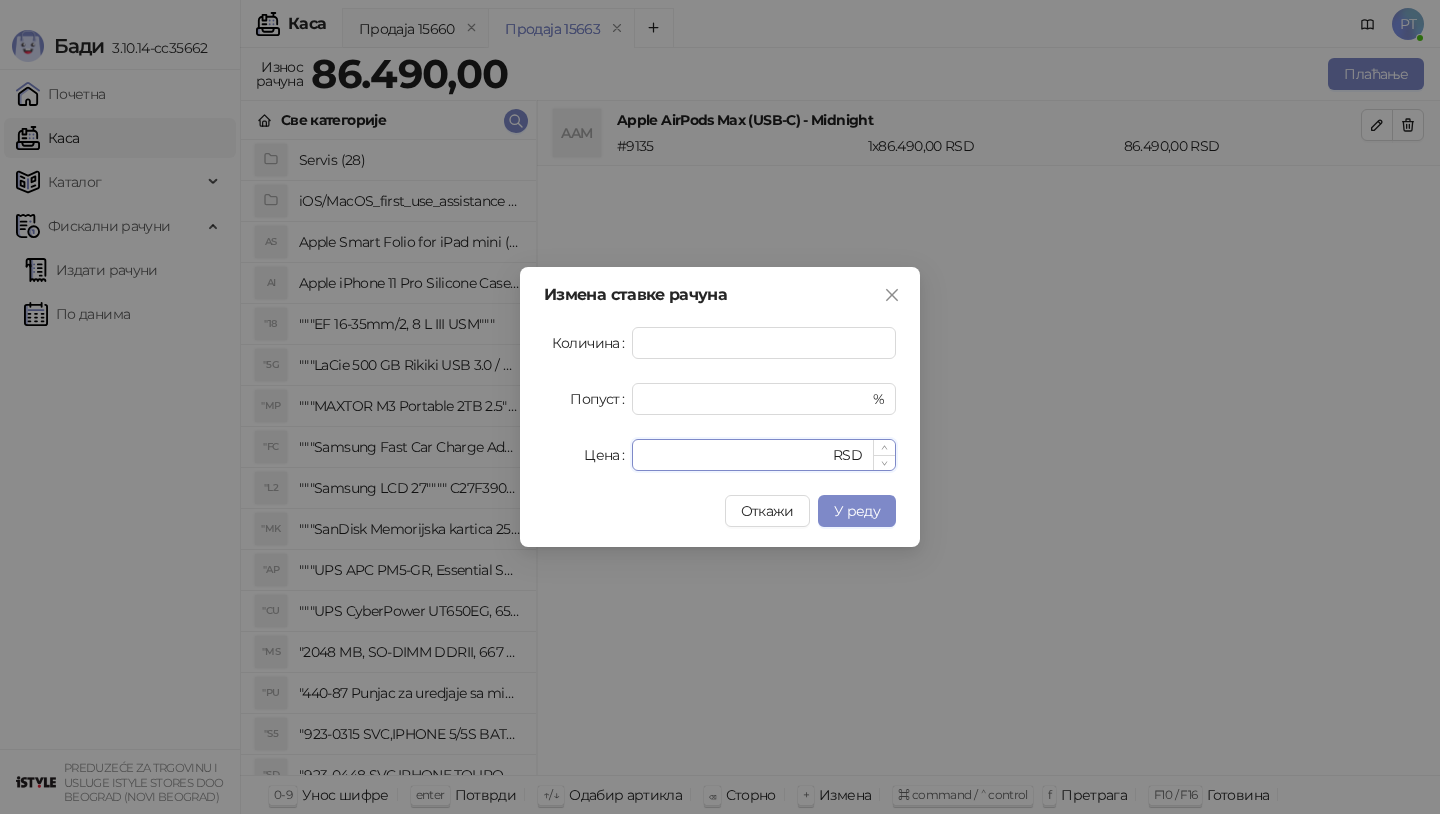 type on "*****" 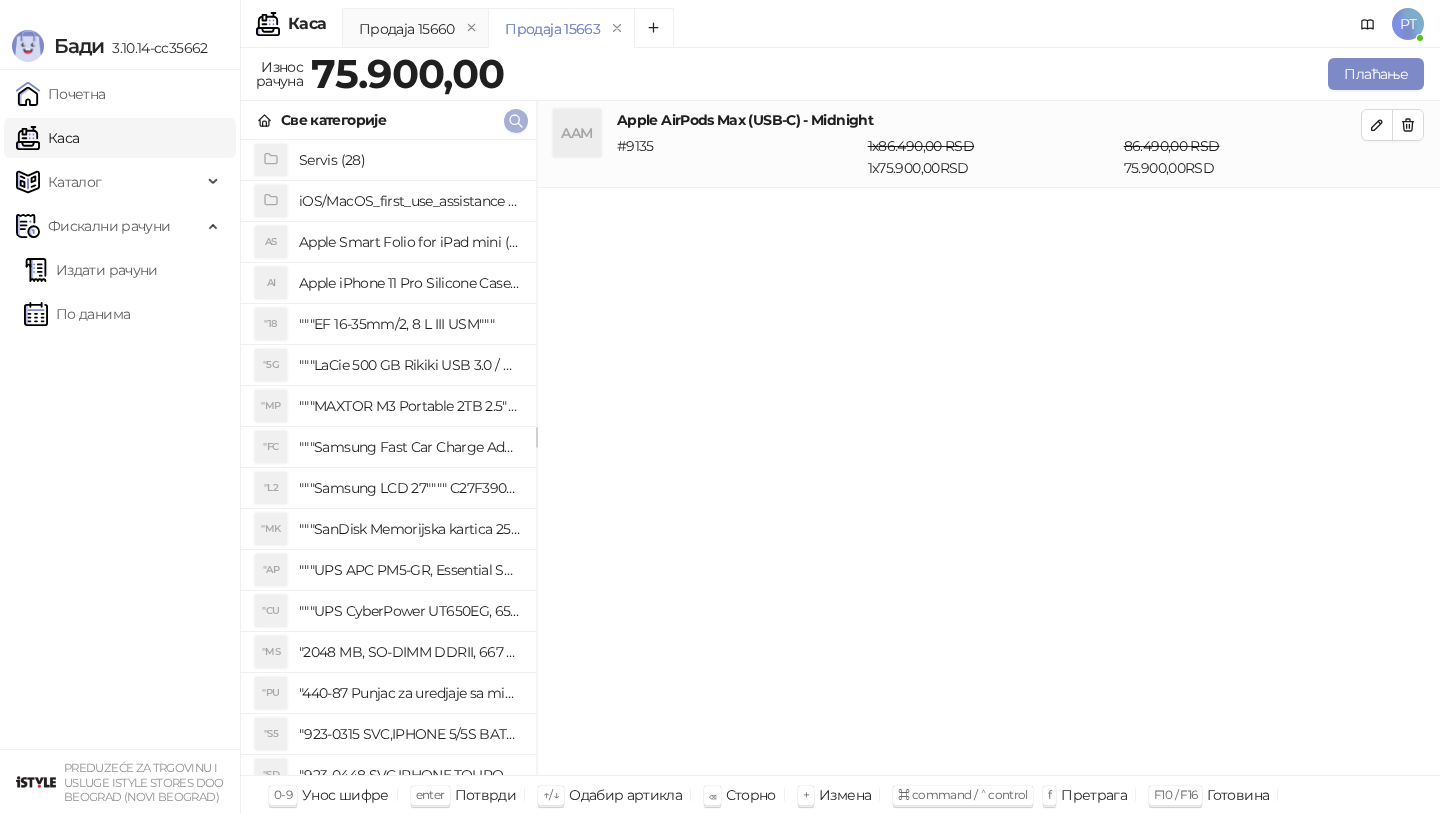 click 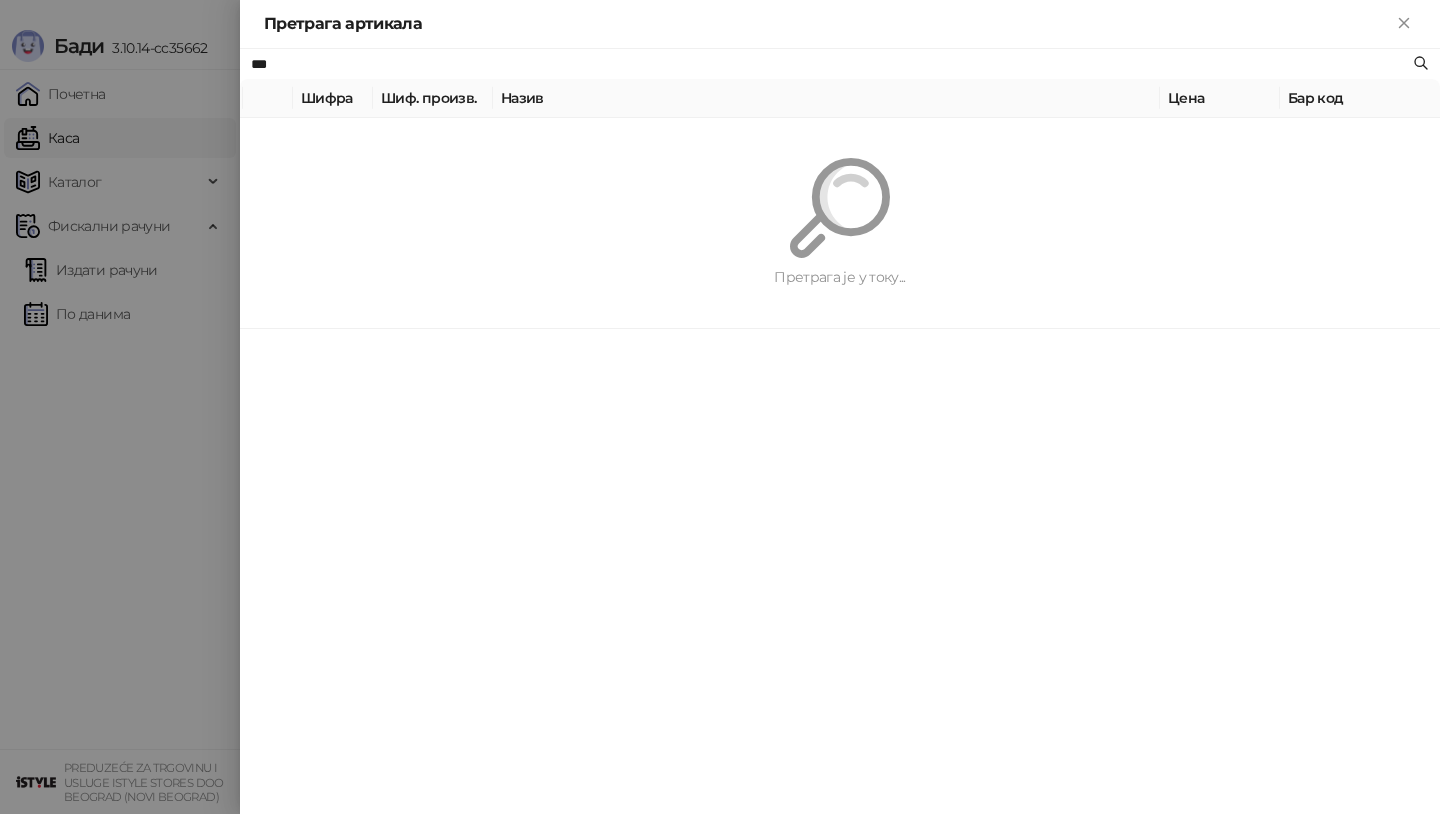 type on "***" 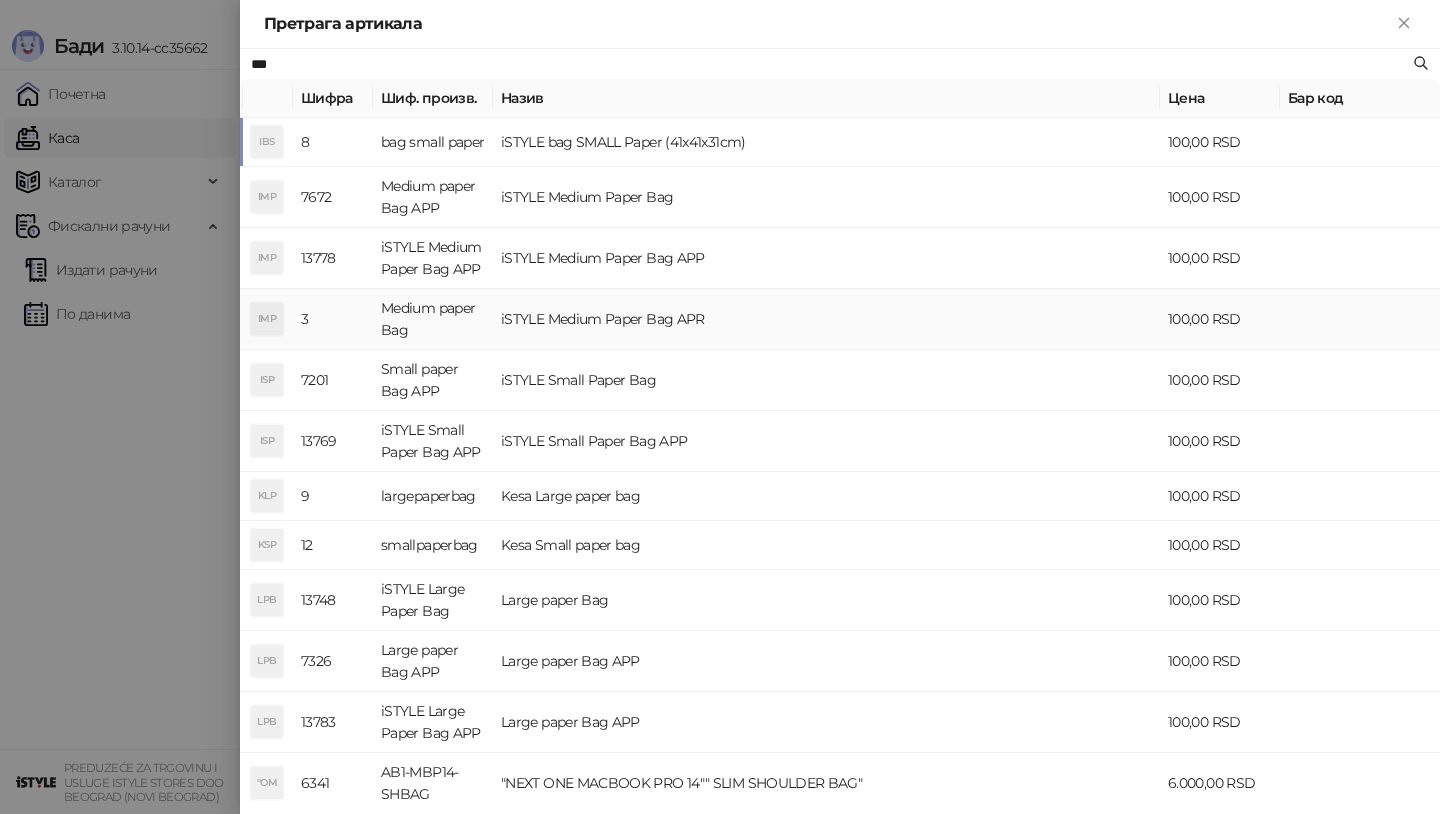 click on "iSTYLE Medium Paper Bag APR" at bounding box center (826, 319) 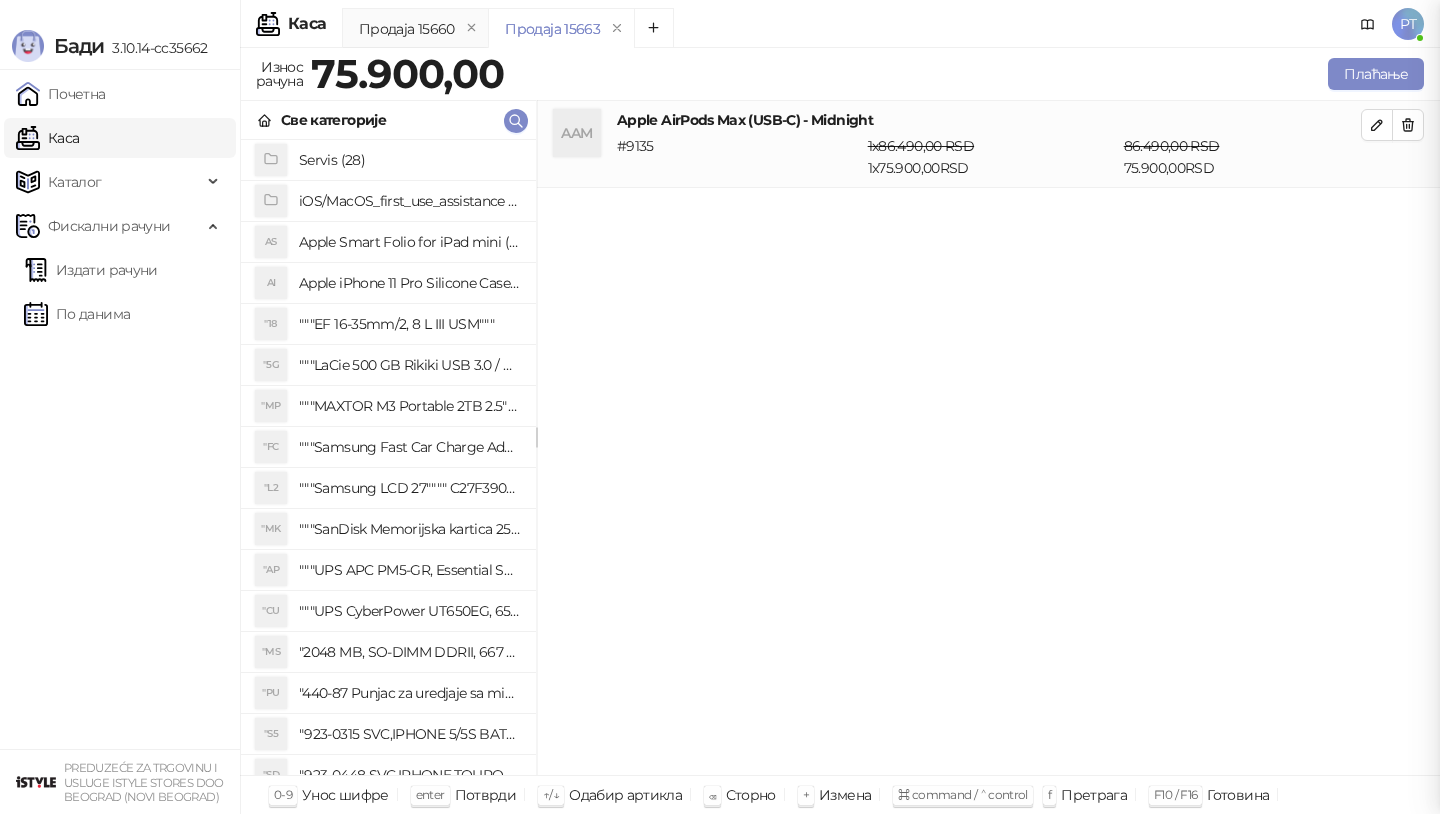 click on "Бади 3.10.14-cc35662 Почетна Каса Каталог Фискални рачуни Издати рачуни По данима PREDUZEĆE ЗА TRGOVINU I USLUGE ISTYLE STORES DOO [CITY] ([CITY]) Каса PT Продаја 15660 Продаја 15663 Износ рачуна 17.900,00 Плаћање Све категорије Servis (28) iOS/MacOS_first_use_assistance (4) AS Apple Smart Folio for iPad mini (A17 Pro) - Sage AI Apple iPhone 11 Pro Silicone Case - Black "18 """EF 16-35mm/2, 8 L III USM""" "5G """LaCie 500 GB Rikiki USB 3.0 / Ultra Compact & Resistant aluminum / USB 3.0 / 2.5""""""" "MP """MAXTOR M3 Portable 2TB 2.5"""" crni eksterni hard disk HX-M201TCB/GM""" "FC """Samsung Fast Car Charge Adapter, brzi auto punja_, boja crna""" "L2 """Samsung LCD 27"""" C27F390FHUXEN""" "MK """SanDisk Memorijska kartica 256GB microSDXC sa SD adapterom SDSQXA1-256G-GN6MA - Extreme PLUS, A2, UHS-I, V30, U3, Class 10, Brzina _itanja 160 MB/s, Brzina upisa 90 MB/s""" "AP "CU "MS "PU "S5 "SD "3S "3S" at bounding box center (720, 407) 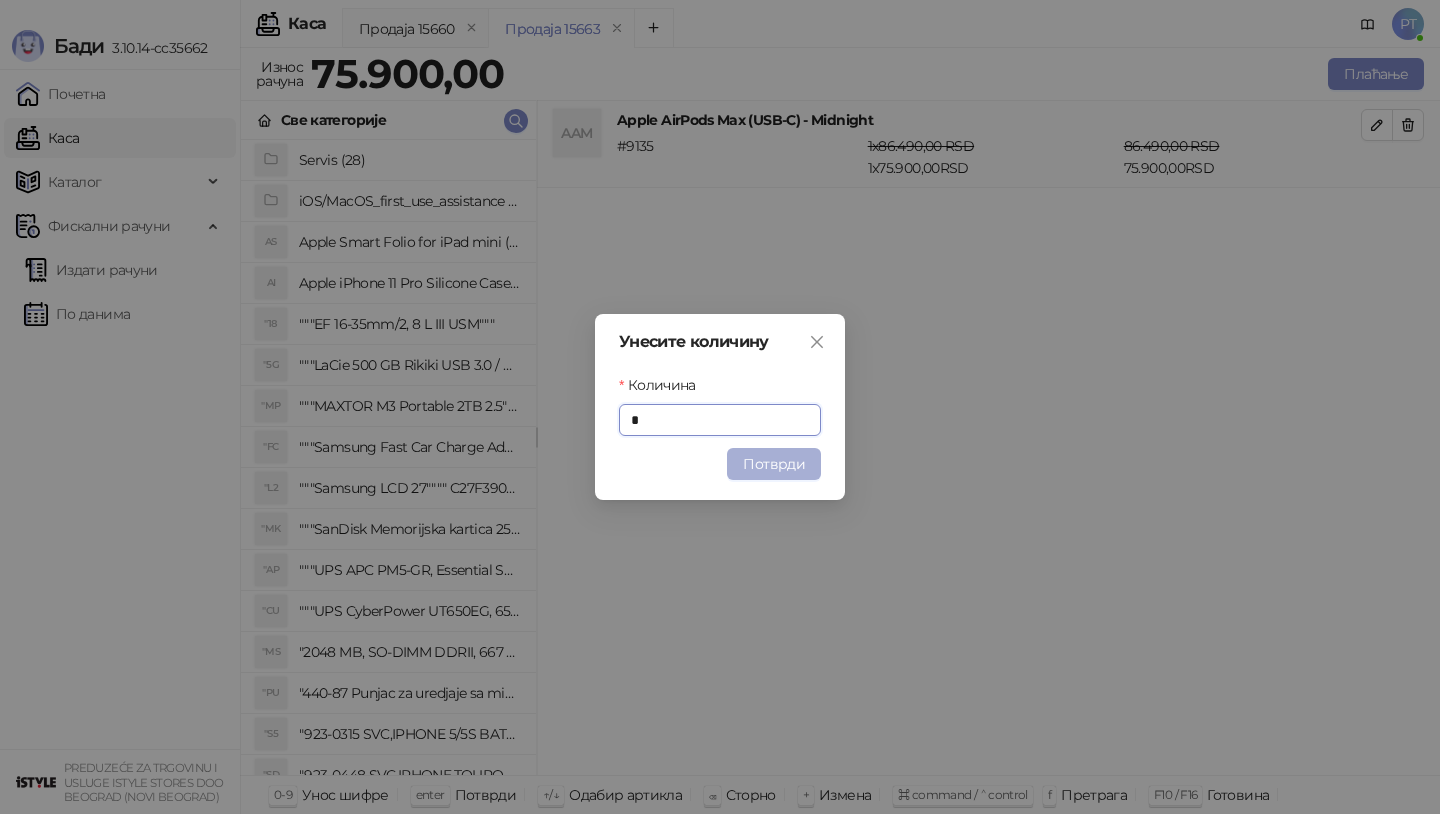 click on "Потврди" at bounding box center (774, 464) 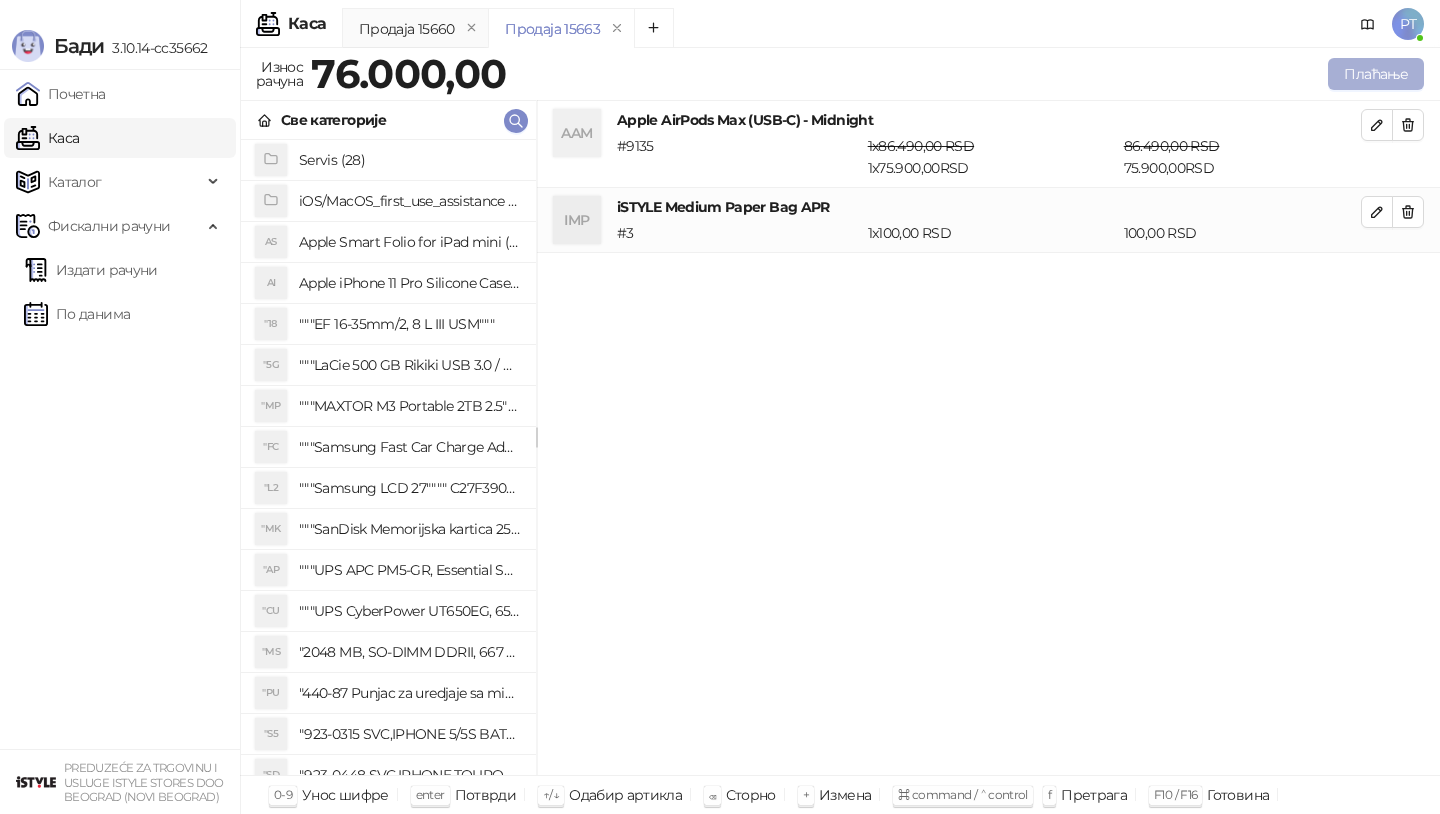 click on "Плаћање" at bounding box center (1376, 74) 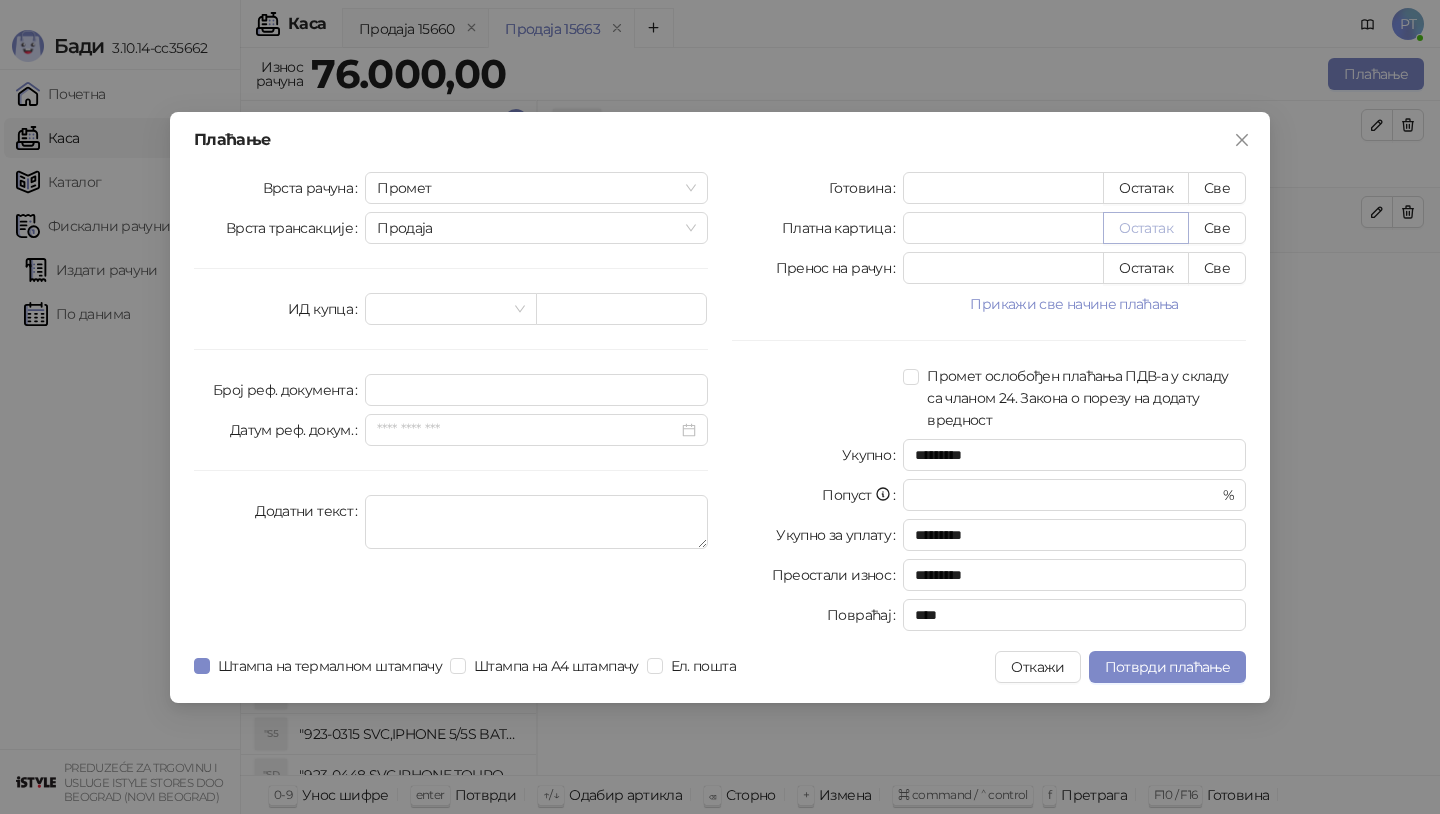 click on "Остатак" at bounding box center [1146, 228] 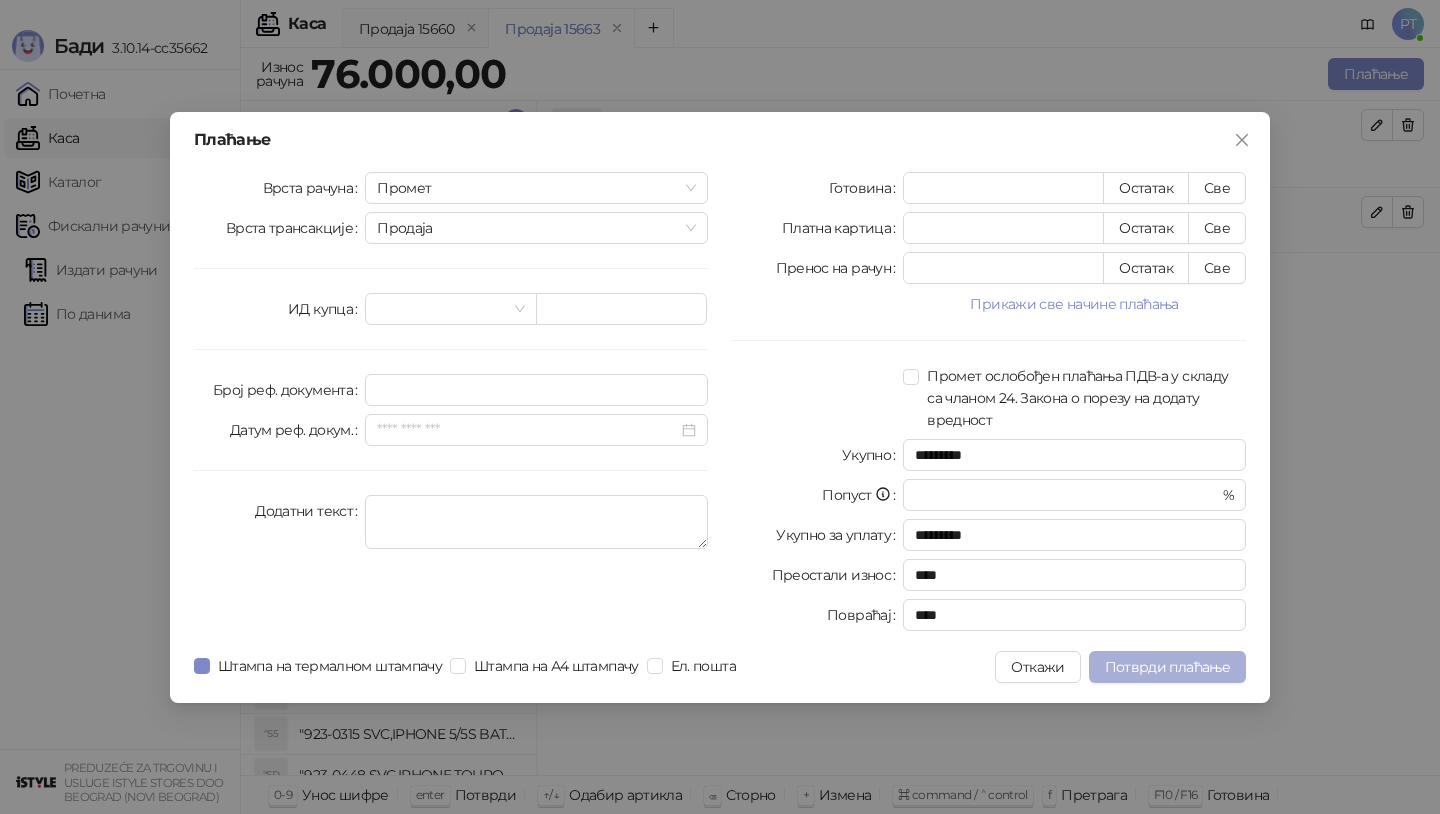 click on "Потврди плаћање" at bounding box center (1167, 667) 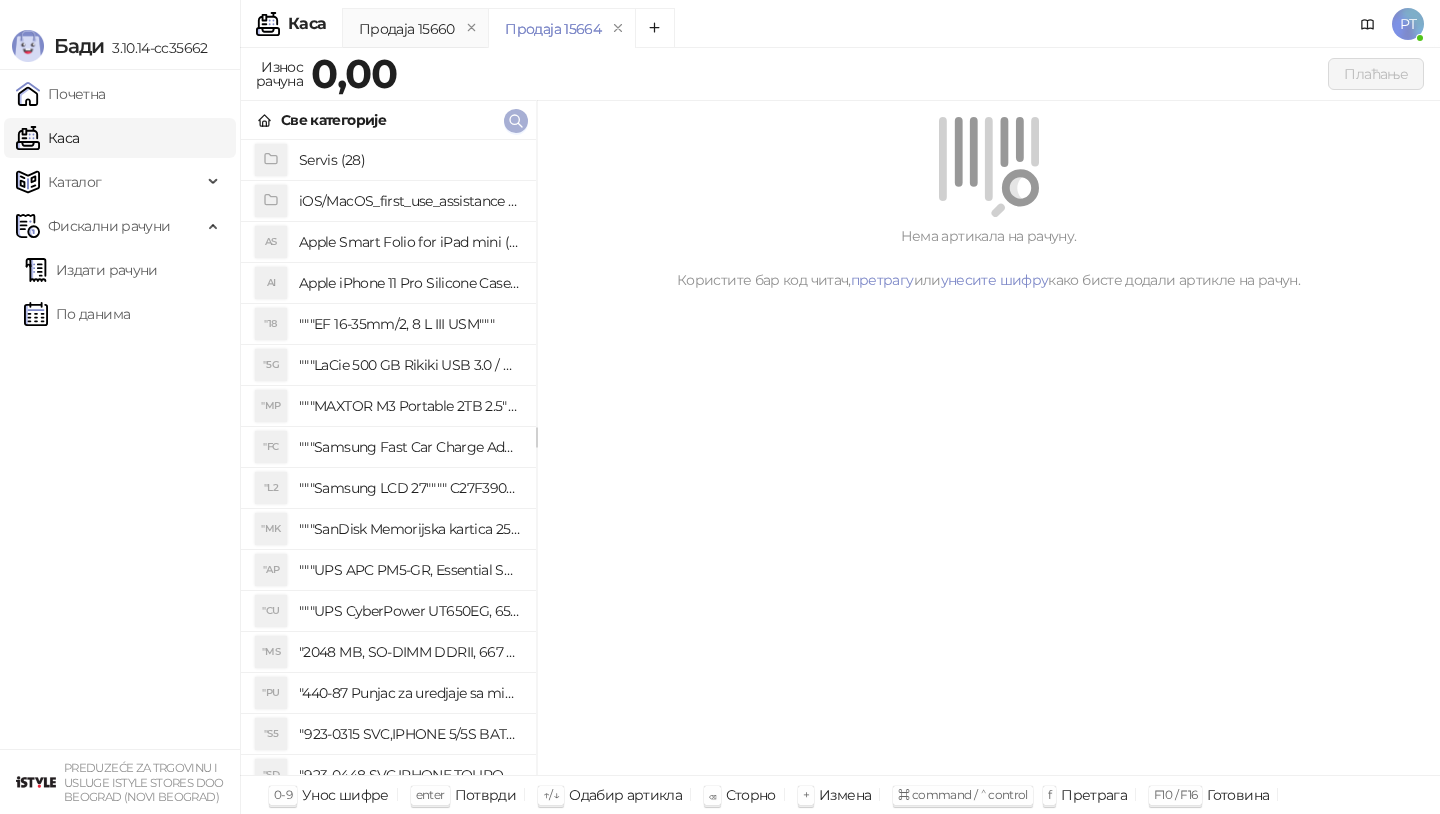 click 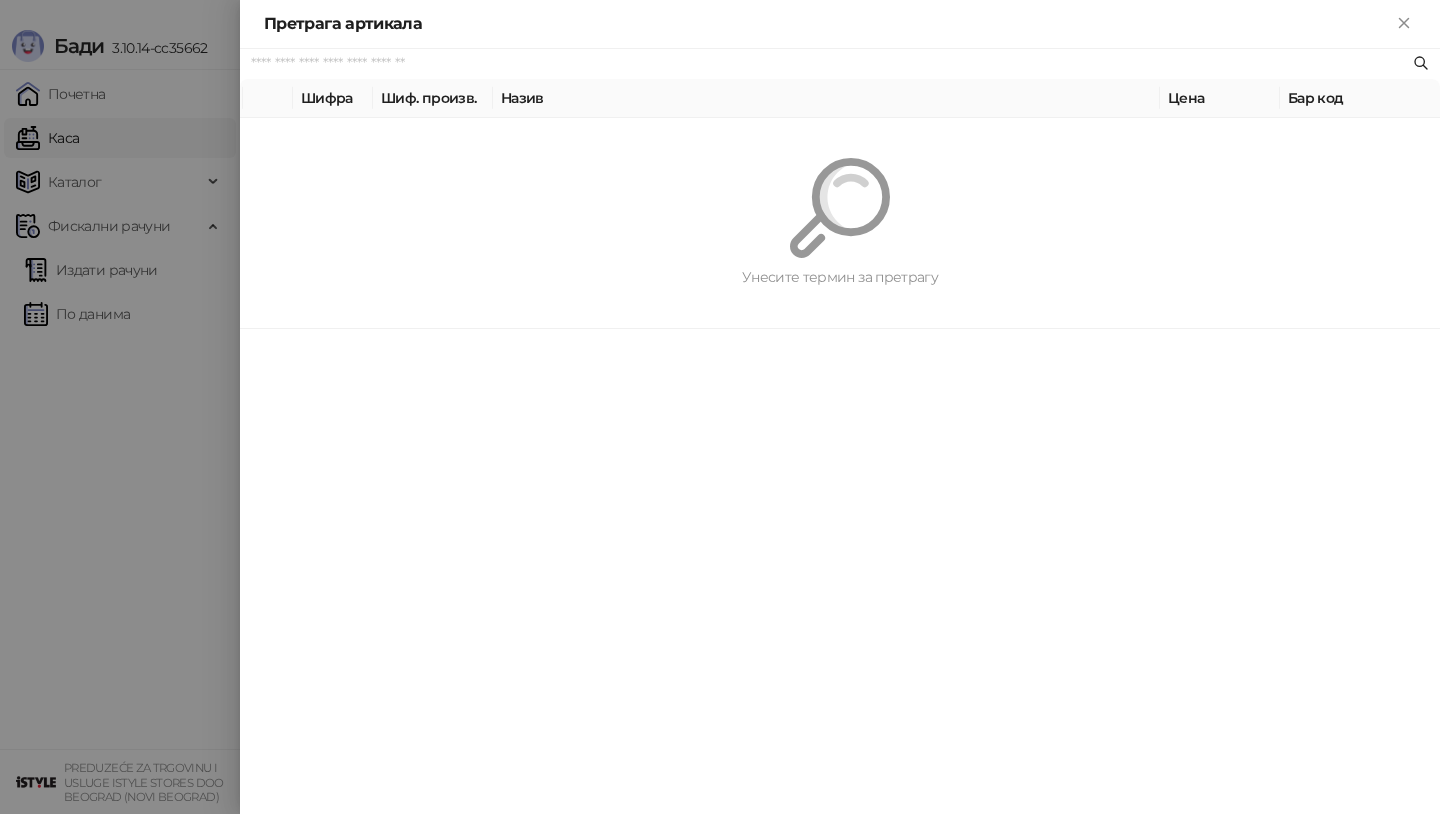 paste on "*********" 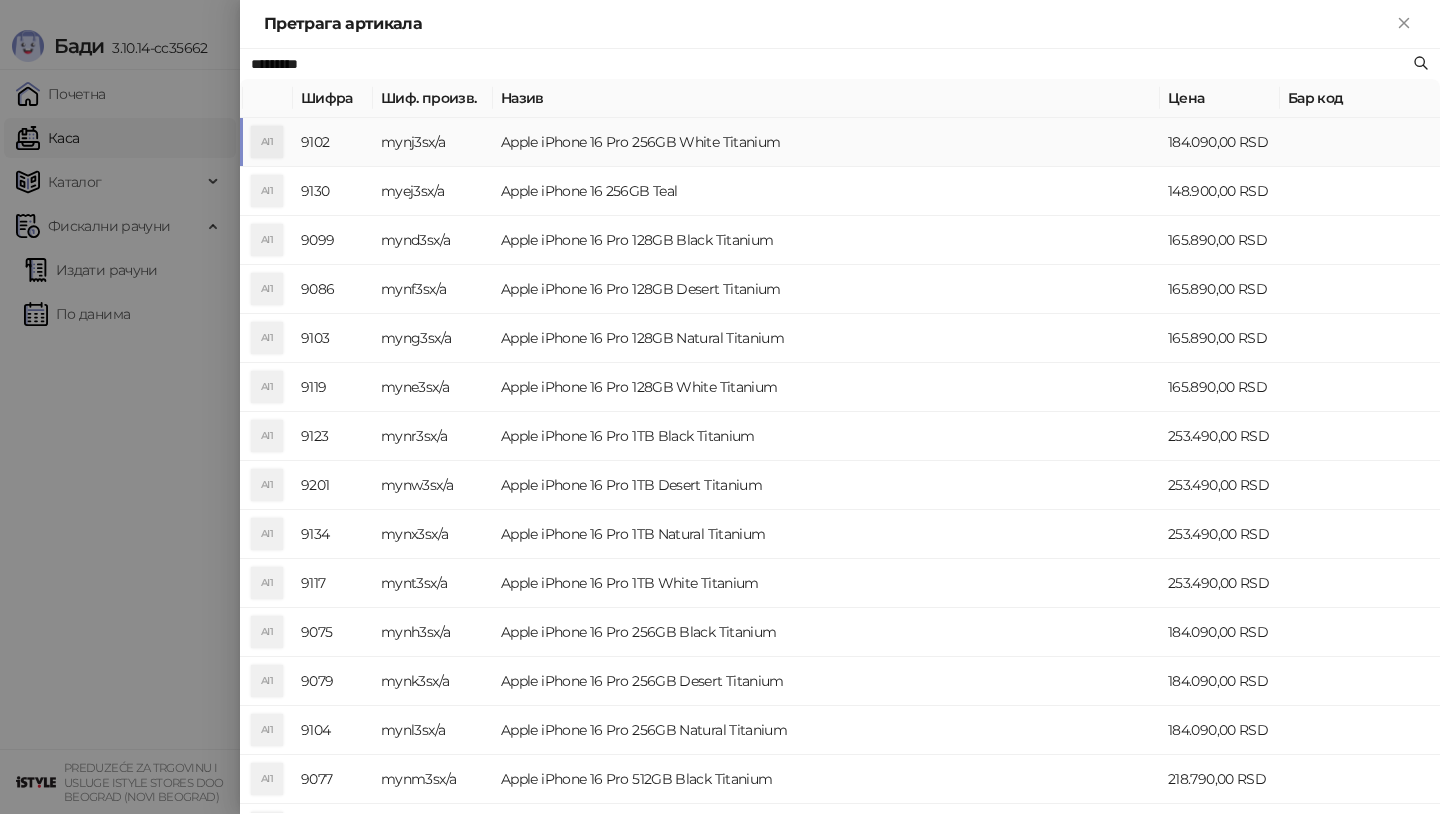 type on "*********" 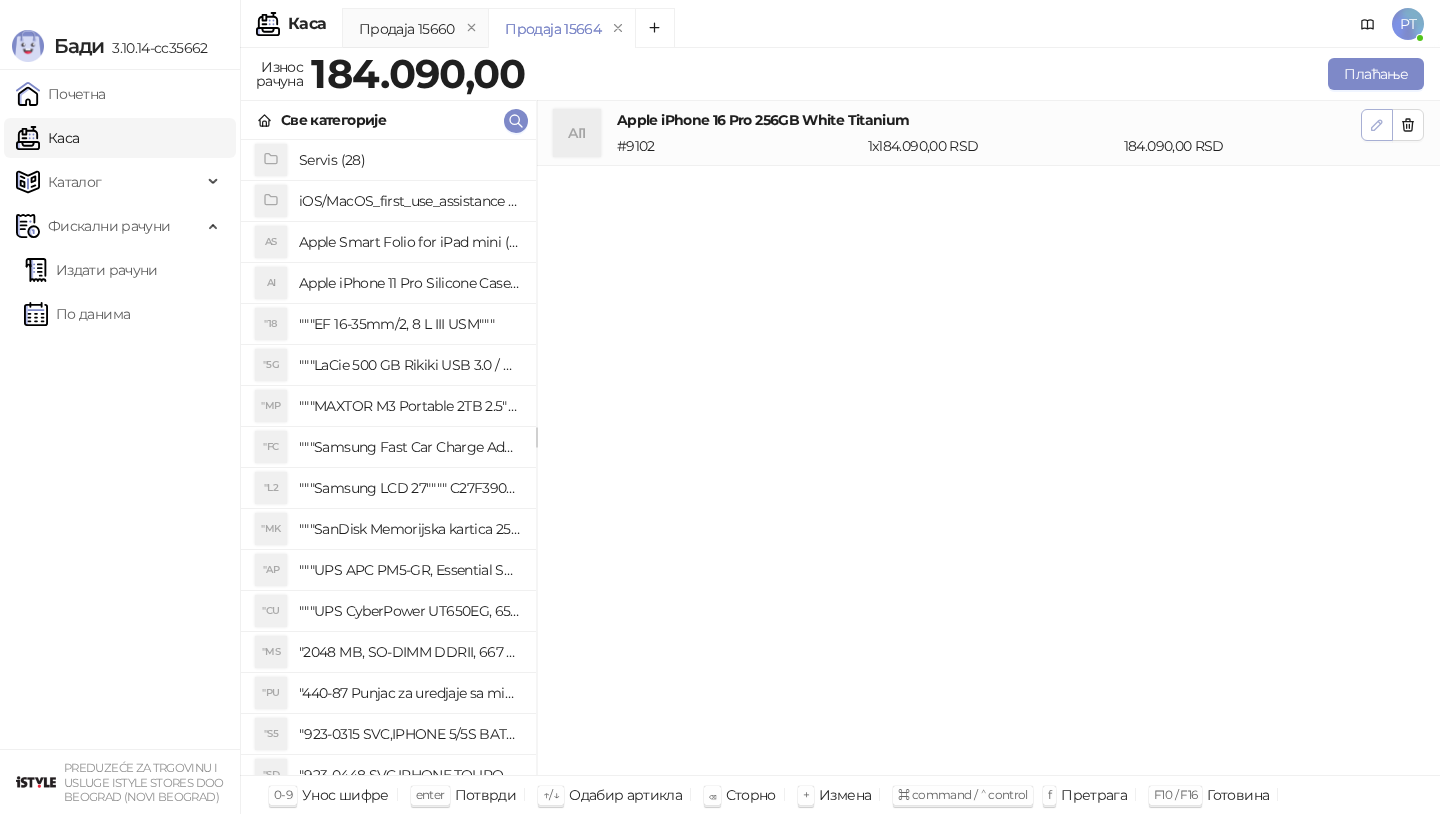 click 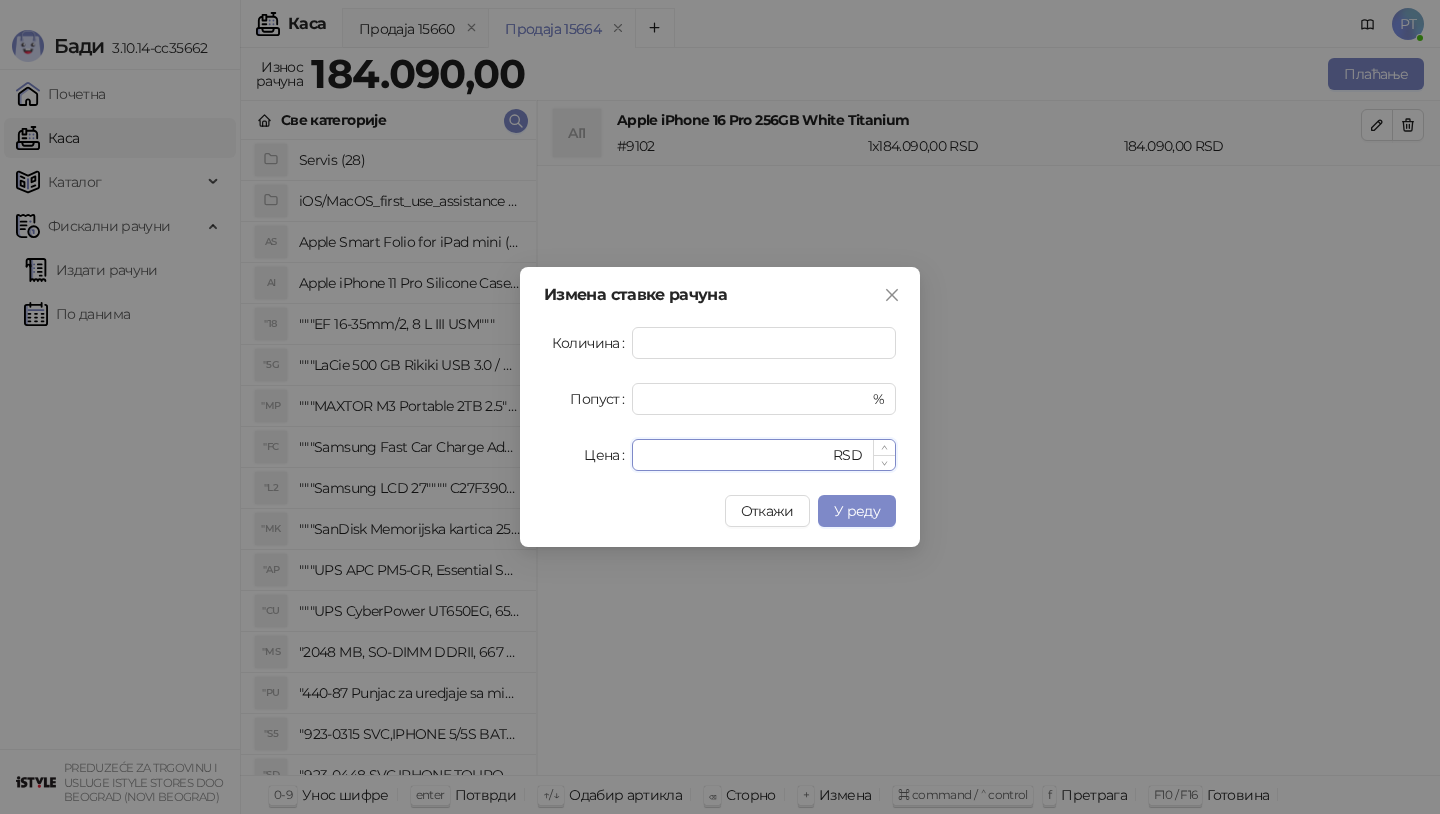 click on "******" at bounding box center (736, 455) 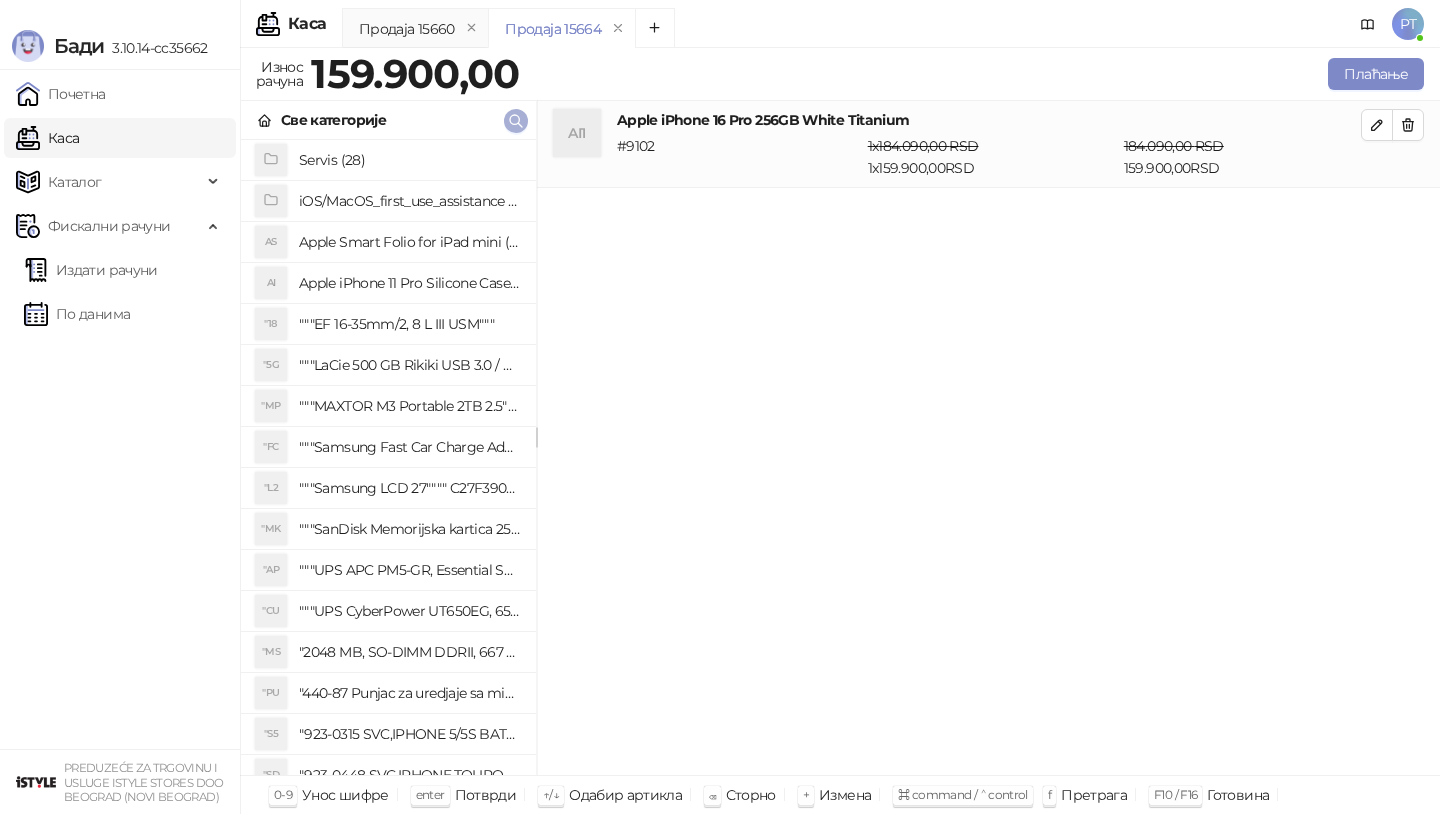 click at bounding box center (516, 121) 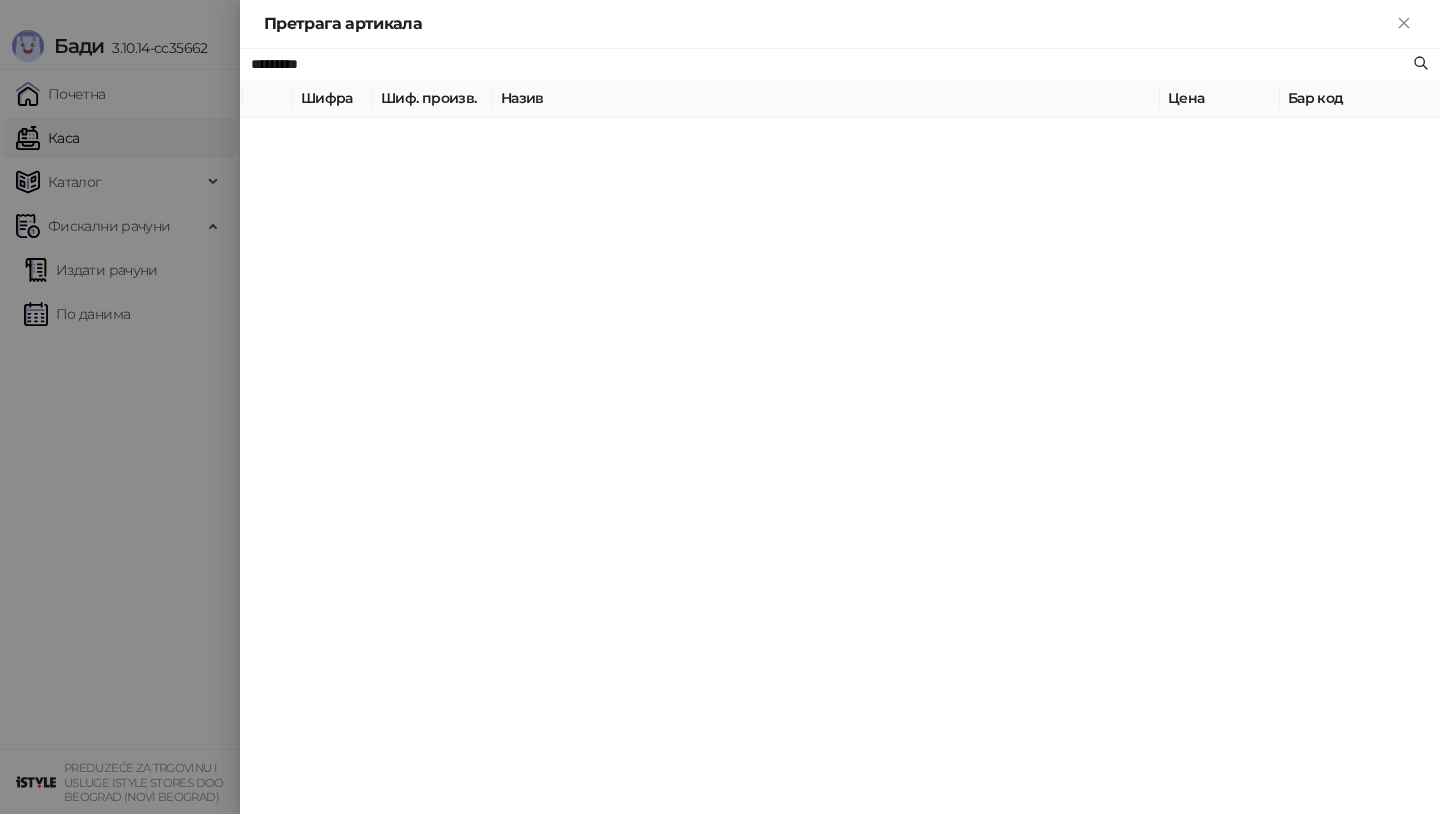 paste on "**********" 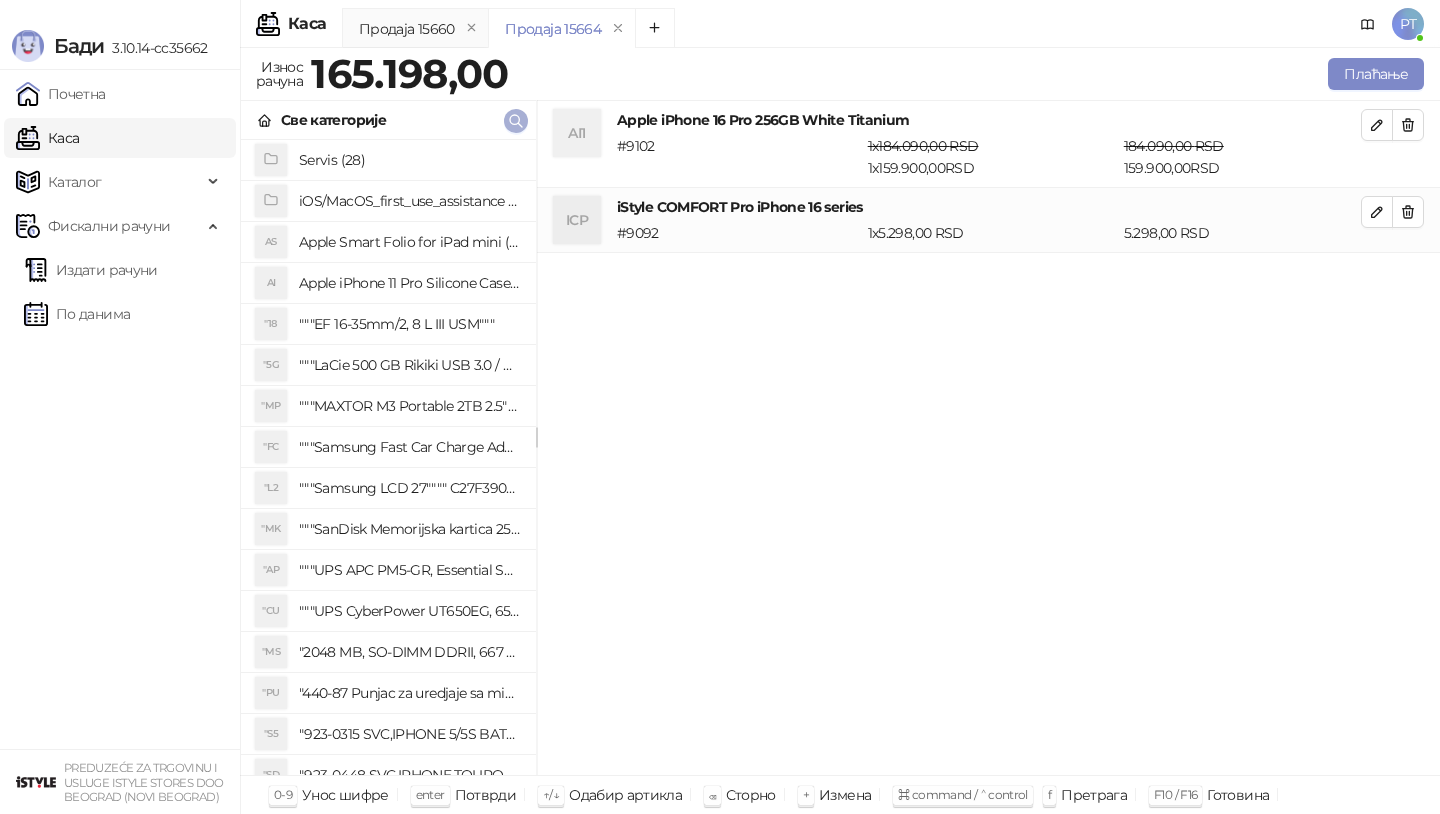 click 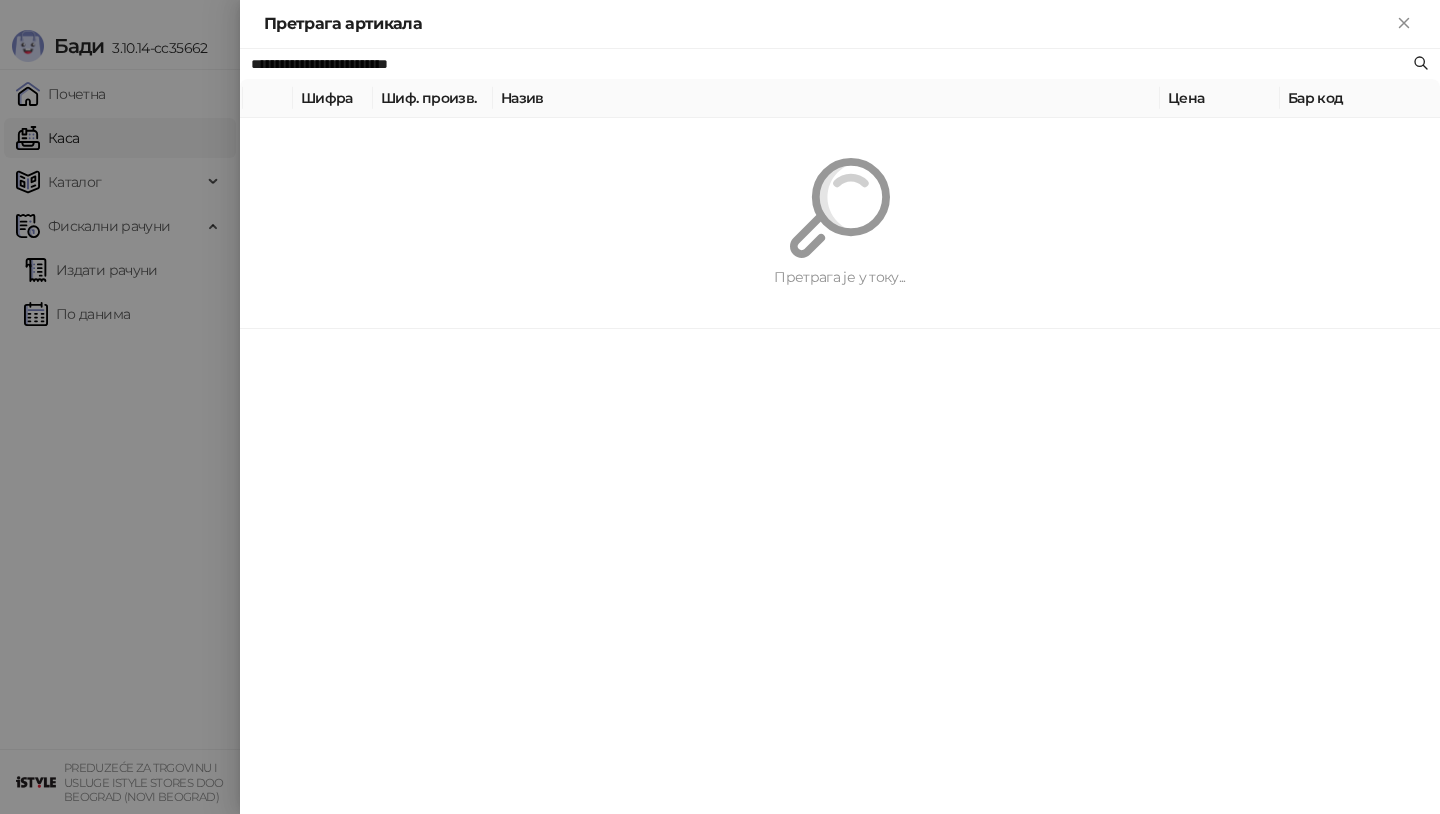 paste 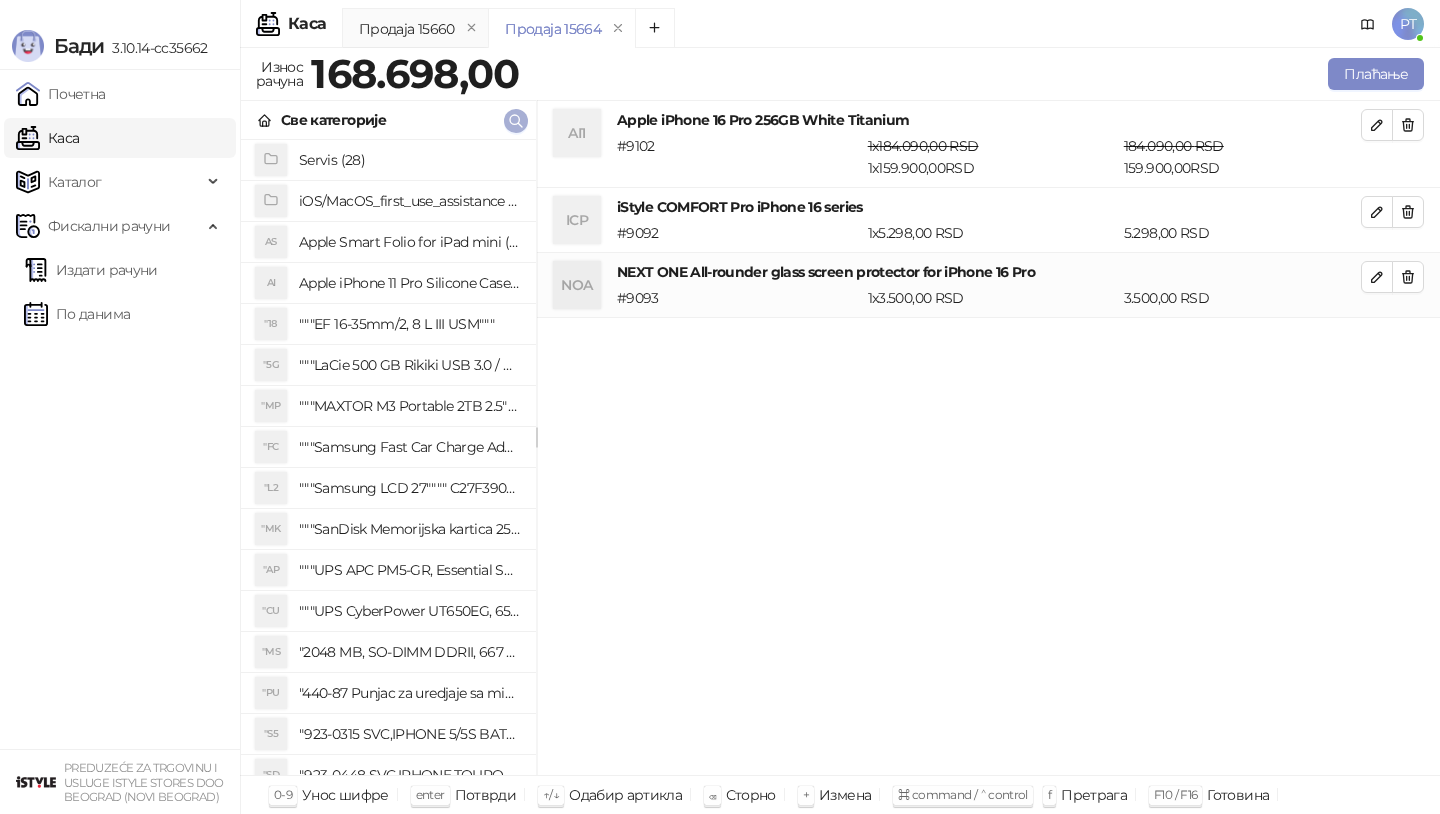 click 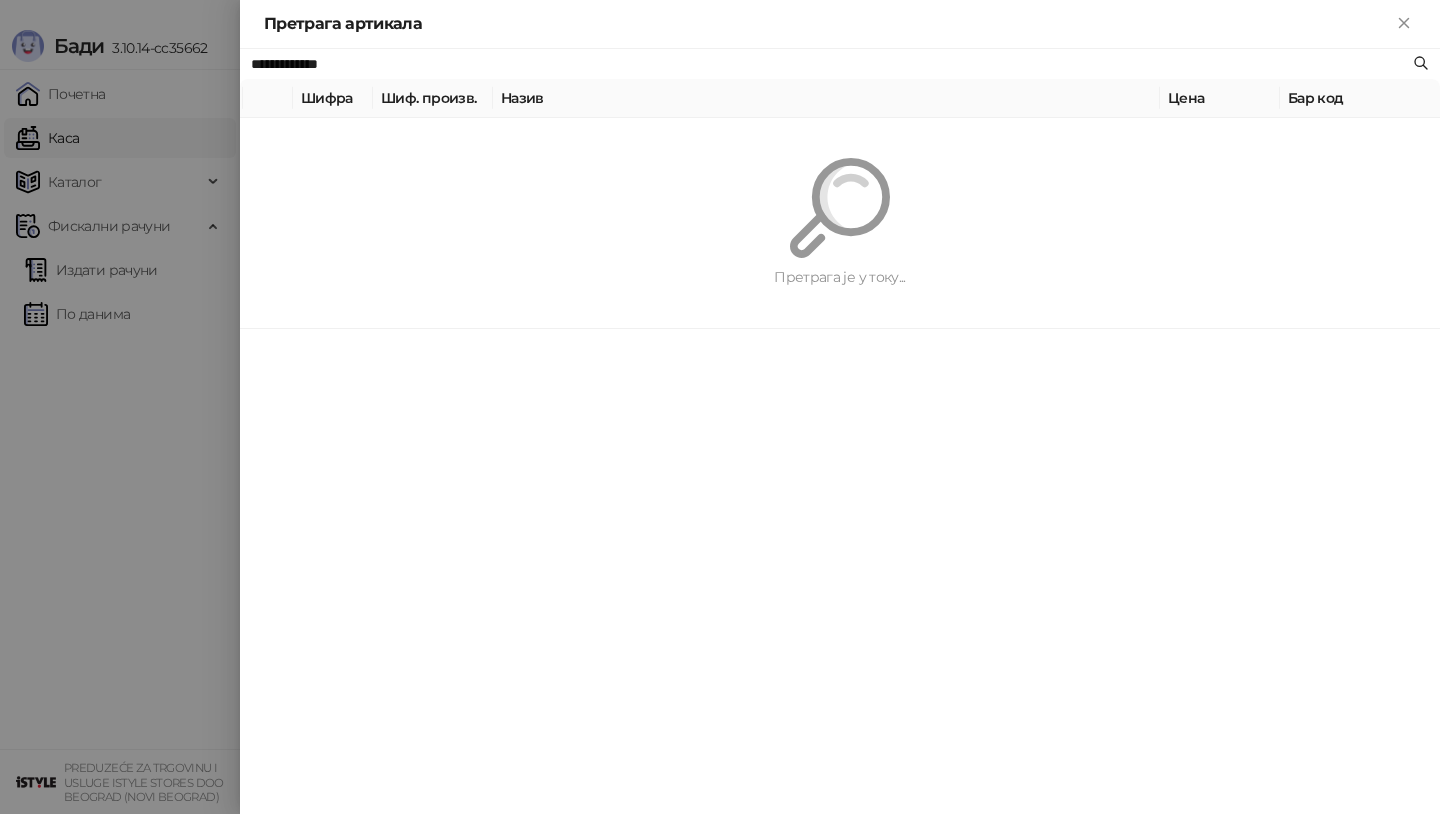 paste on "**********" 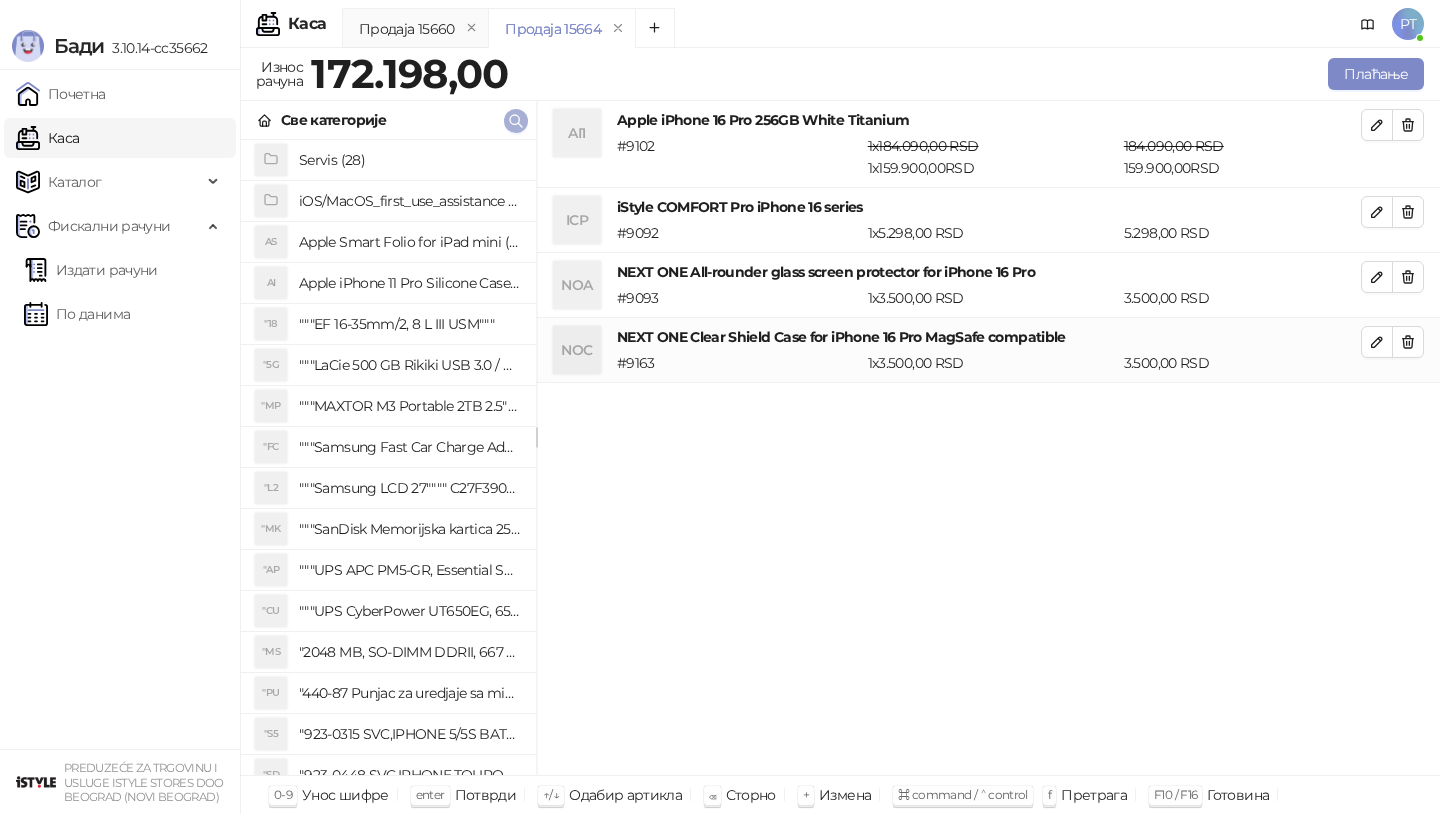 click at bounding box center [516, 121] 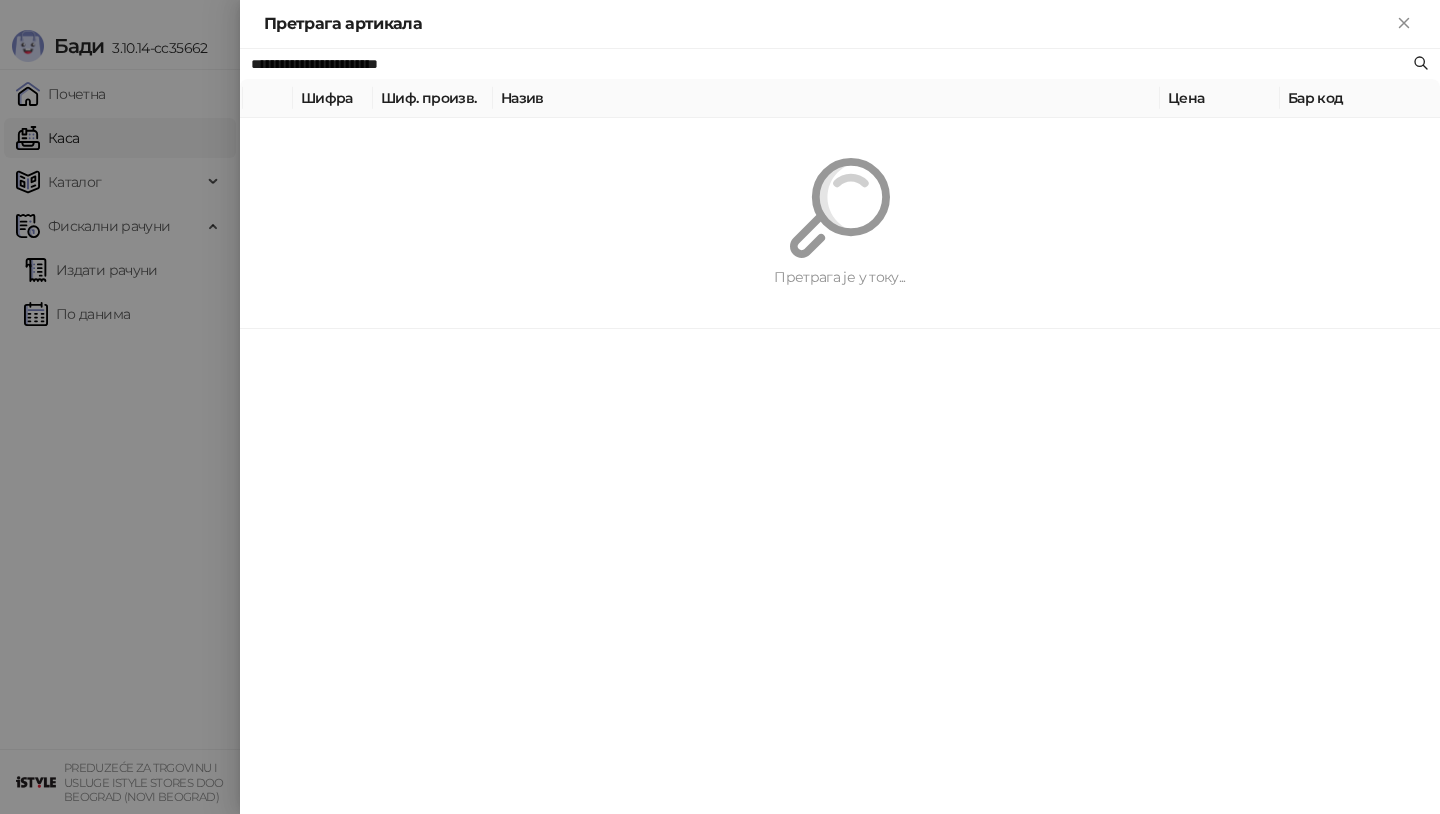 paste 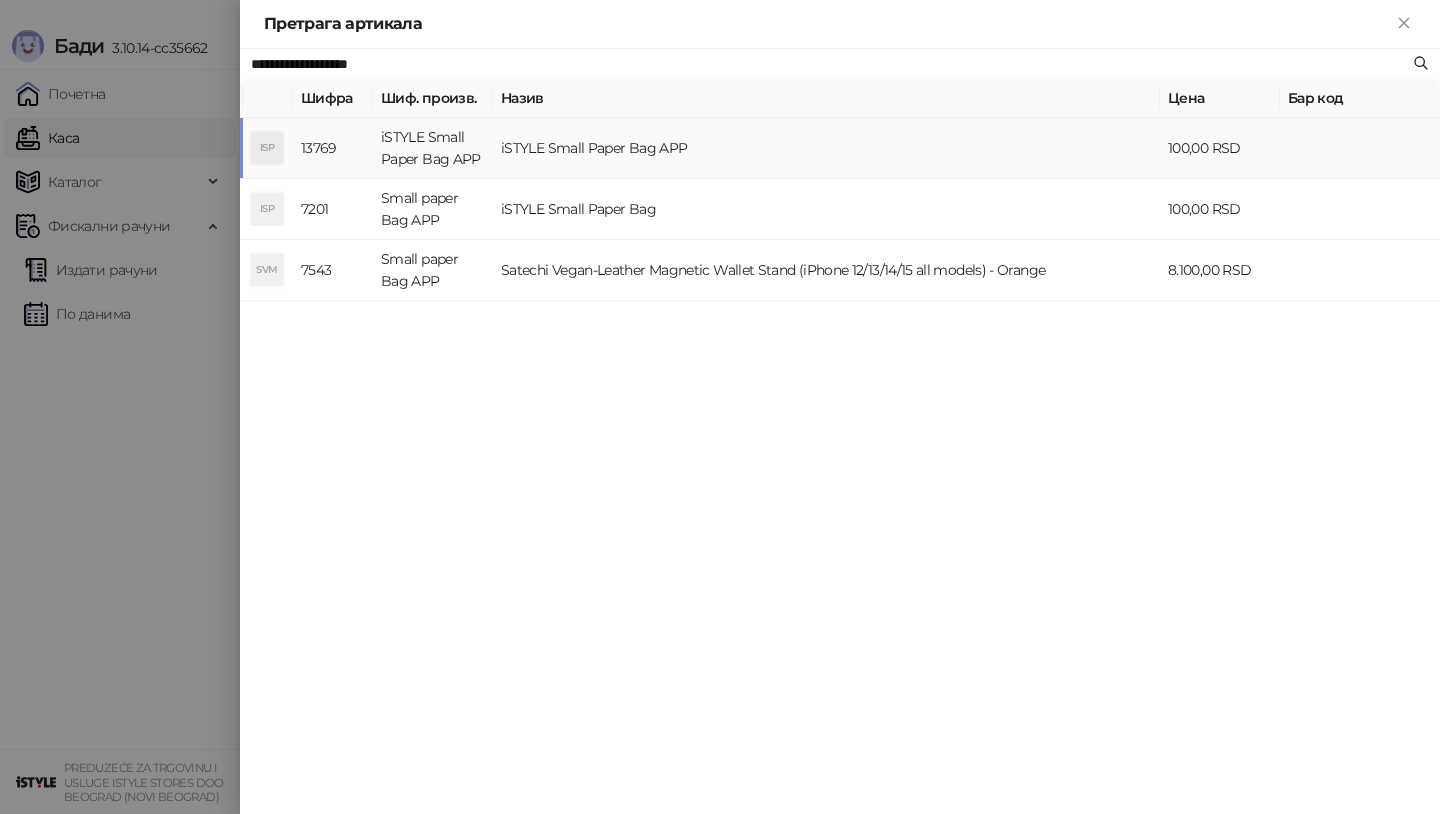 type on "**********" 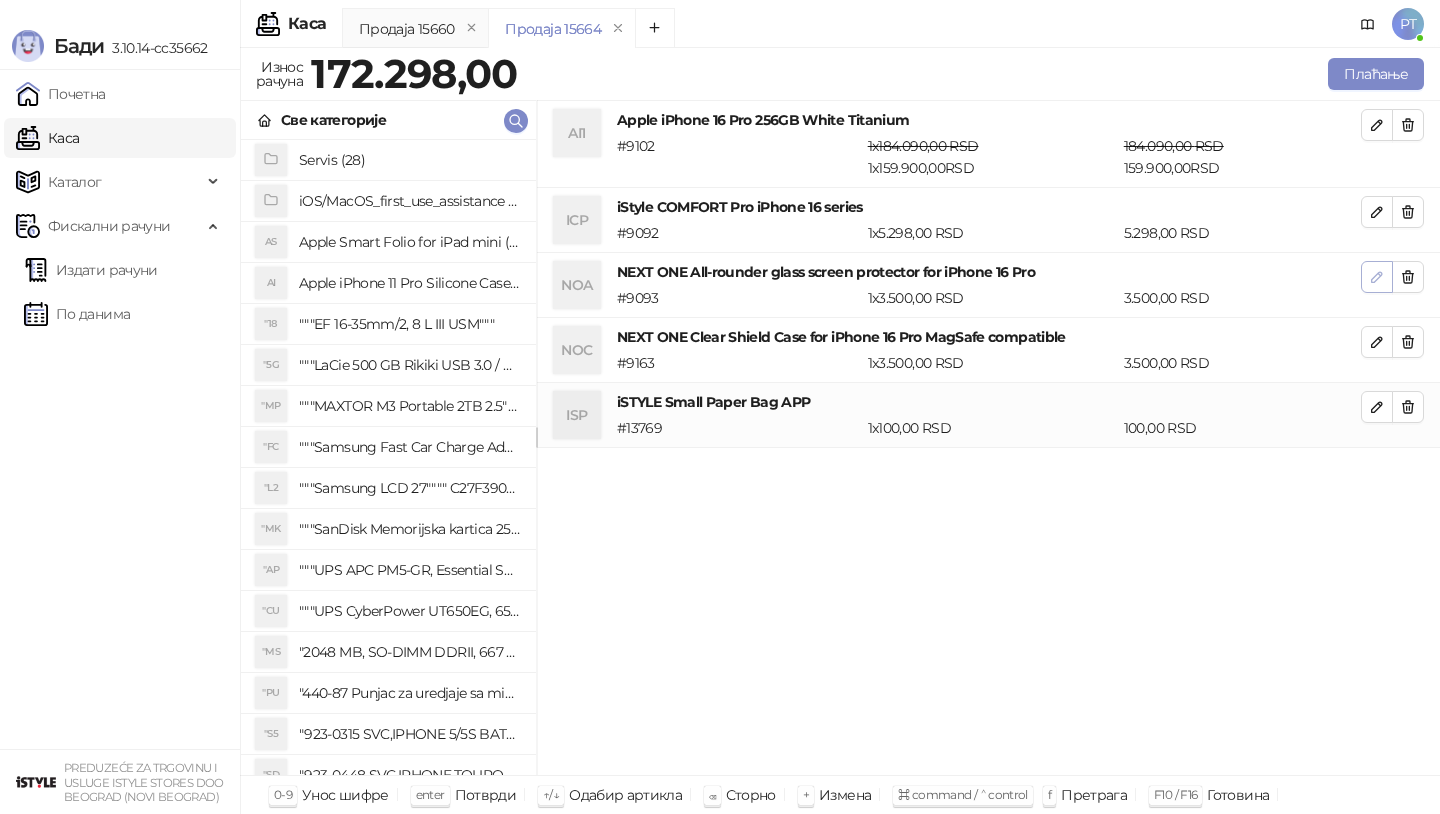 click 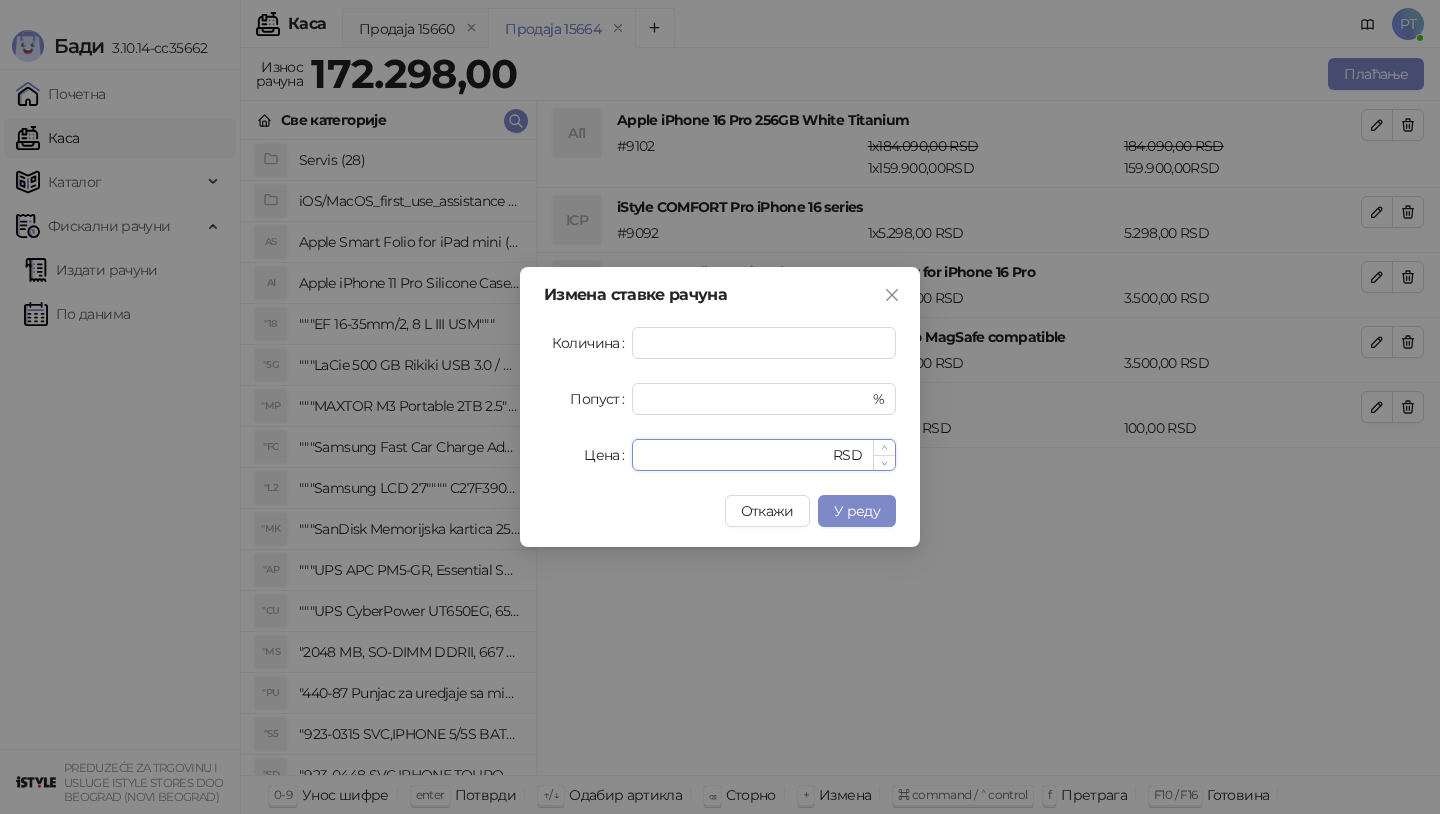 click on "****" at bounding box center (736, 455) 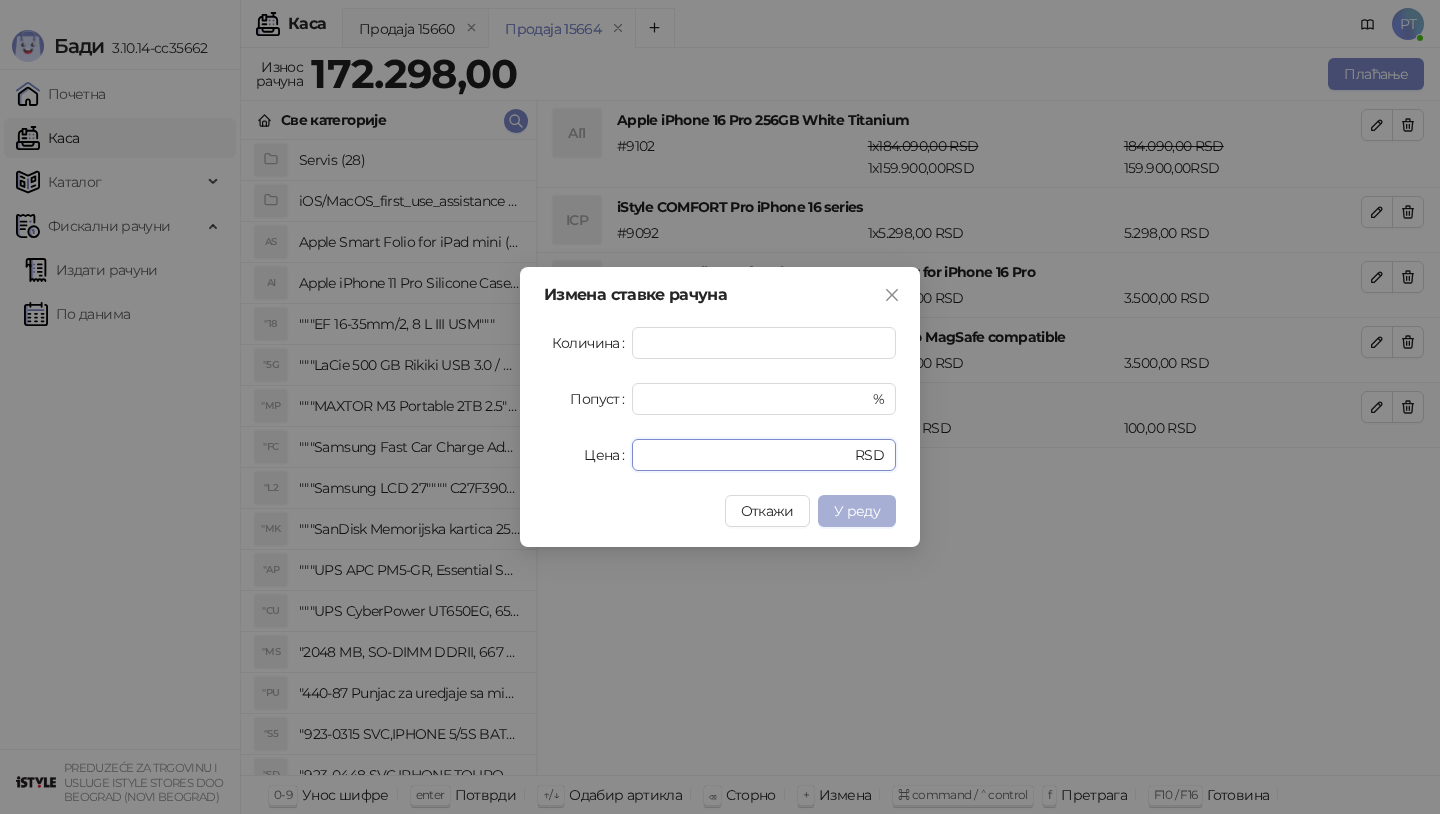 type on "*" 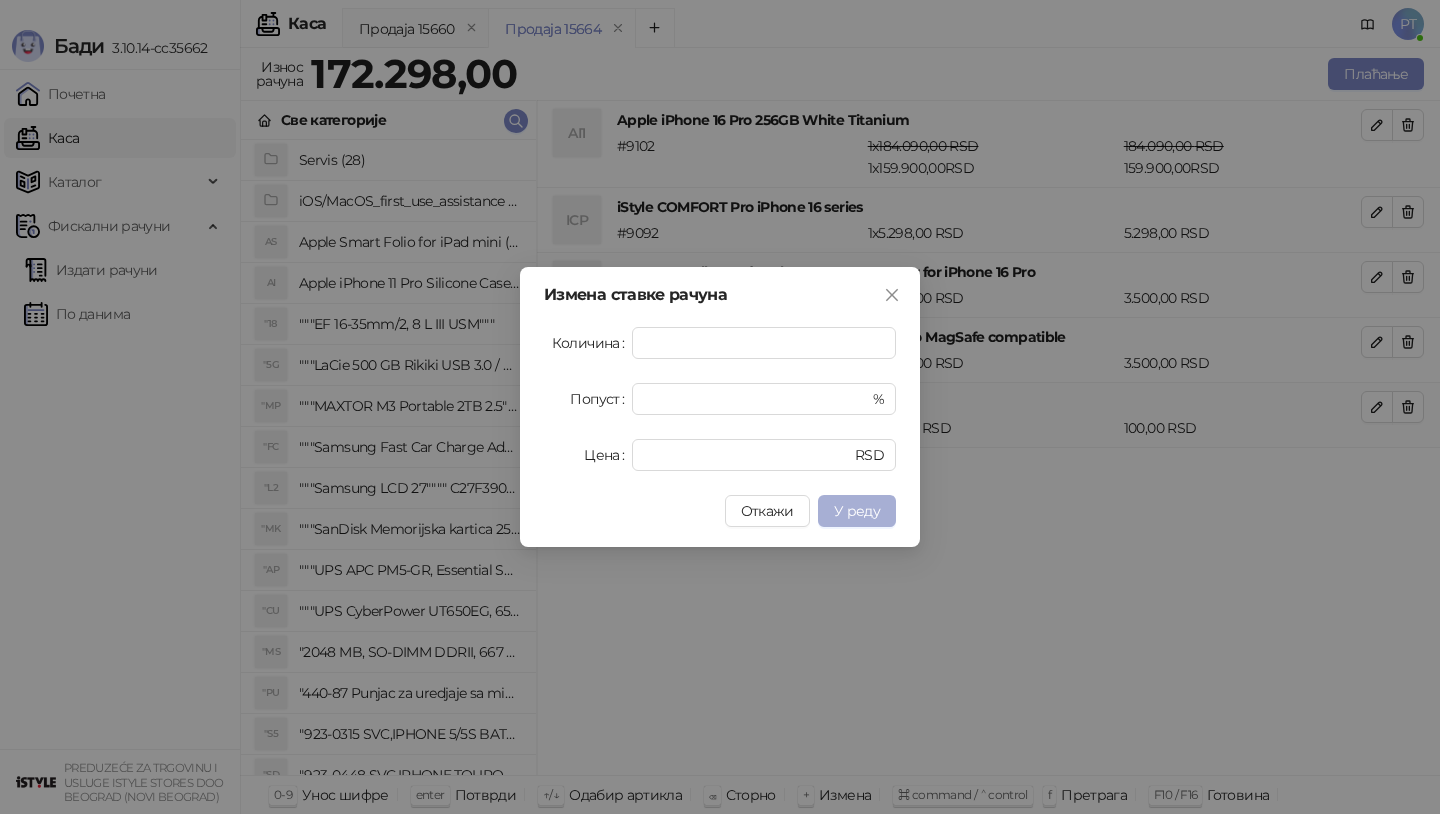 click on "У реду" at bounding box center [857, 511] 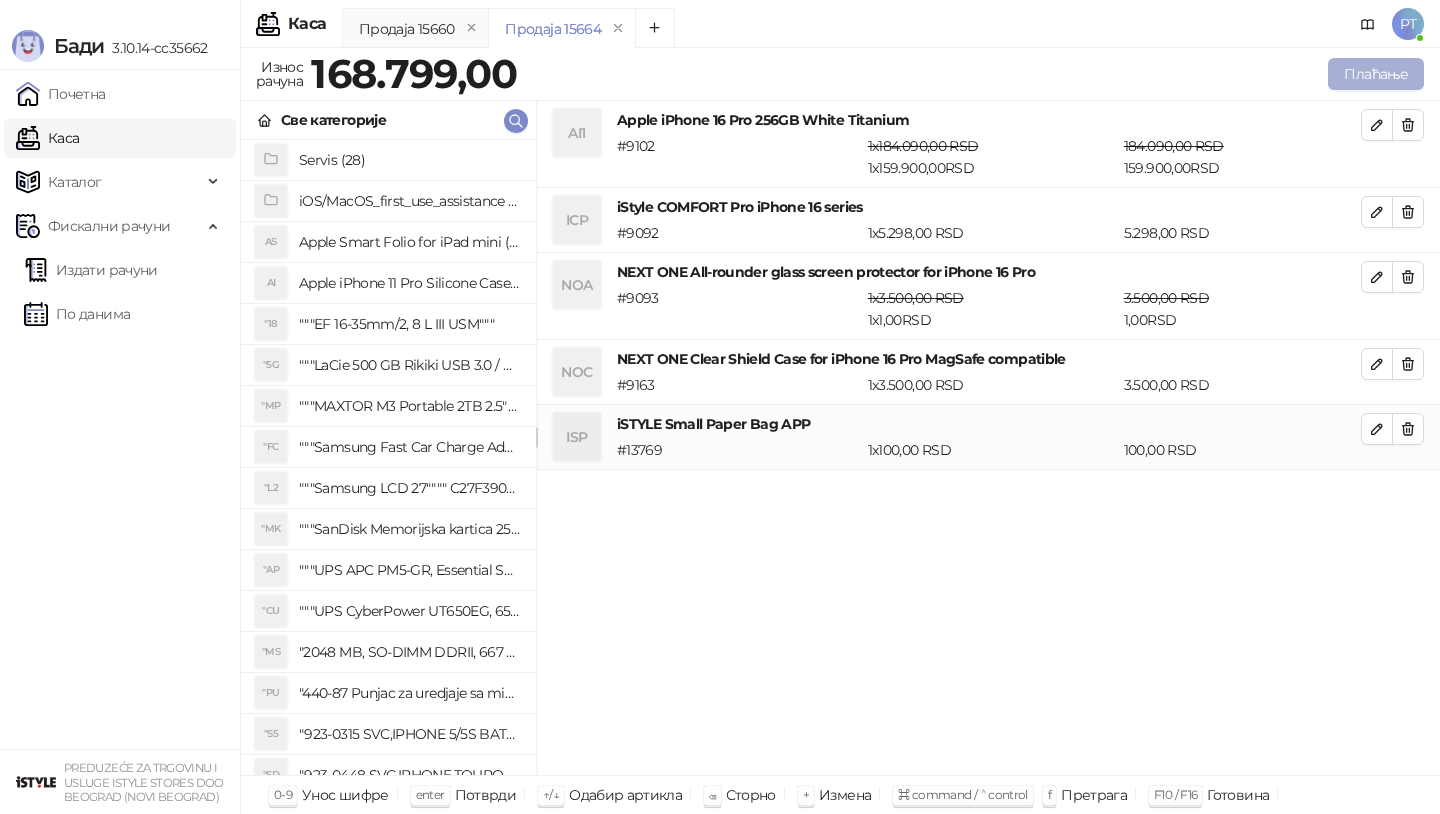 click on "Плаћање" at bounding box center [1376, 74] 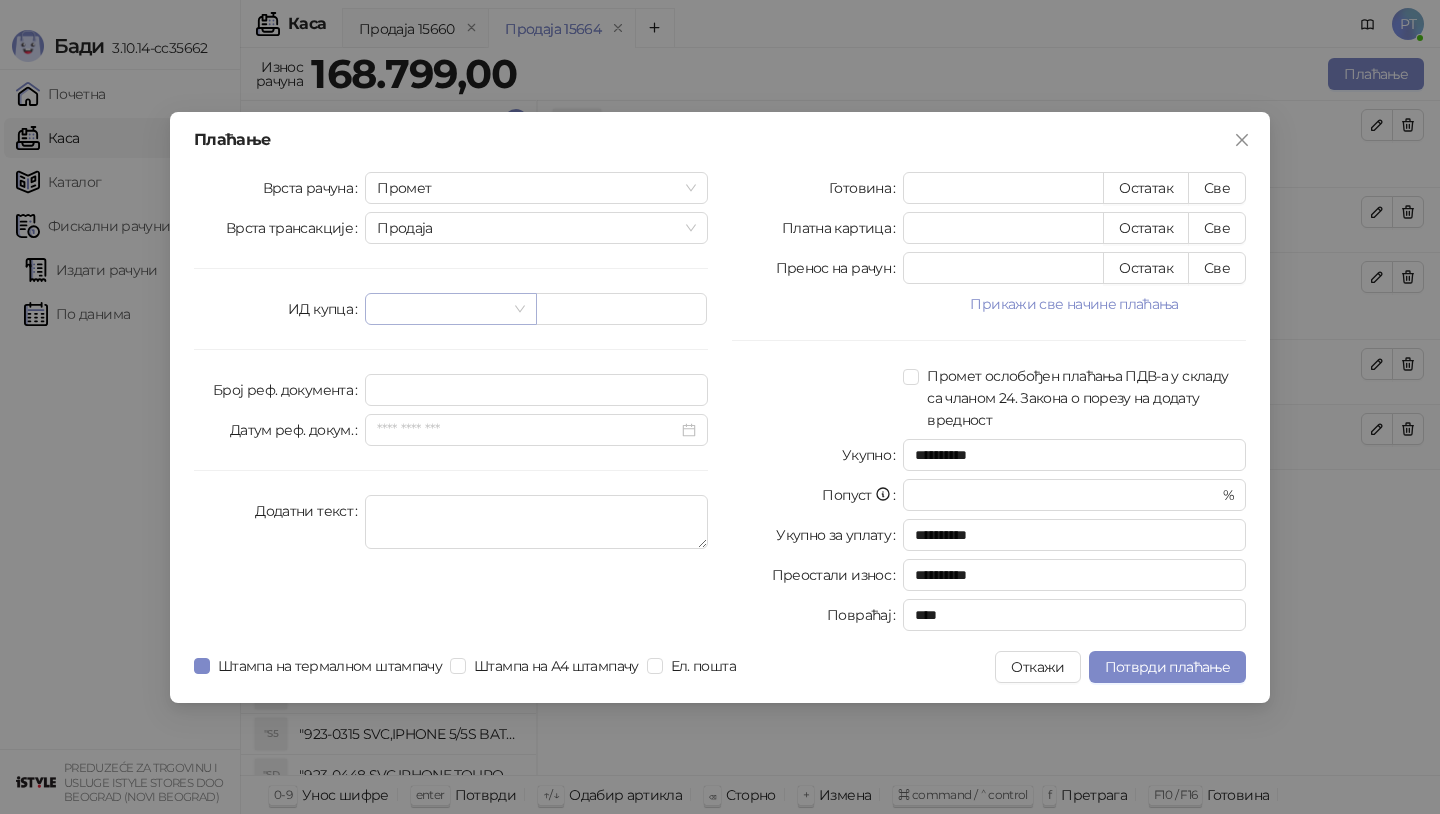 click at bounding box center (450, 309) 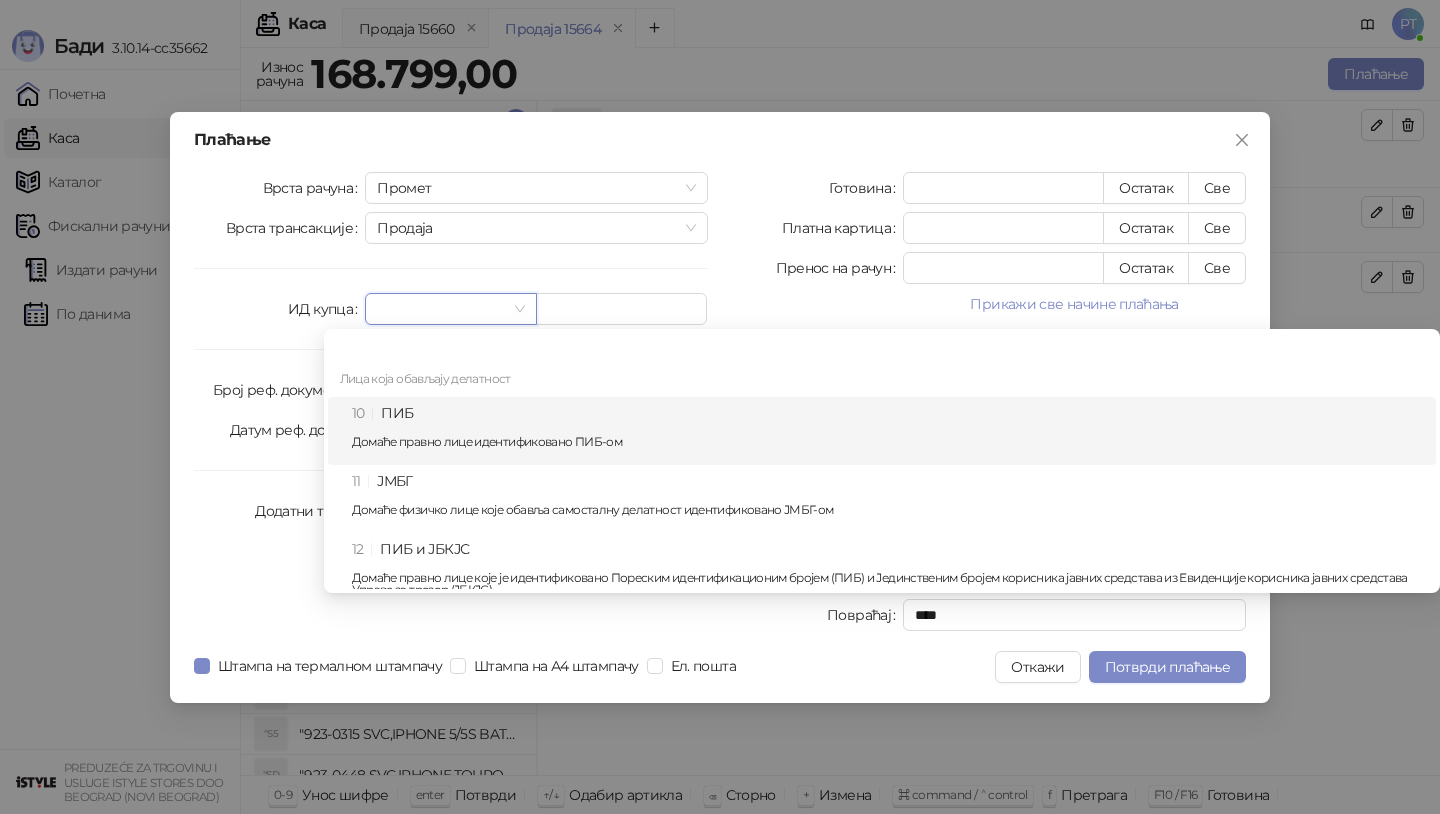 click on "10 ПИБ Домаће правно лице идентификовано ПИБ-ом" at bounding box center (888, 431) 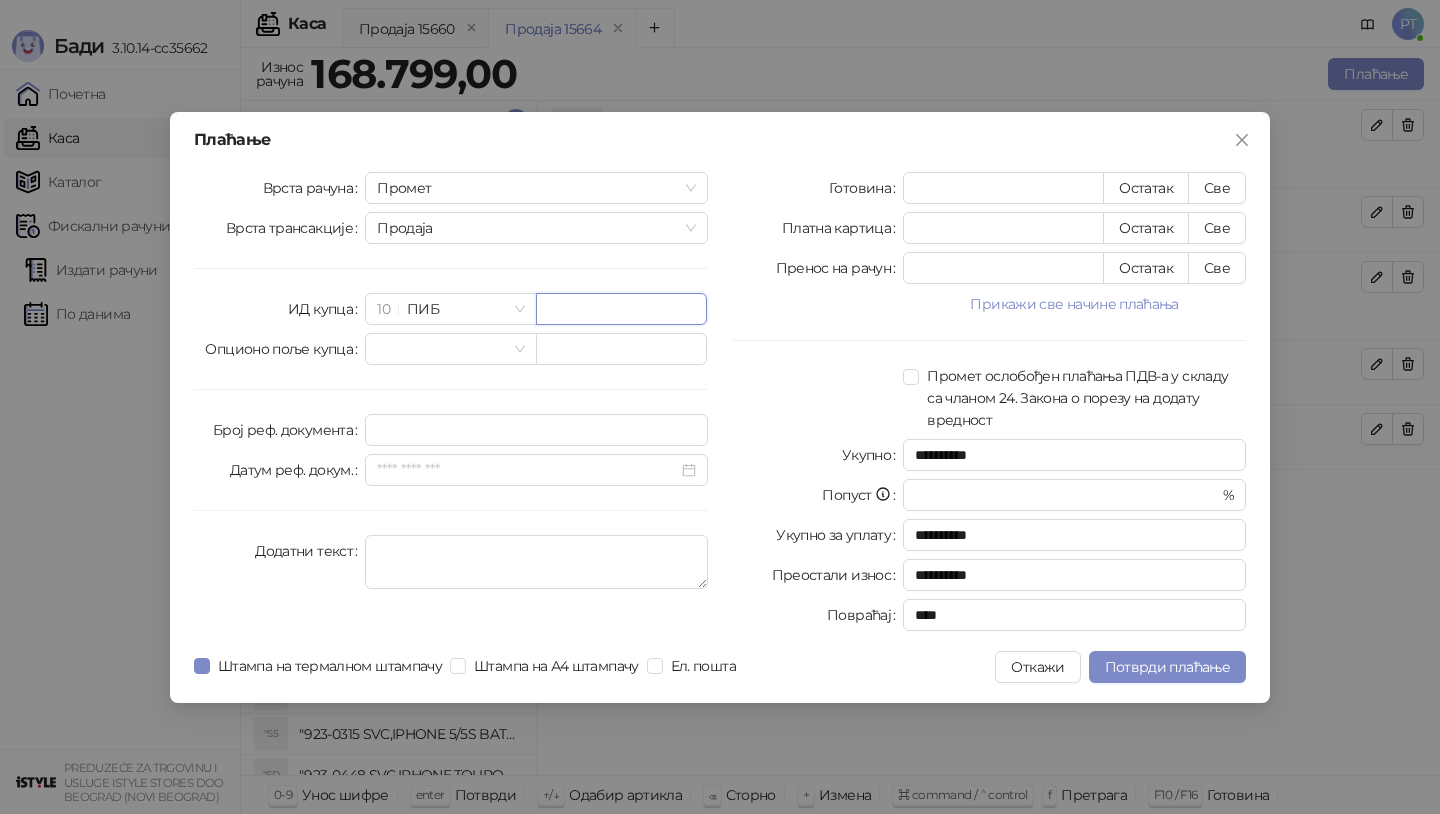 paste on "*********" 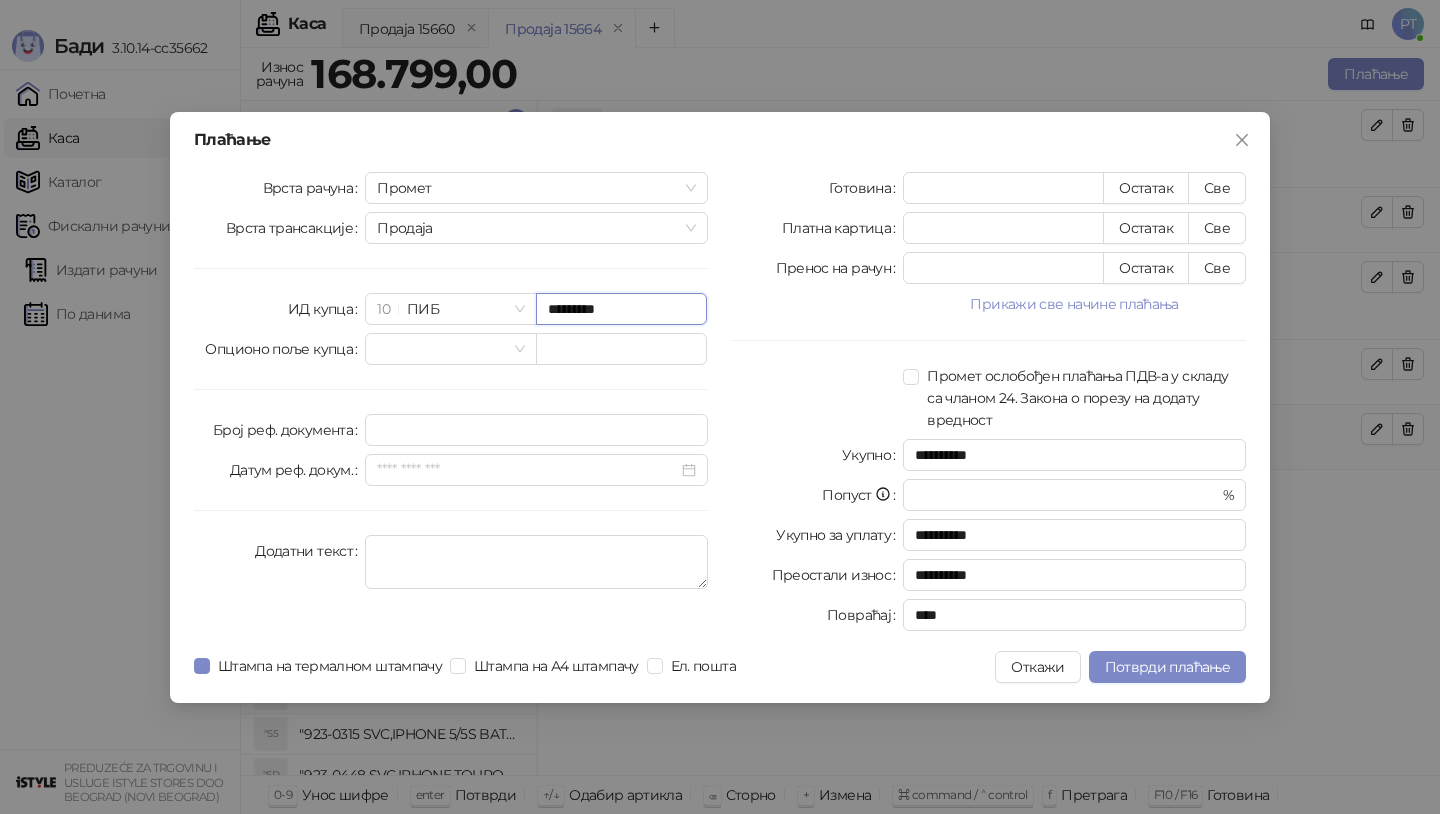 type on "*********" 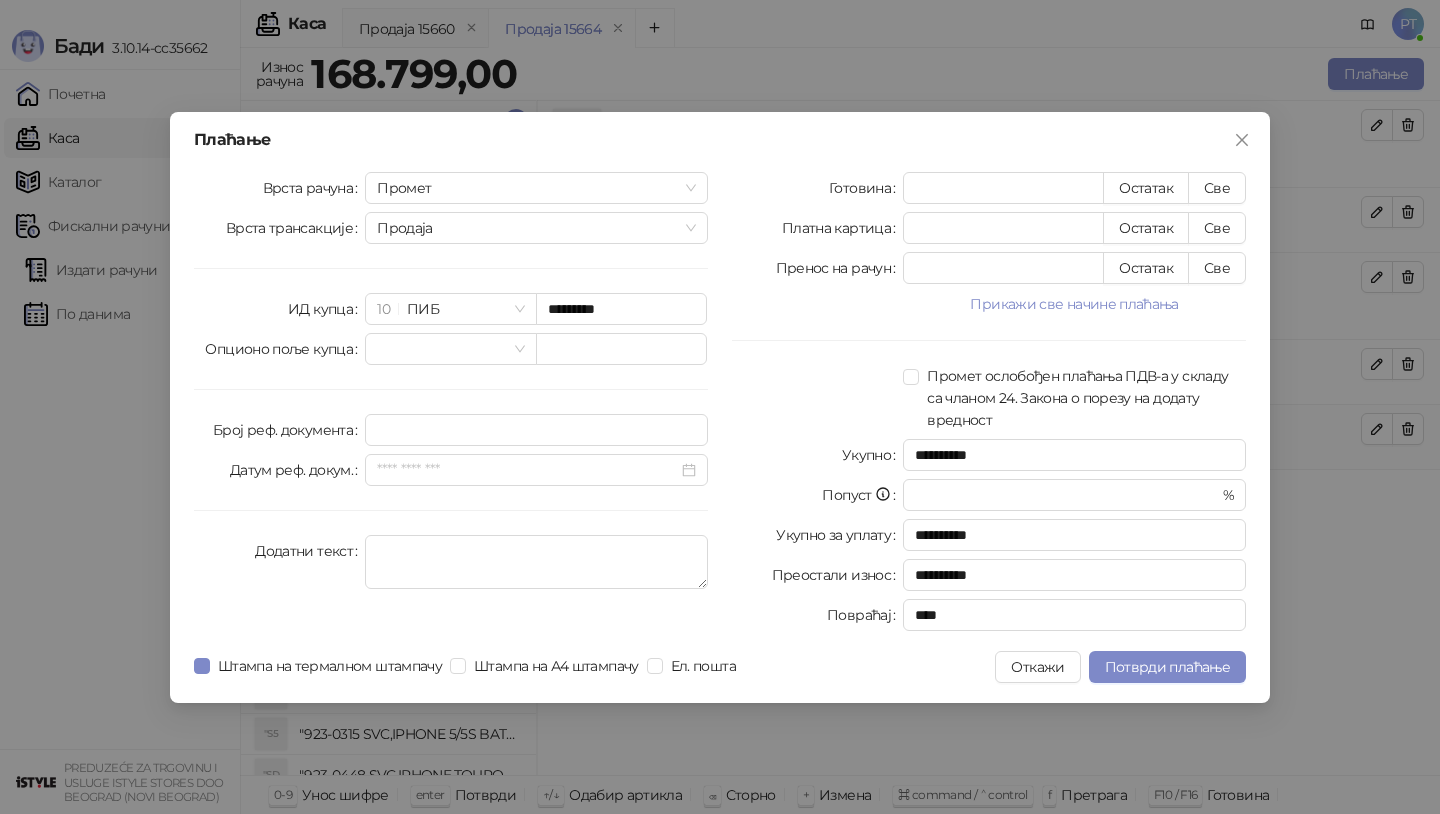 click on "**********" at bounding box center [989, 405] 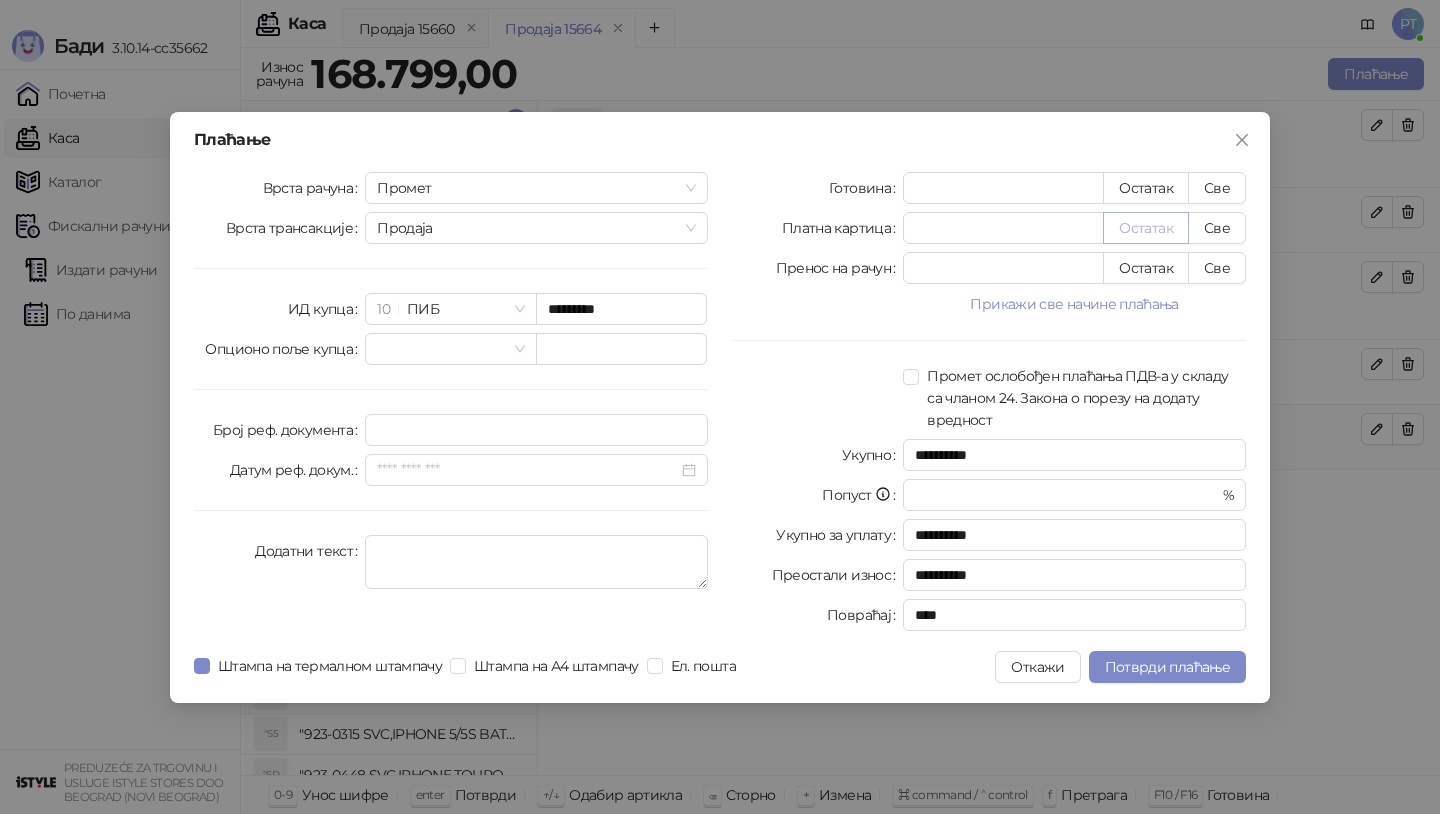 click on "Остатак" at bounding box center [1146, 228] 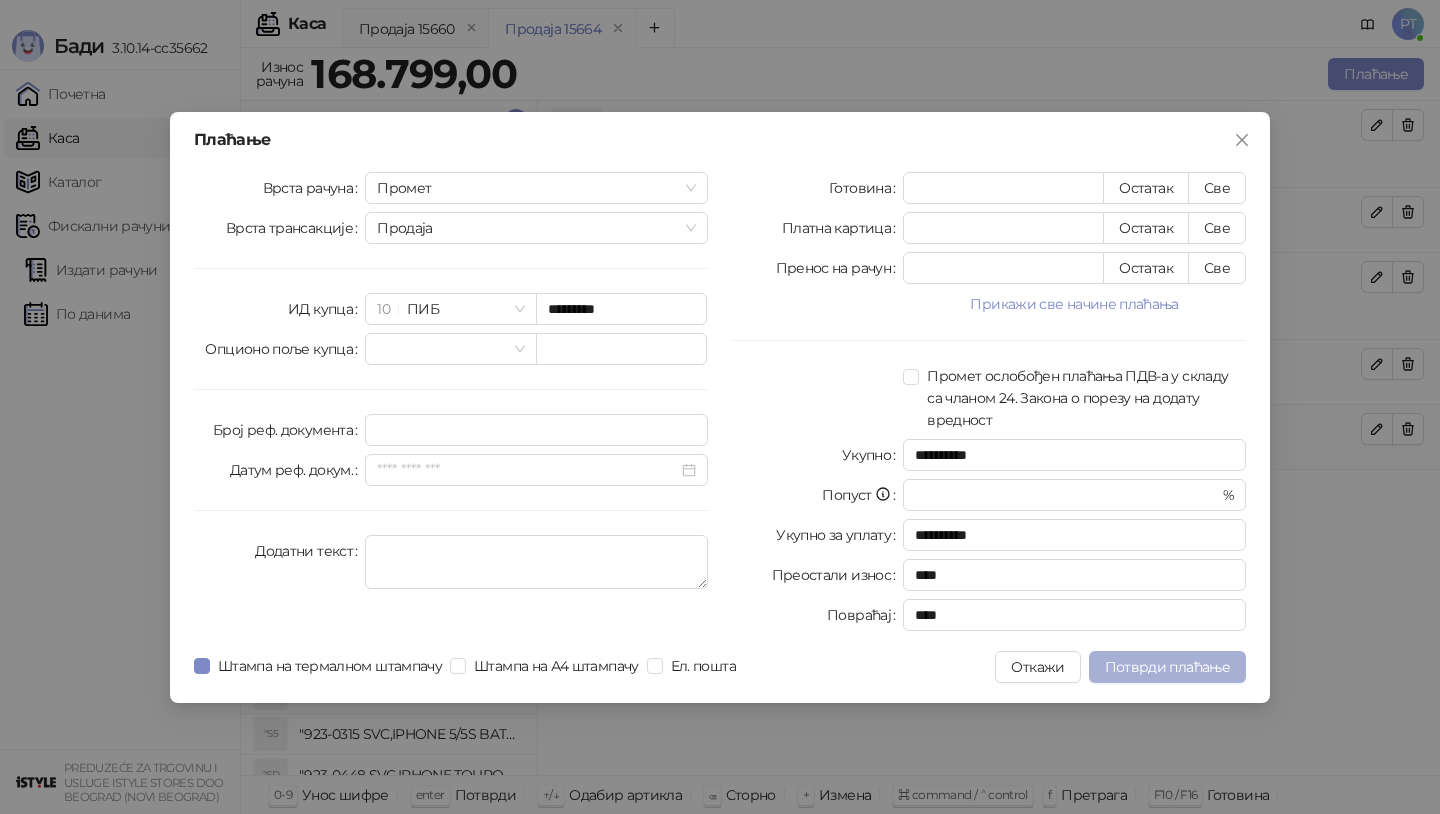 click on "Потврди плаћање" at bounding box center [1167, 667] 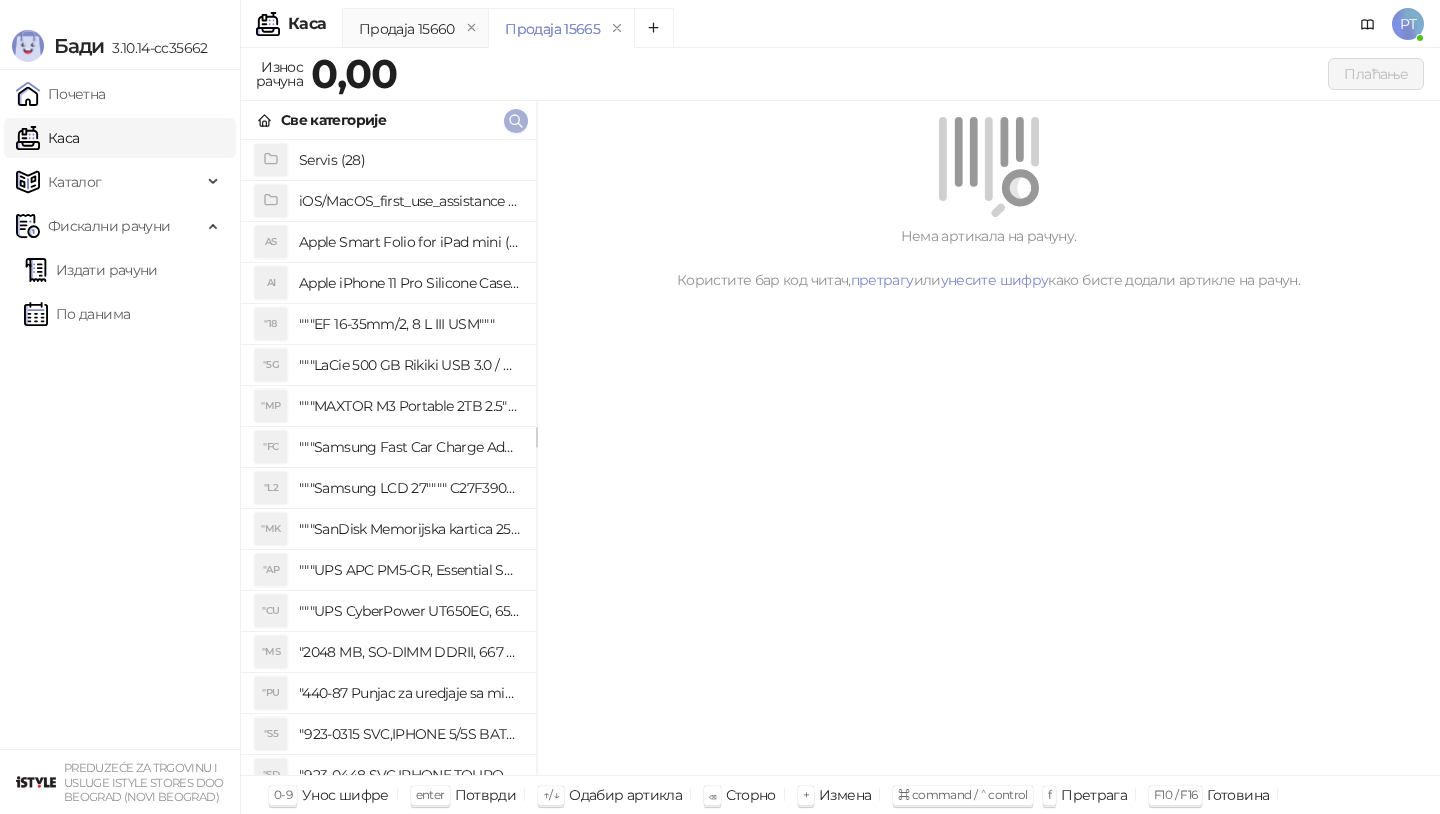 click 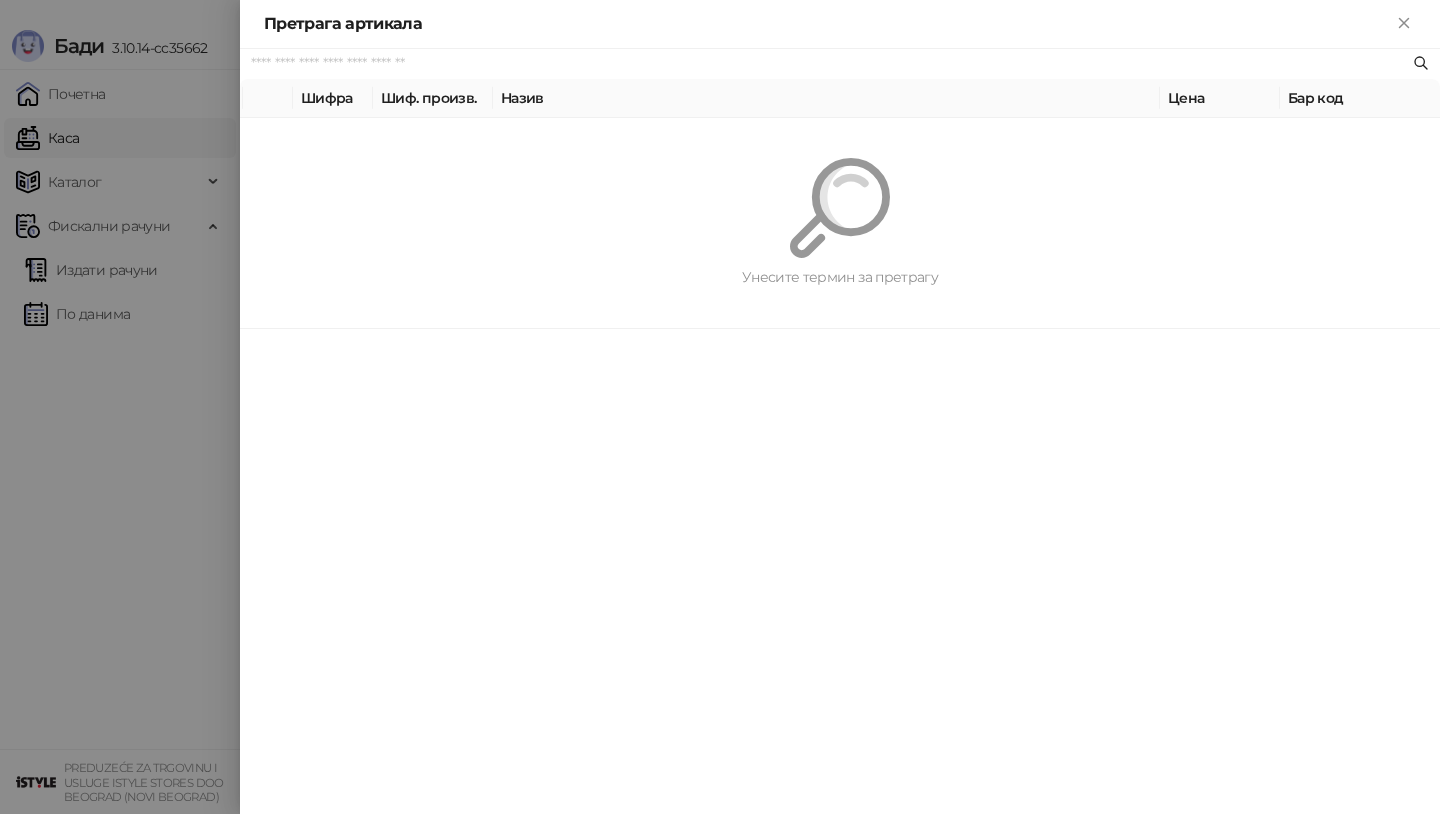 paste on "*********" 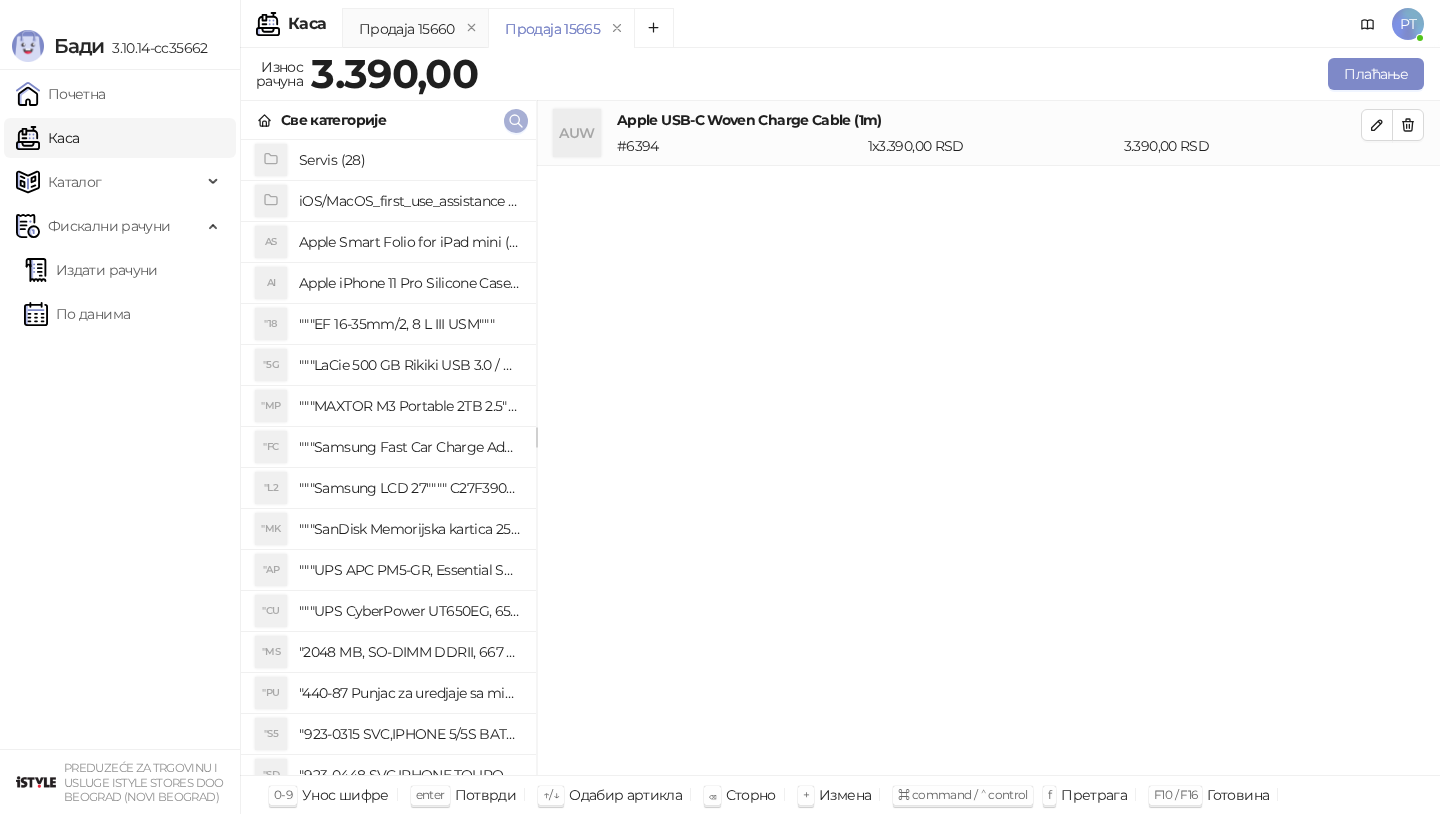 click 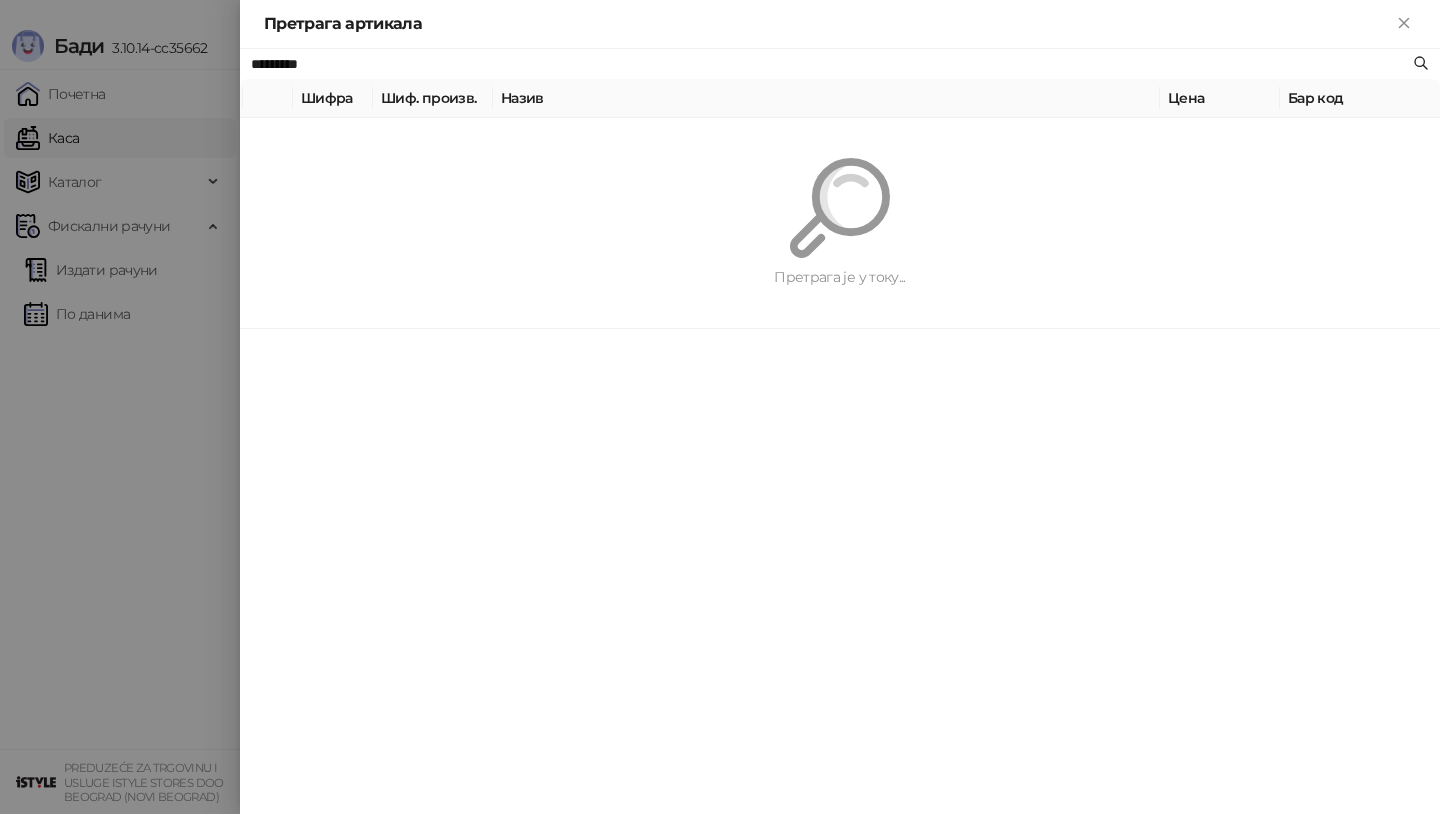 paste on "**********" 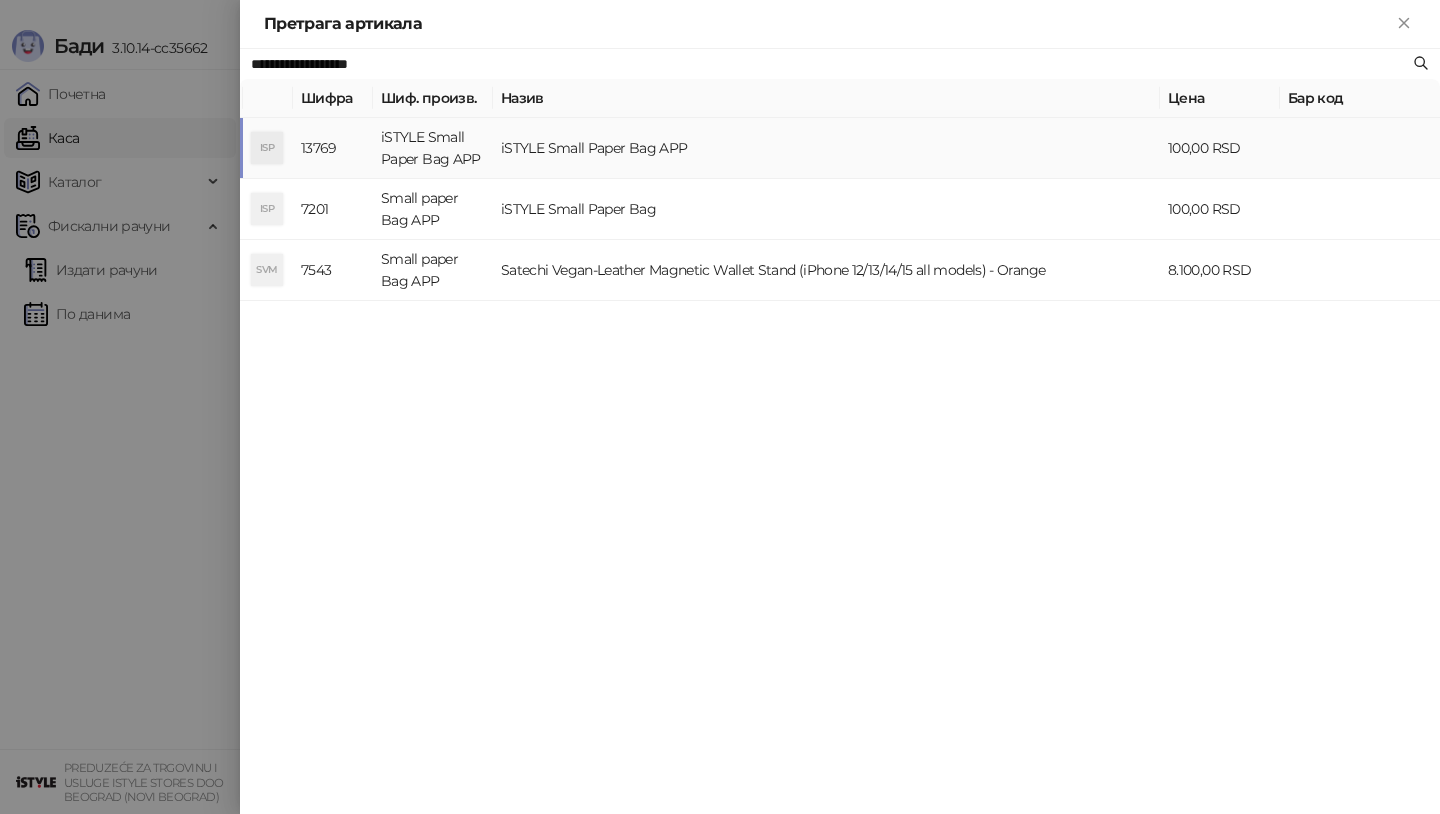 type on "**********" 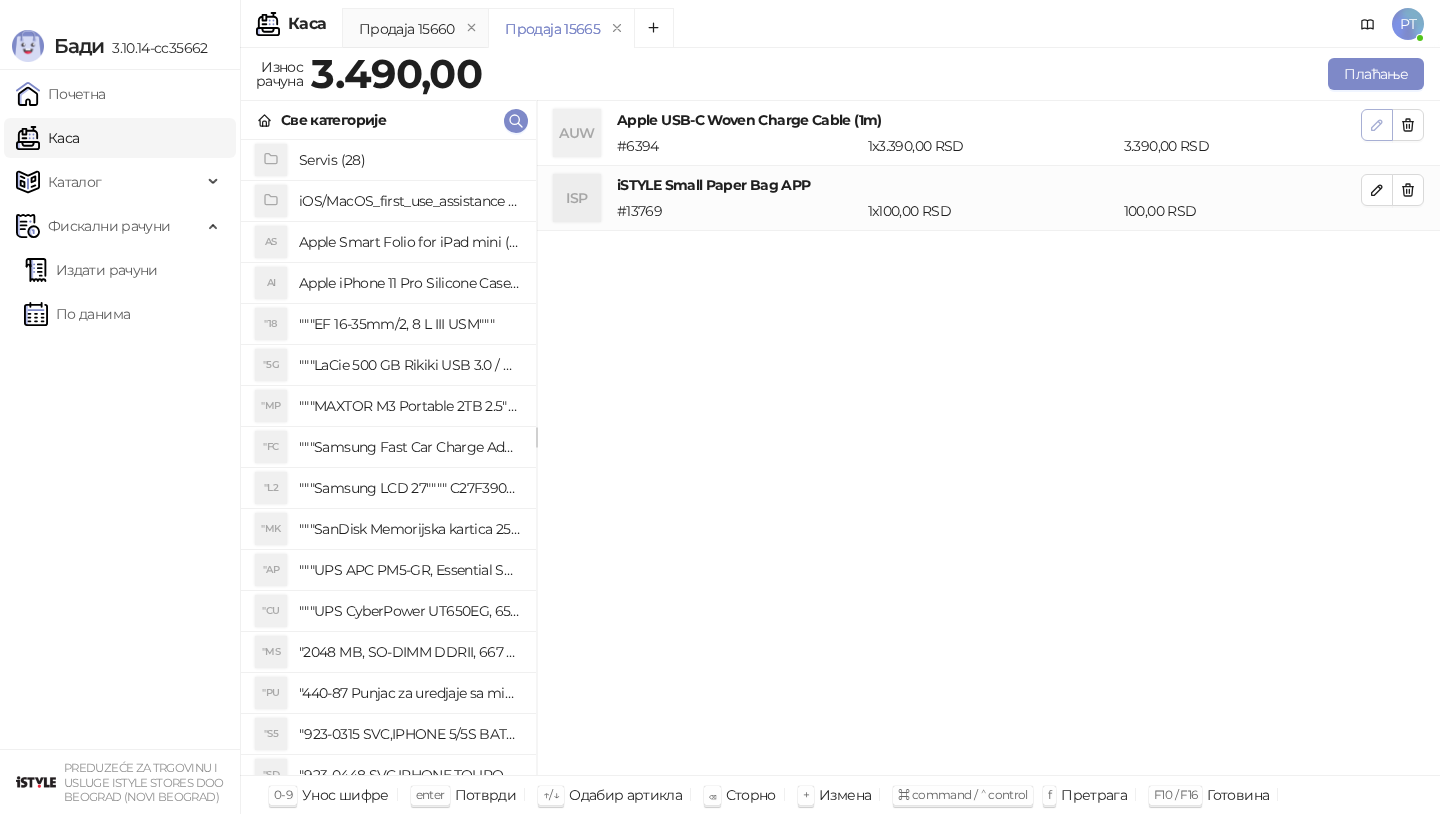 click 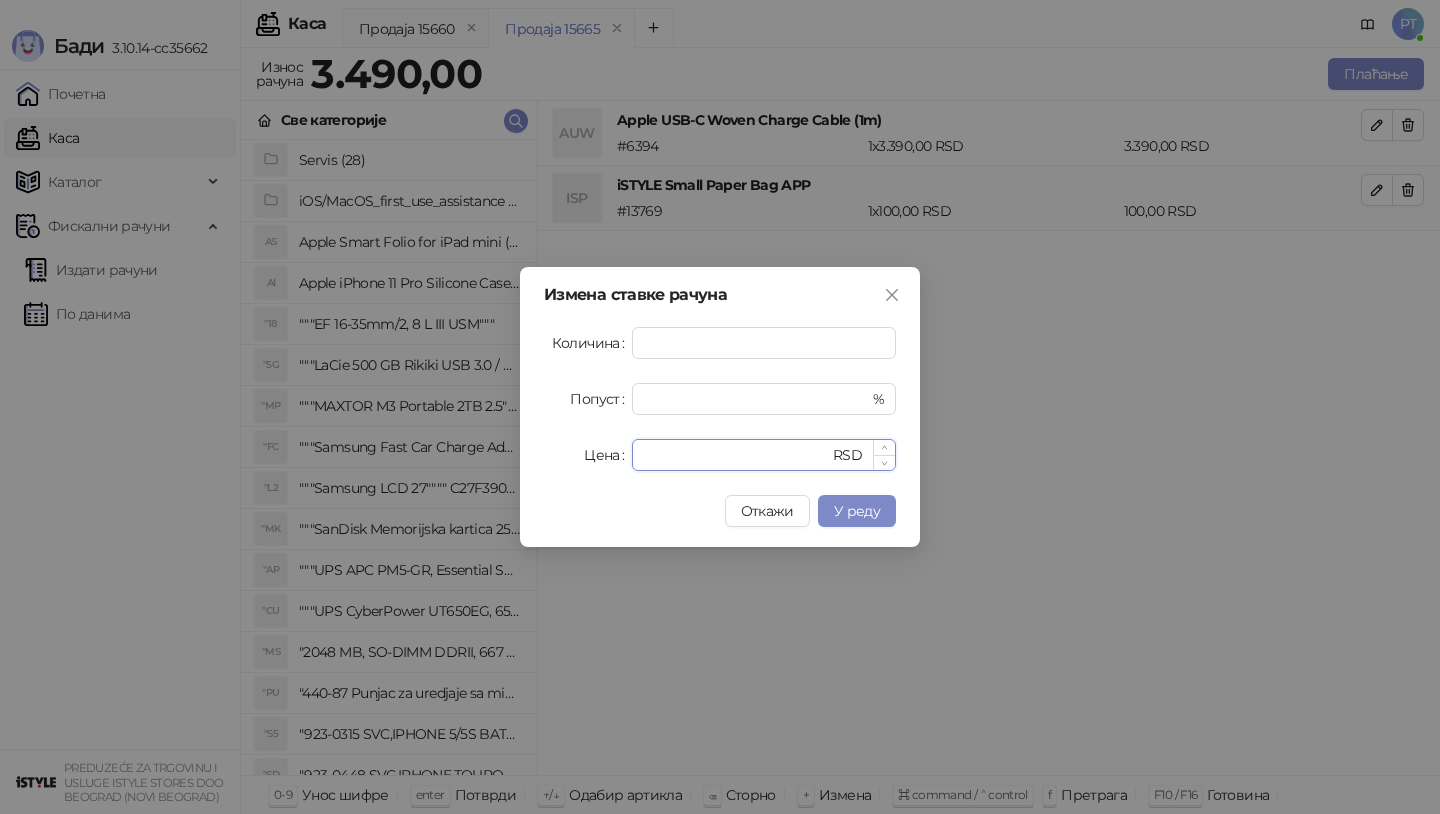 click on "****" at bounding box center (736, 455) 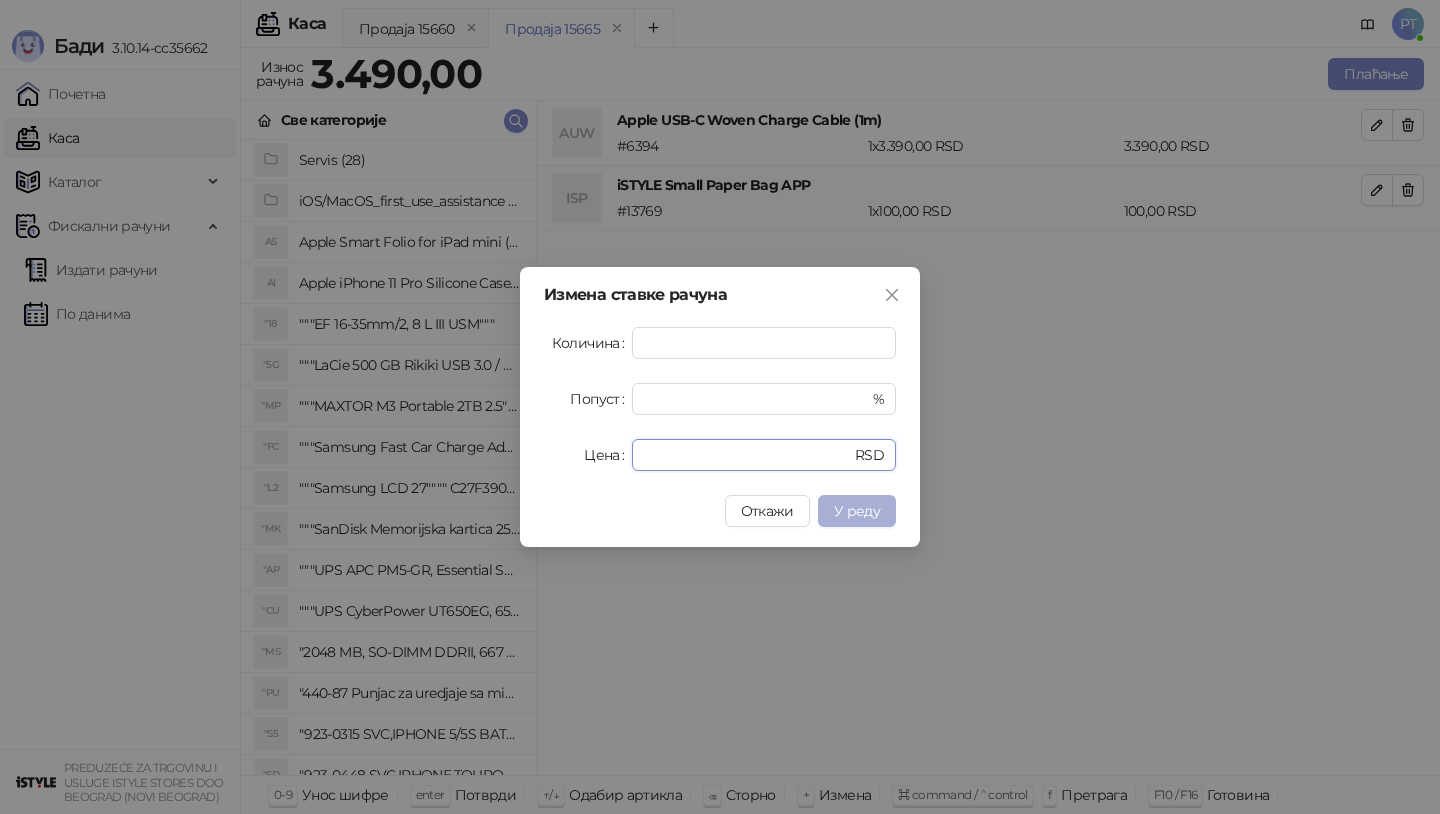 type on "****" 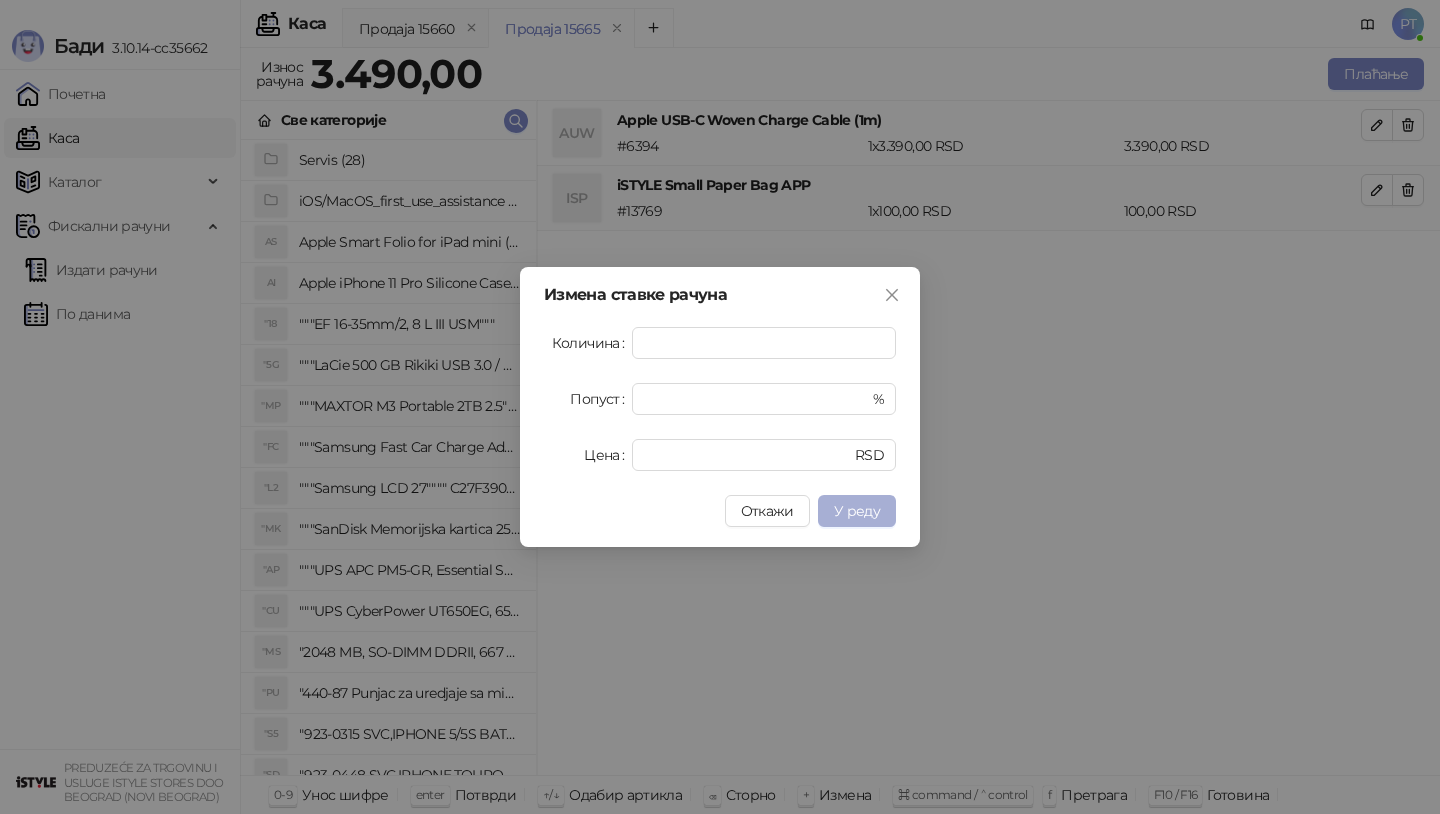click on "У реду" at bounding box center (857, 511) 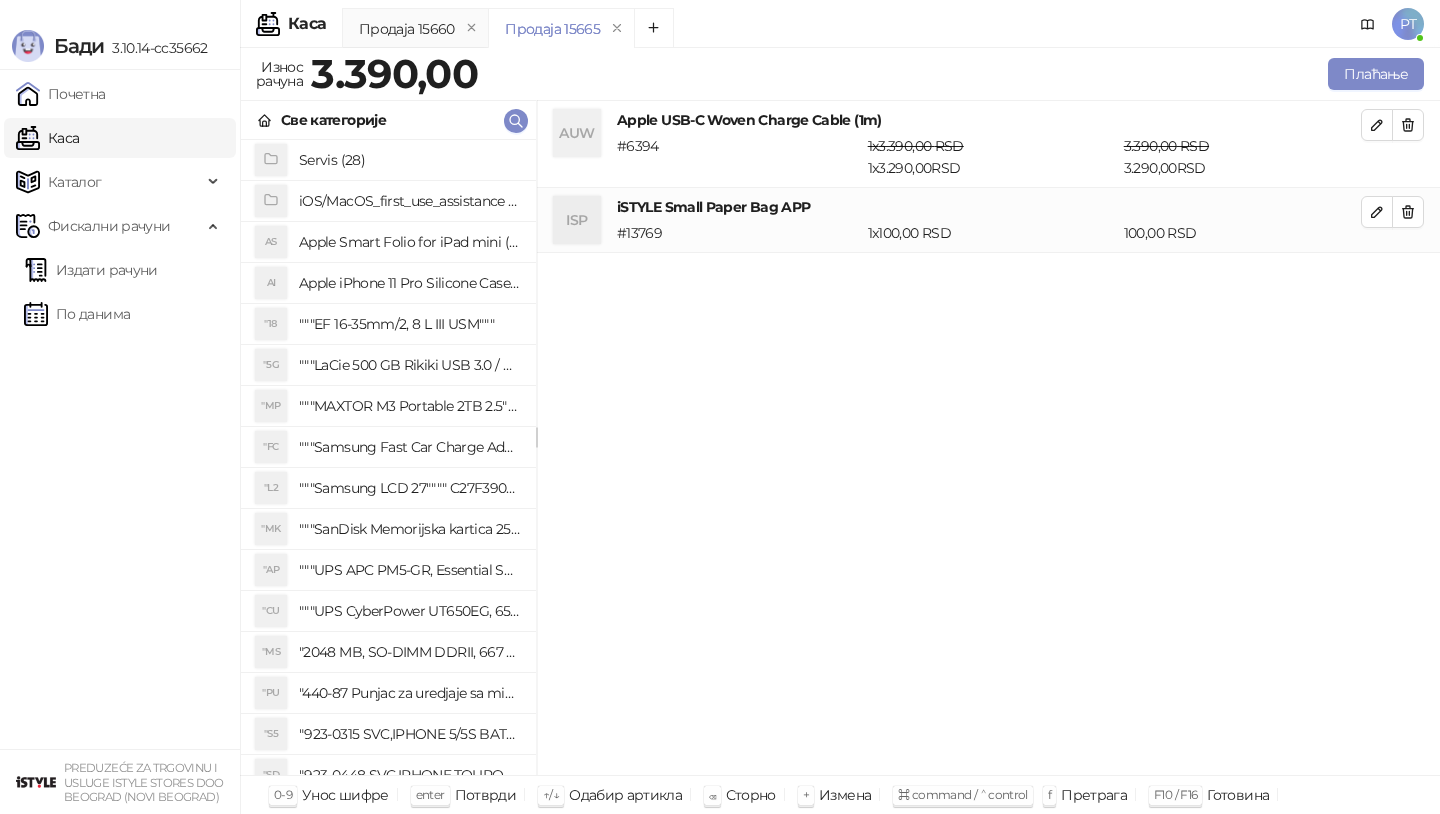 click on "AUW Apple USB-C Woven Charge Cable (1m)    # 6394 1  x  3.390,00   RSD 1  x  3.290,00  RSD  3.390,00   RSD 3.290,00  RSD  ISP iSTYLE Small Paper Bag APP    # 13769 1  x  100,00 RSD 100,00 RSD" at bounding box center [988, 438] 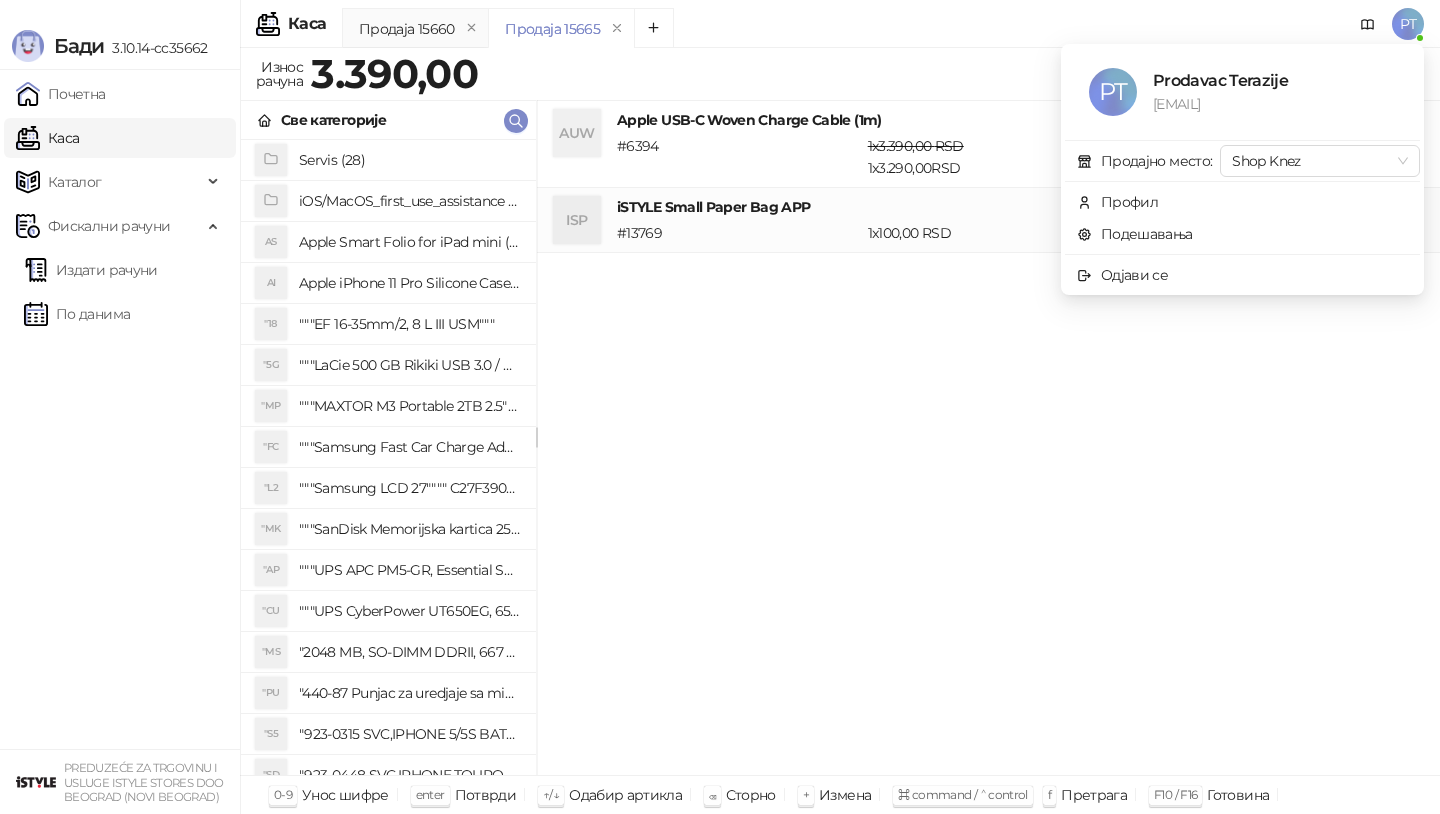 click on "Prodavac Terazije" at bounding box center [1274, 80] 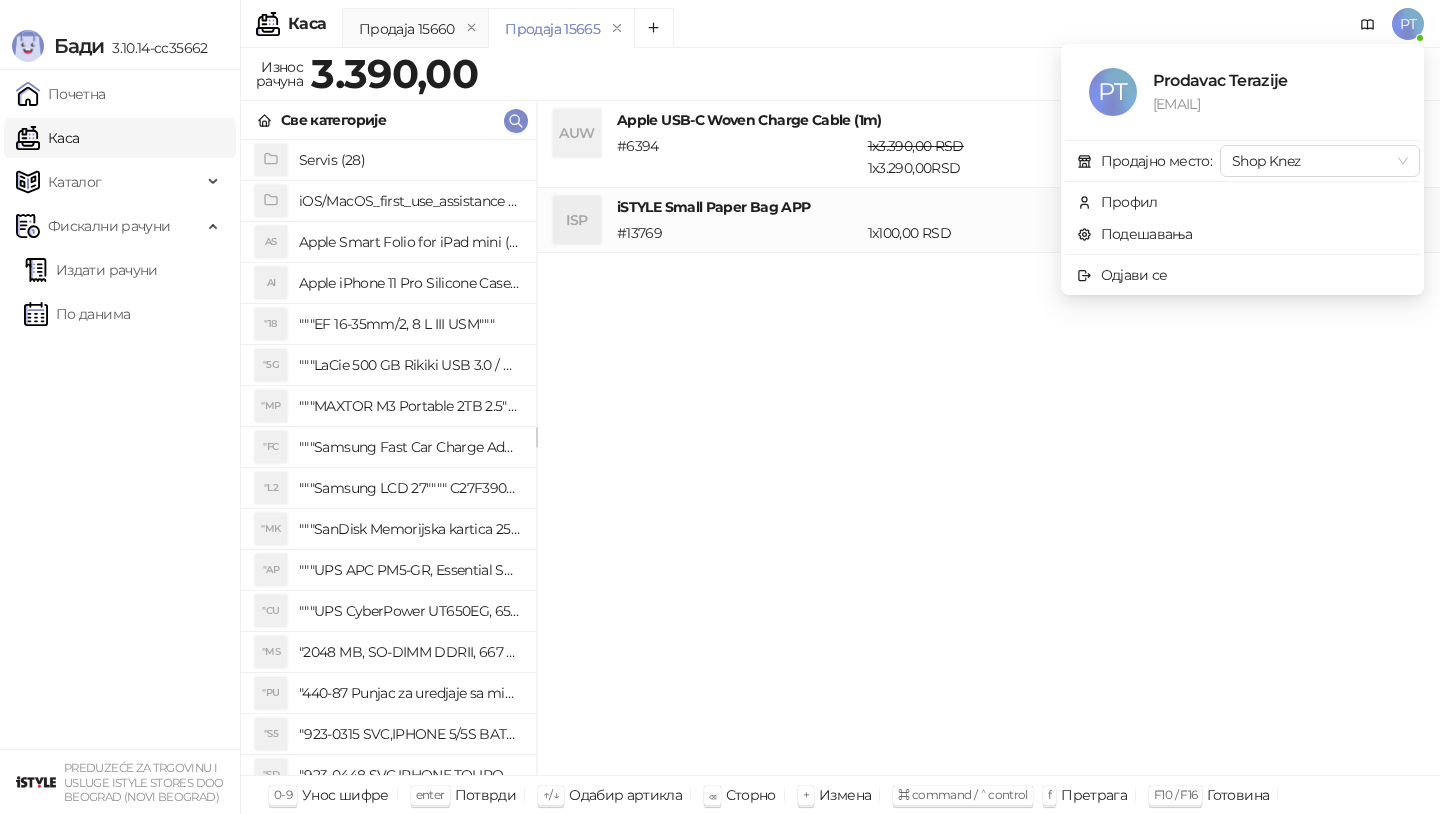 click on "AUW Apple USB-C Woven Charge Cable (1m)    # 6394 1  x  3.390,00   RSD 1  x  3.290,00  RSD  3.390,00   RSD 3.290,00  RSD  ISP iSTYLE Small Paper Bag APP    # 13769 1  x  100,00 RSD 100,00 RSD" at bounding box center [988, 438] 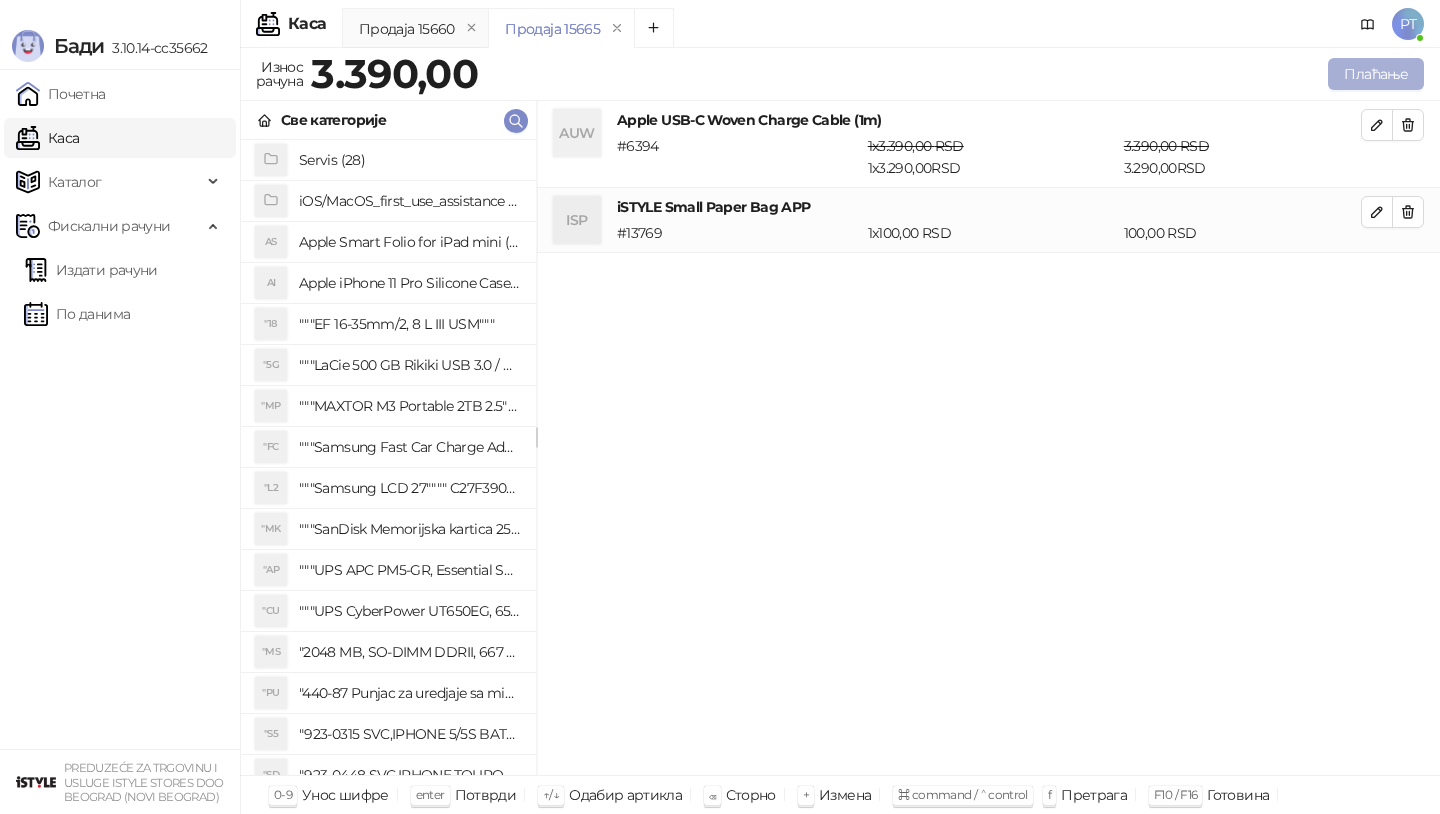 click on "Плаћање" at bounding box center (1376, 74) 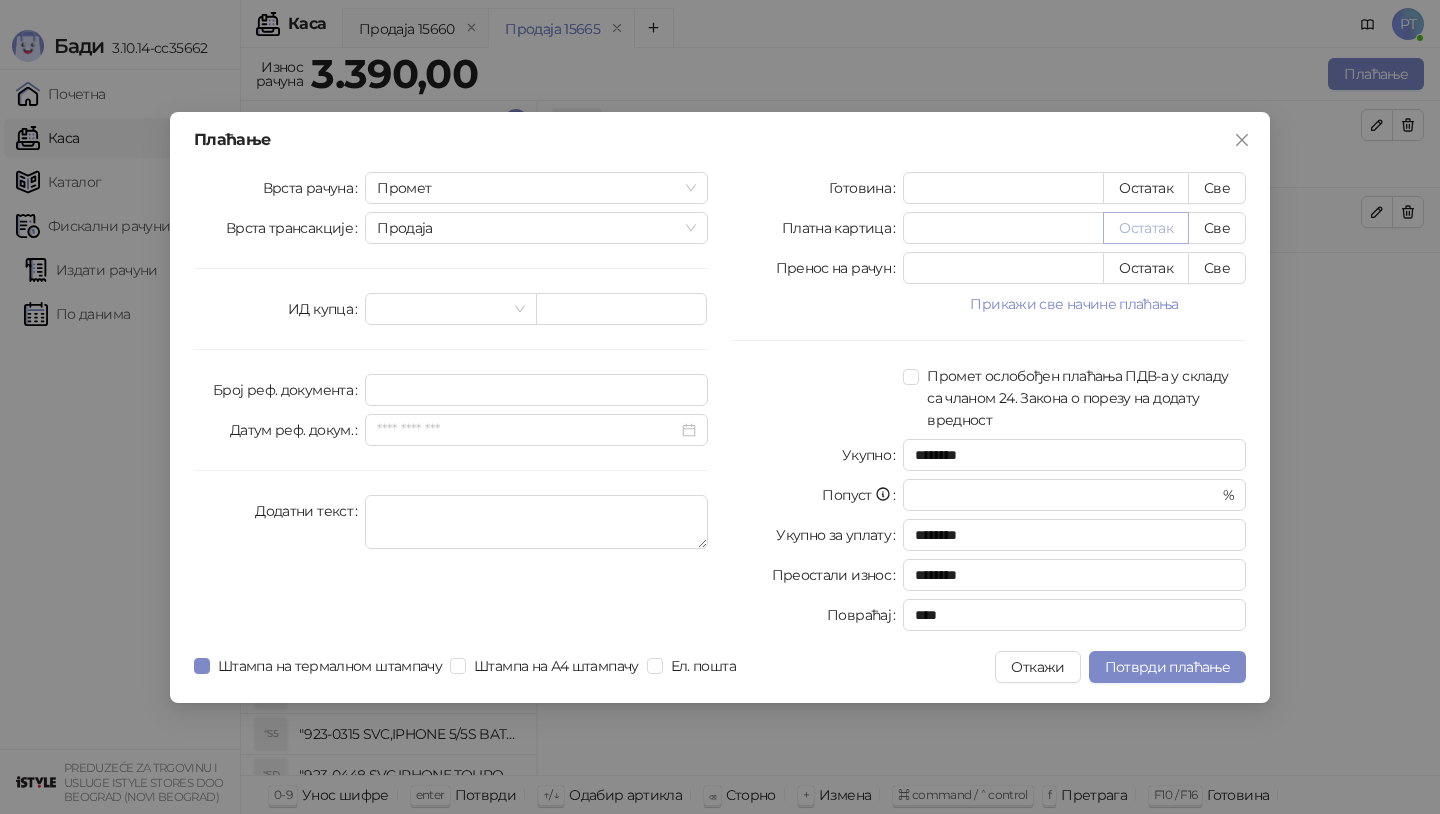 click on "Остатак" at bounding box center (1146, 228) 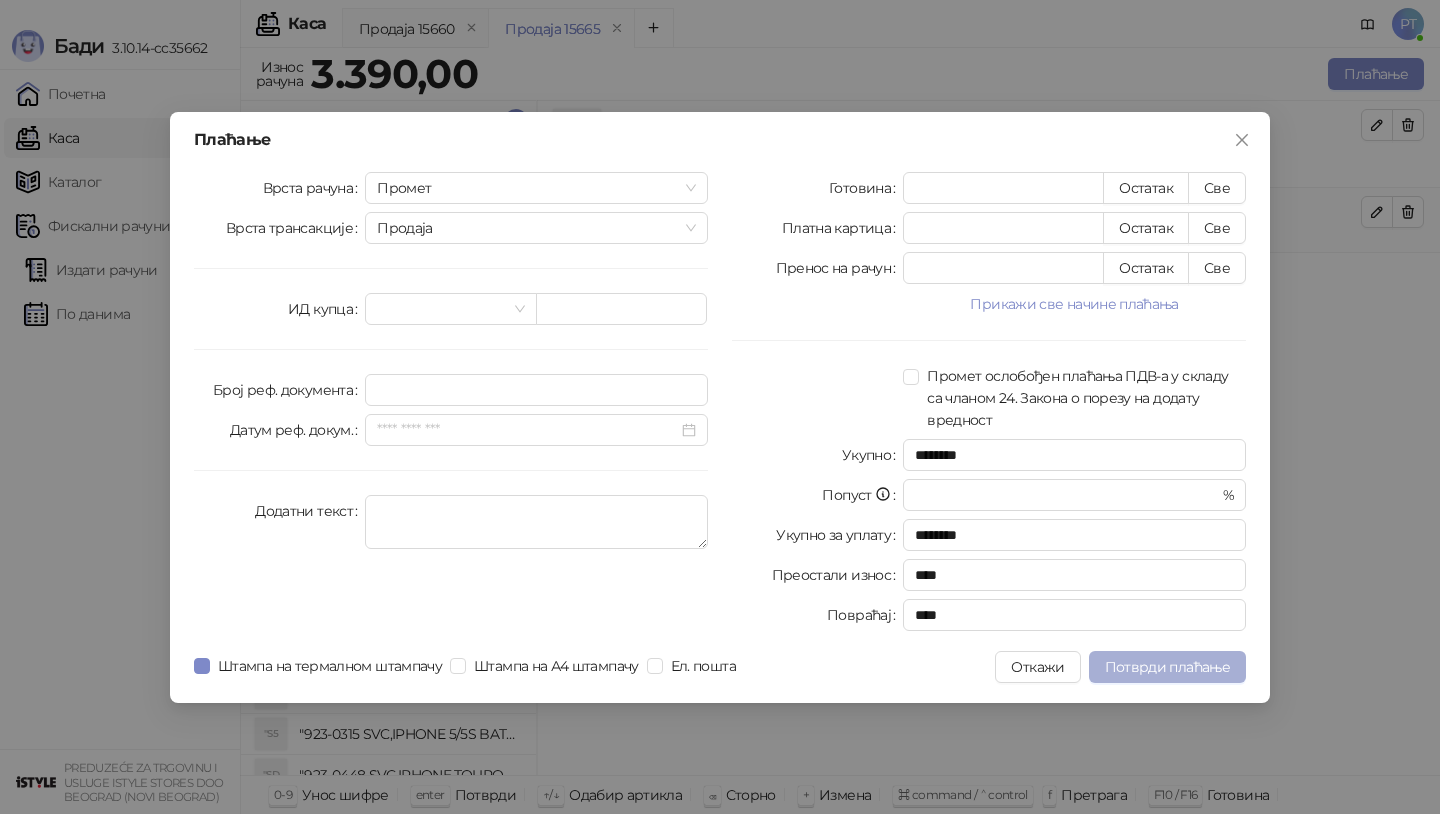 click on "Потврди плаћање" at bounding box center [1167, 667] 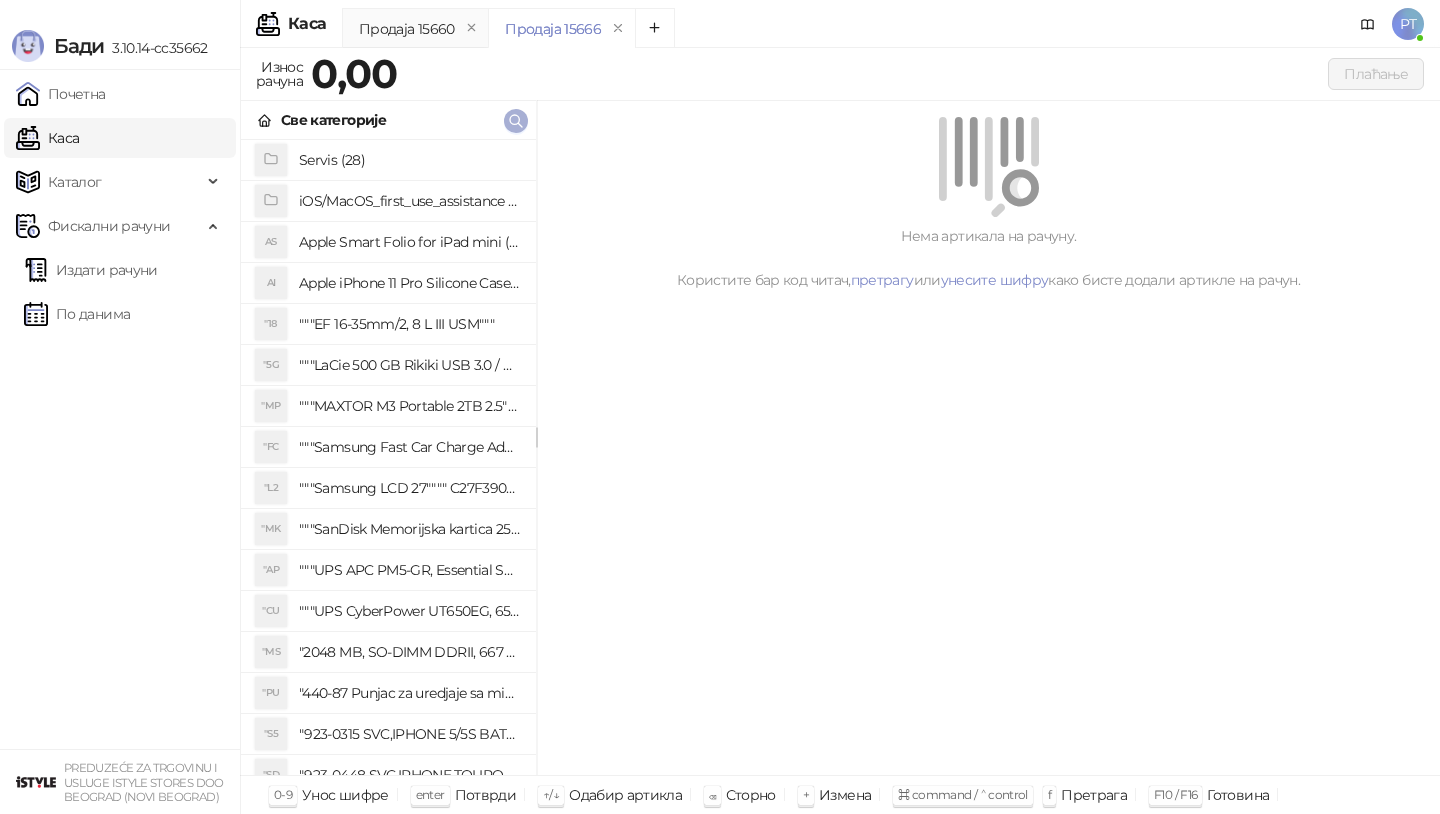 click 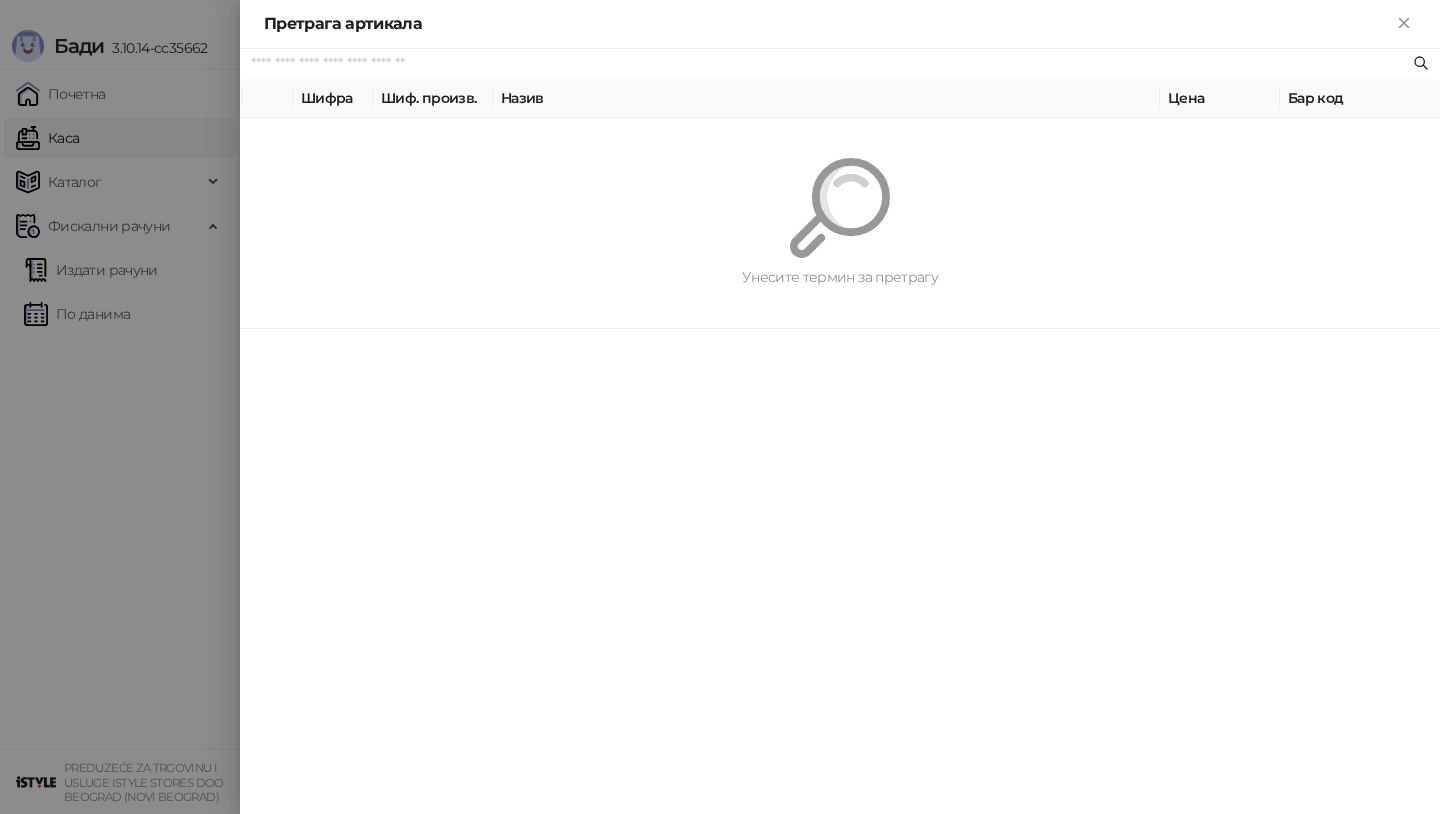 paste on "********" 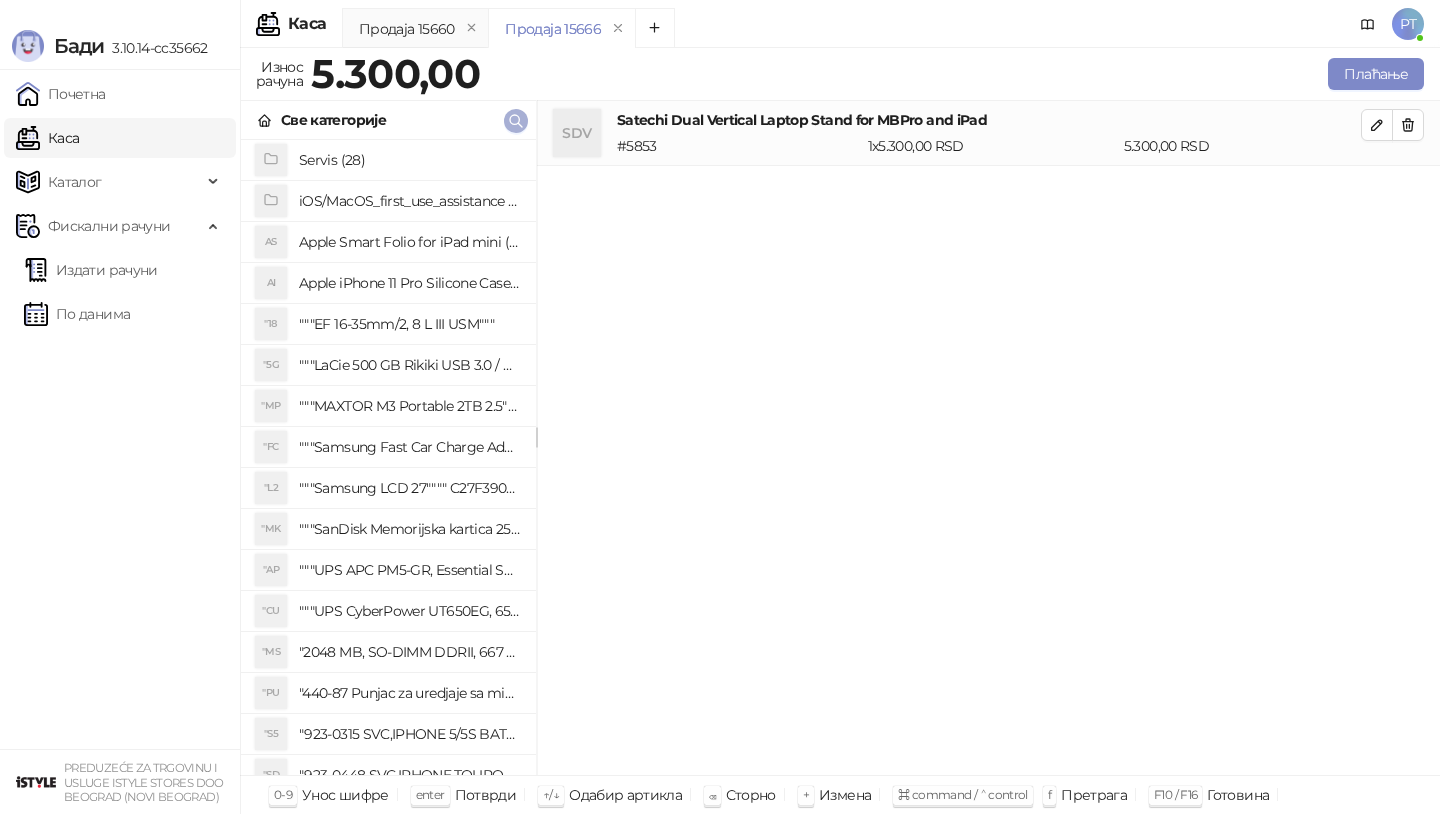 click 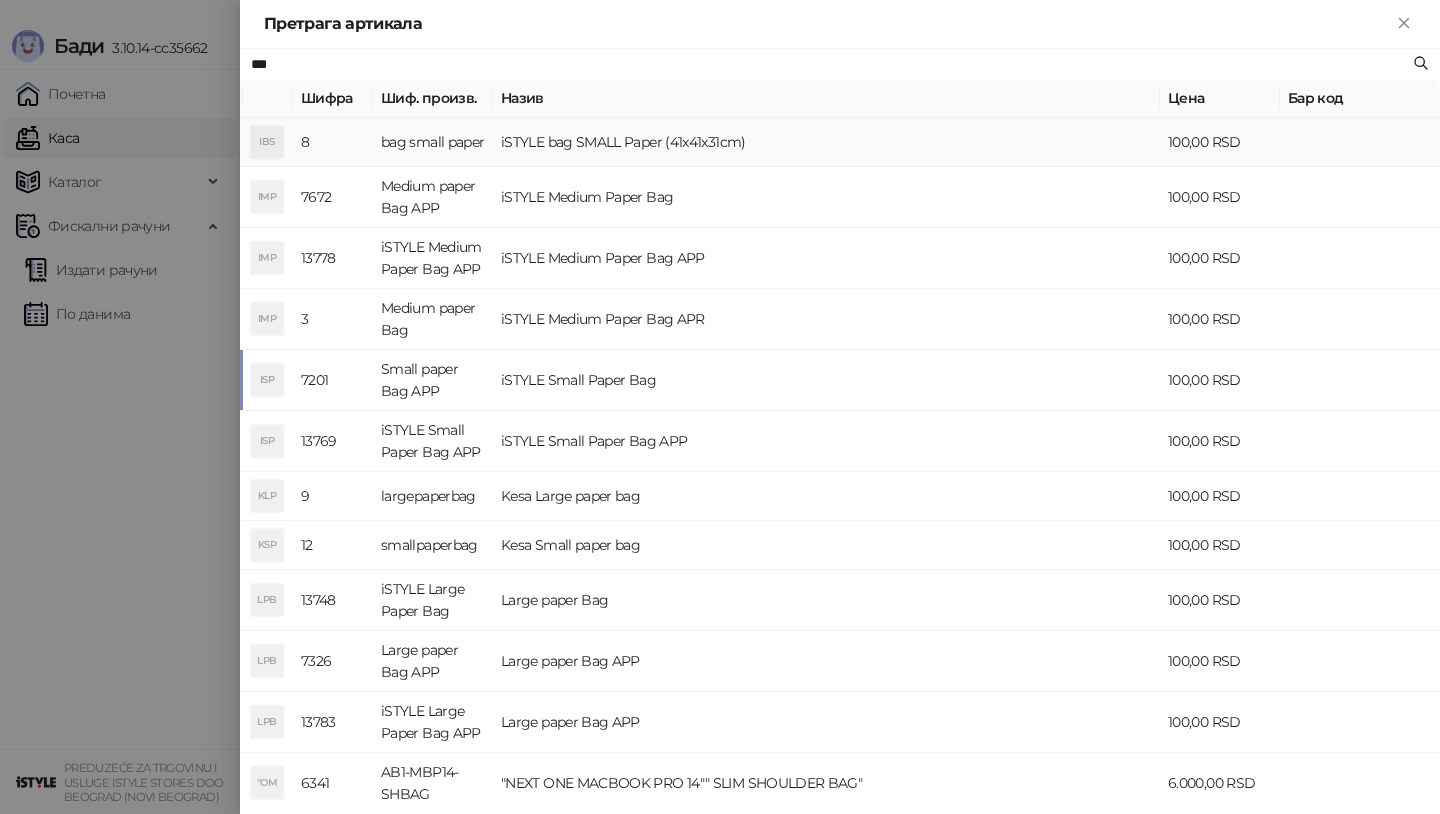 type on "***" 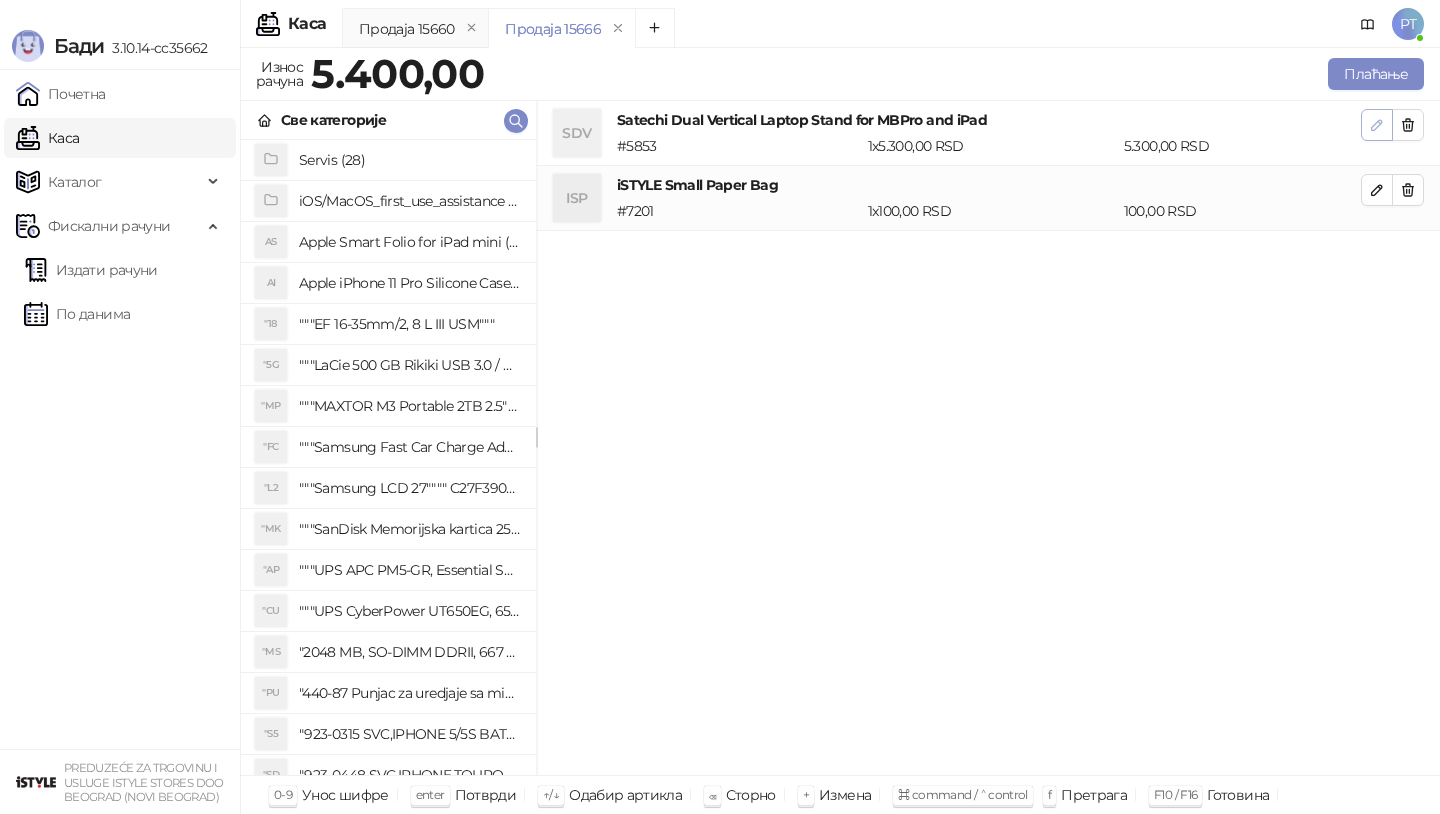 click 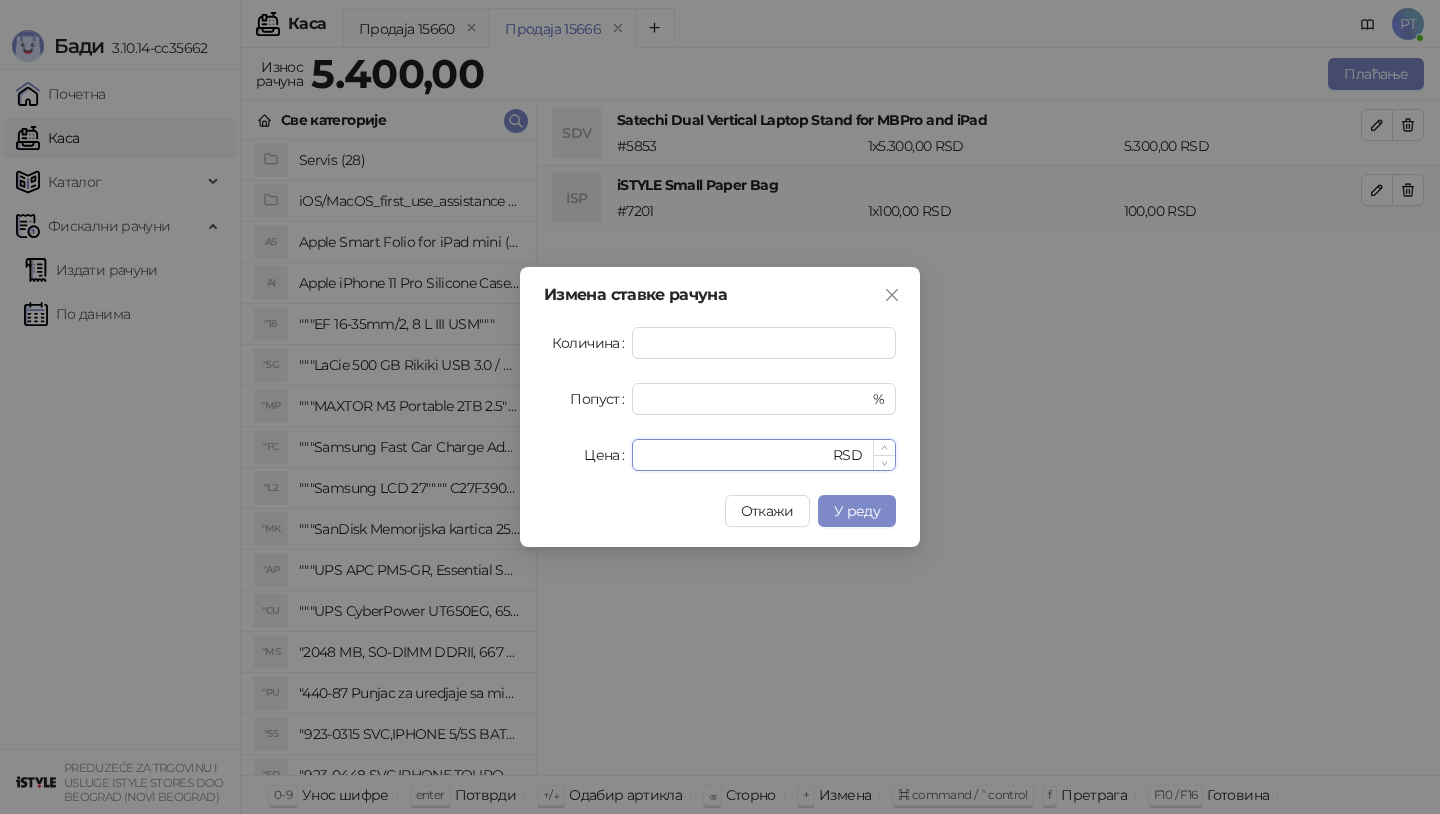 click on "****" at bounding box center (736, 455) 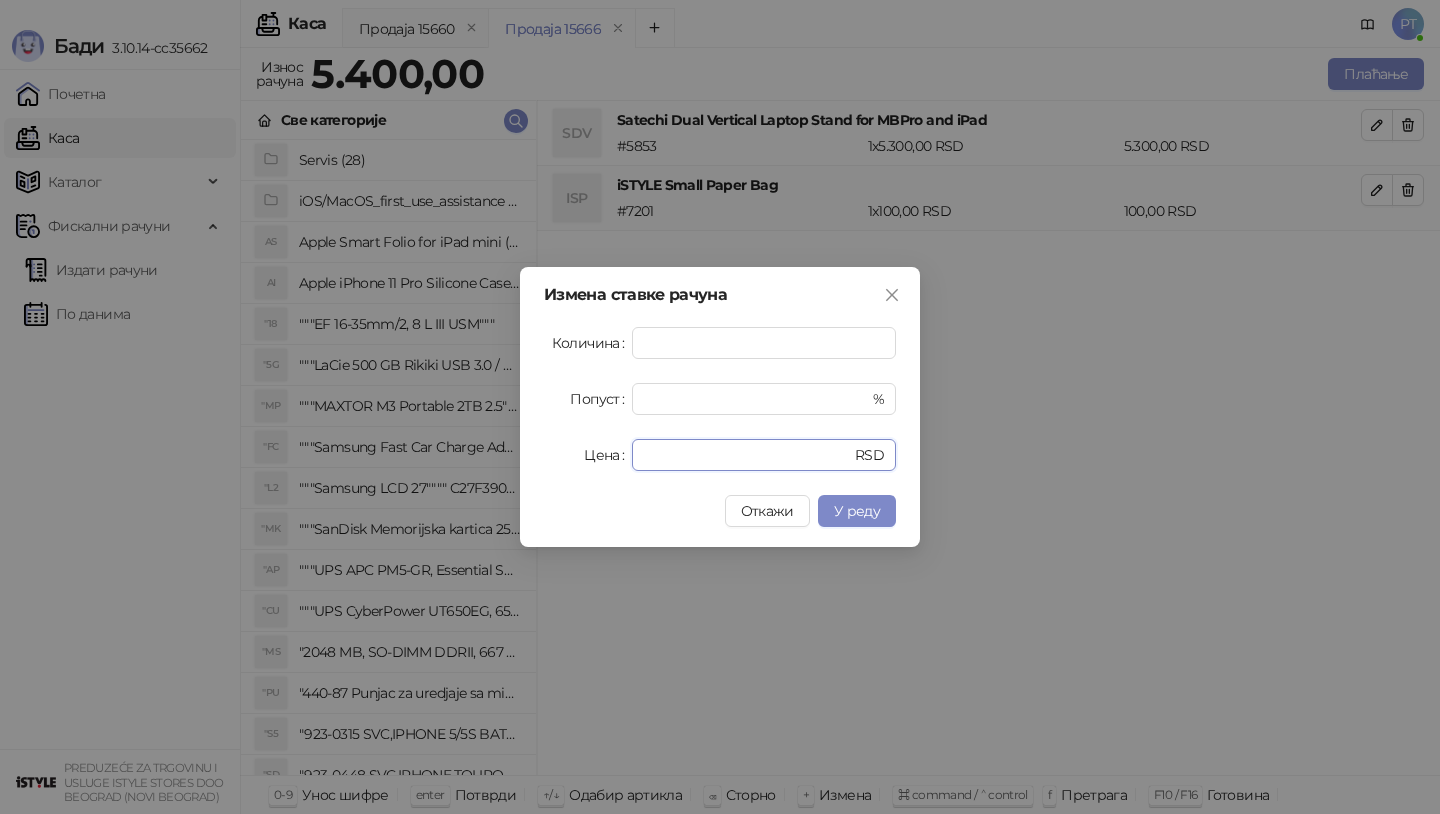 type on "****" 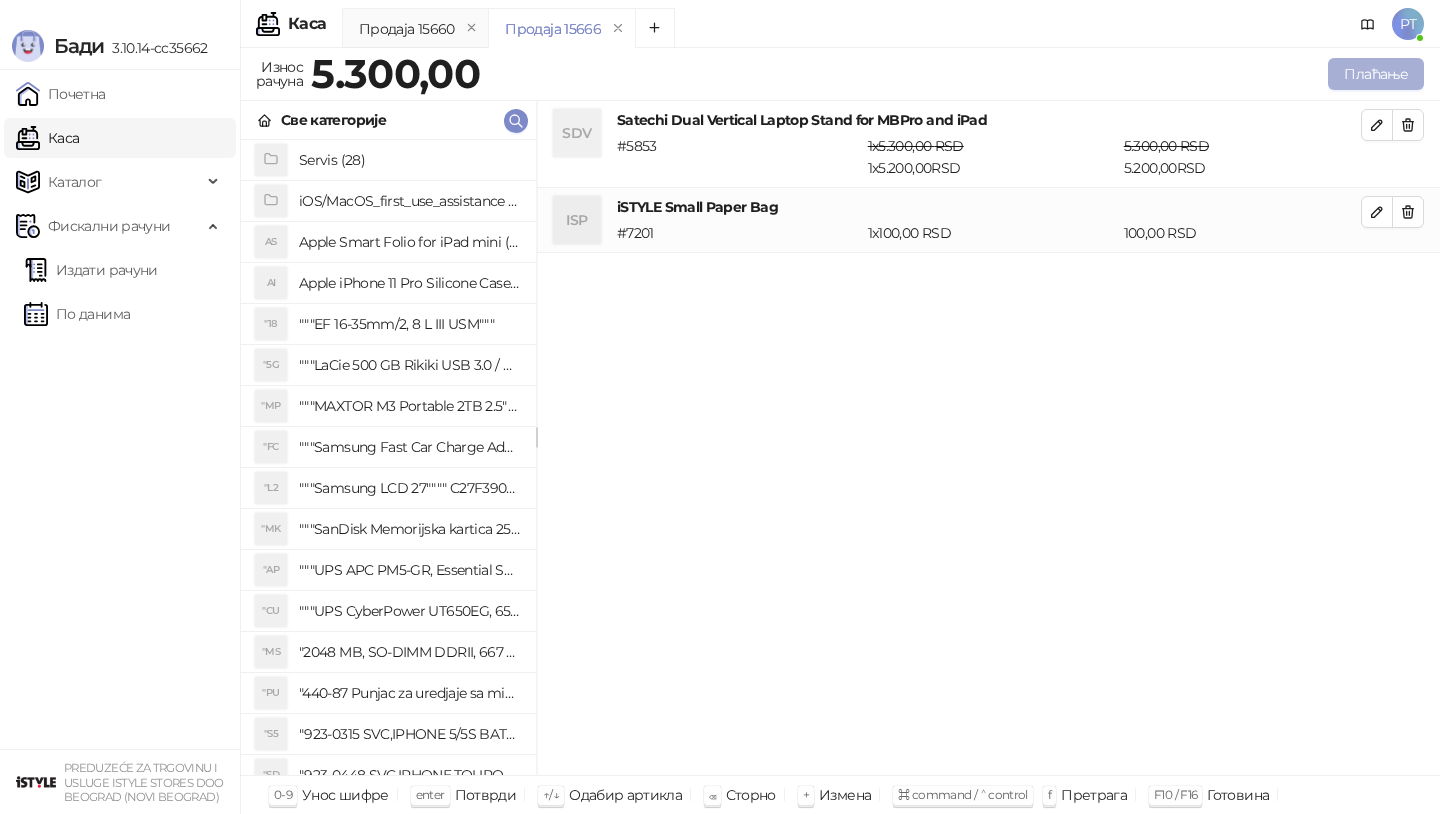 click on "Плаћање" at bounding box center (1376, 74) 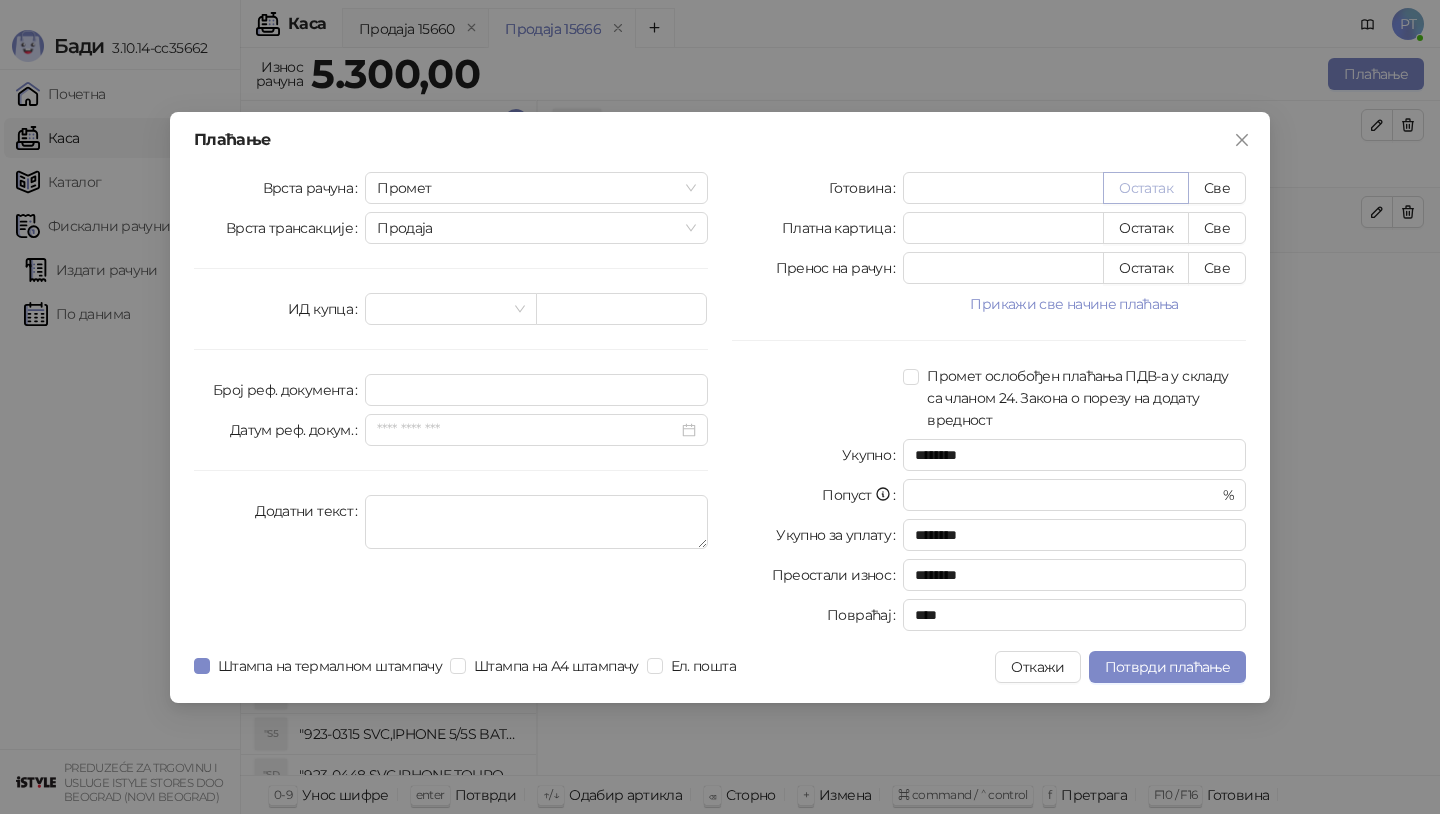 click on "Остатак" at bounding box center (1146, 188) 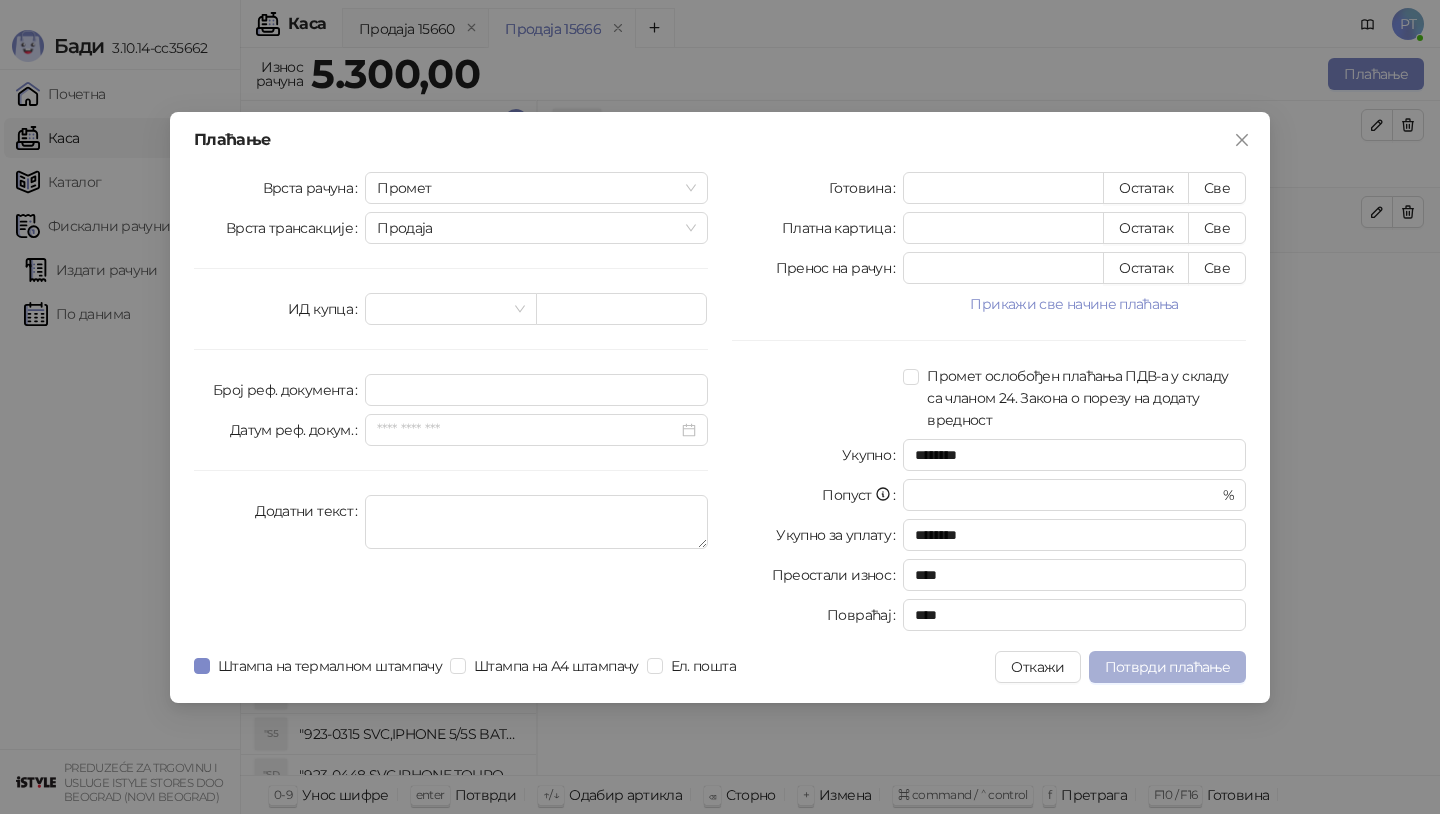 click on "Потврди плаћање" at bounding box center (1167, 667) 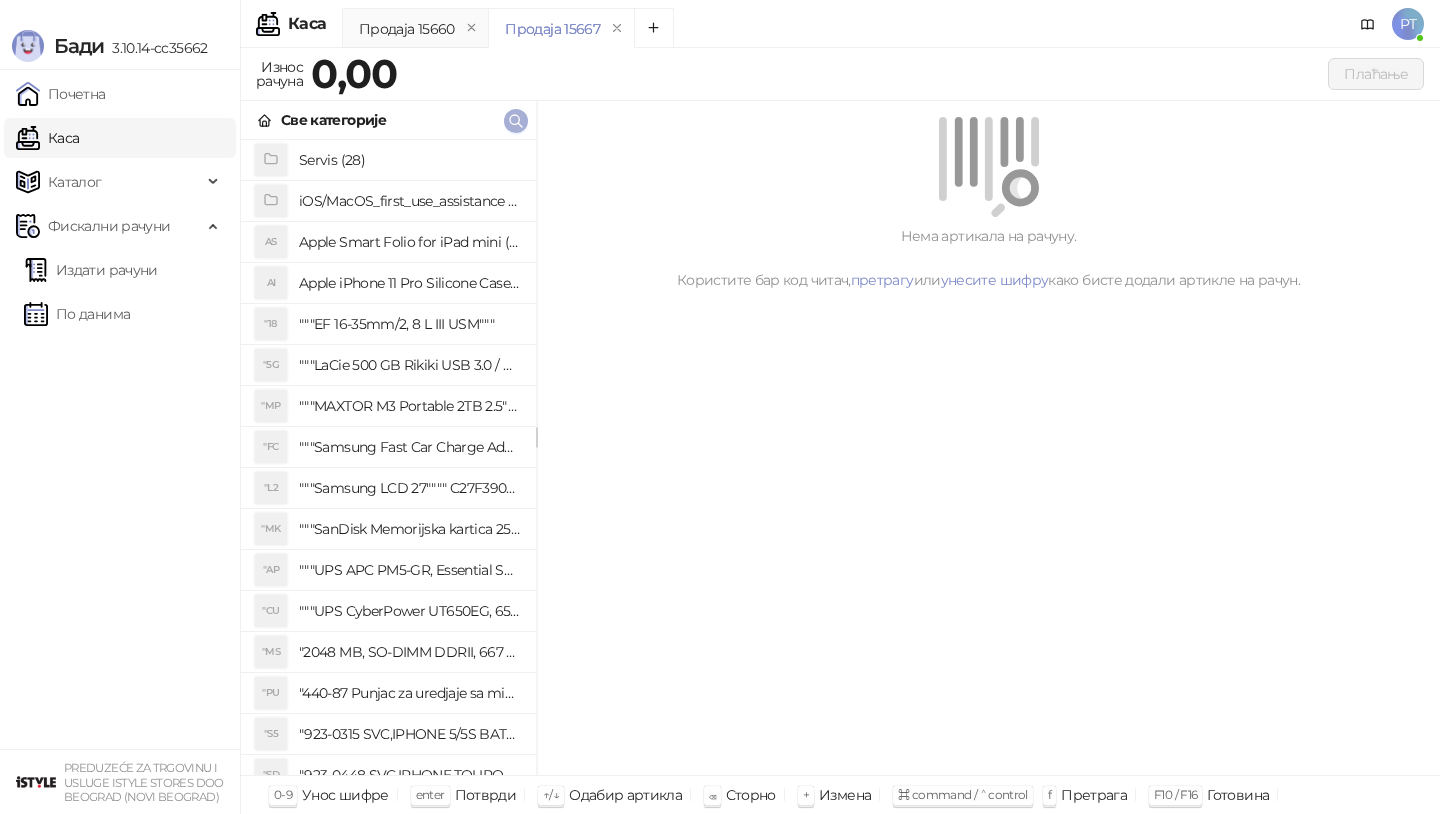 click 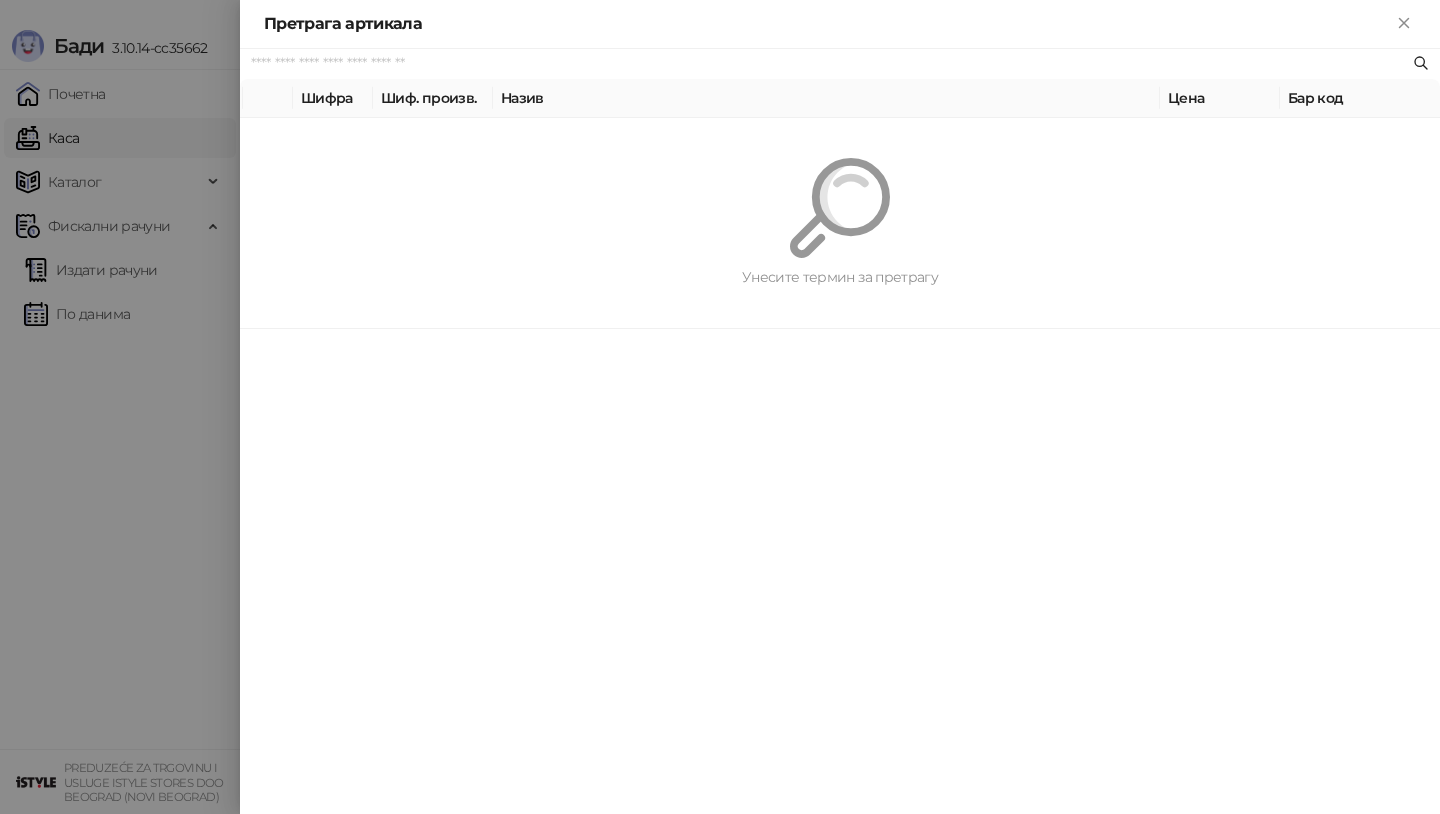 paste on "*********" 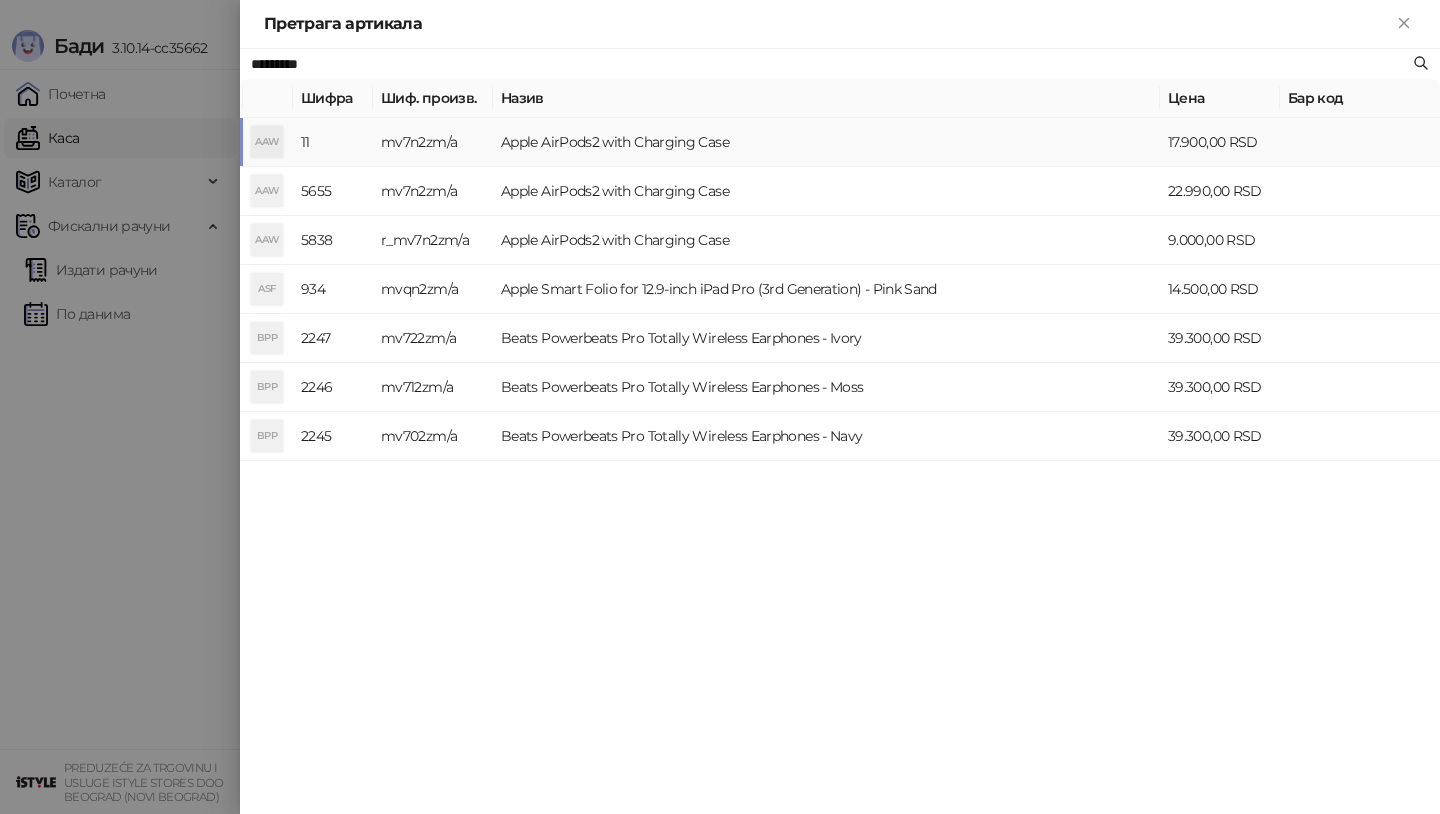 type on "*********" 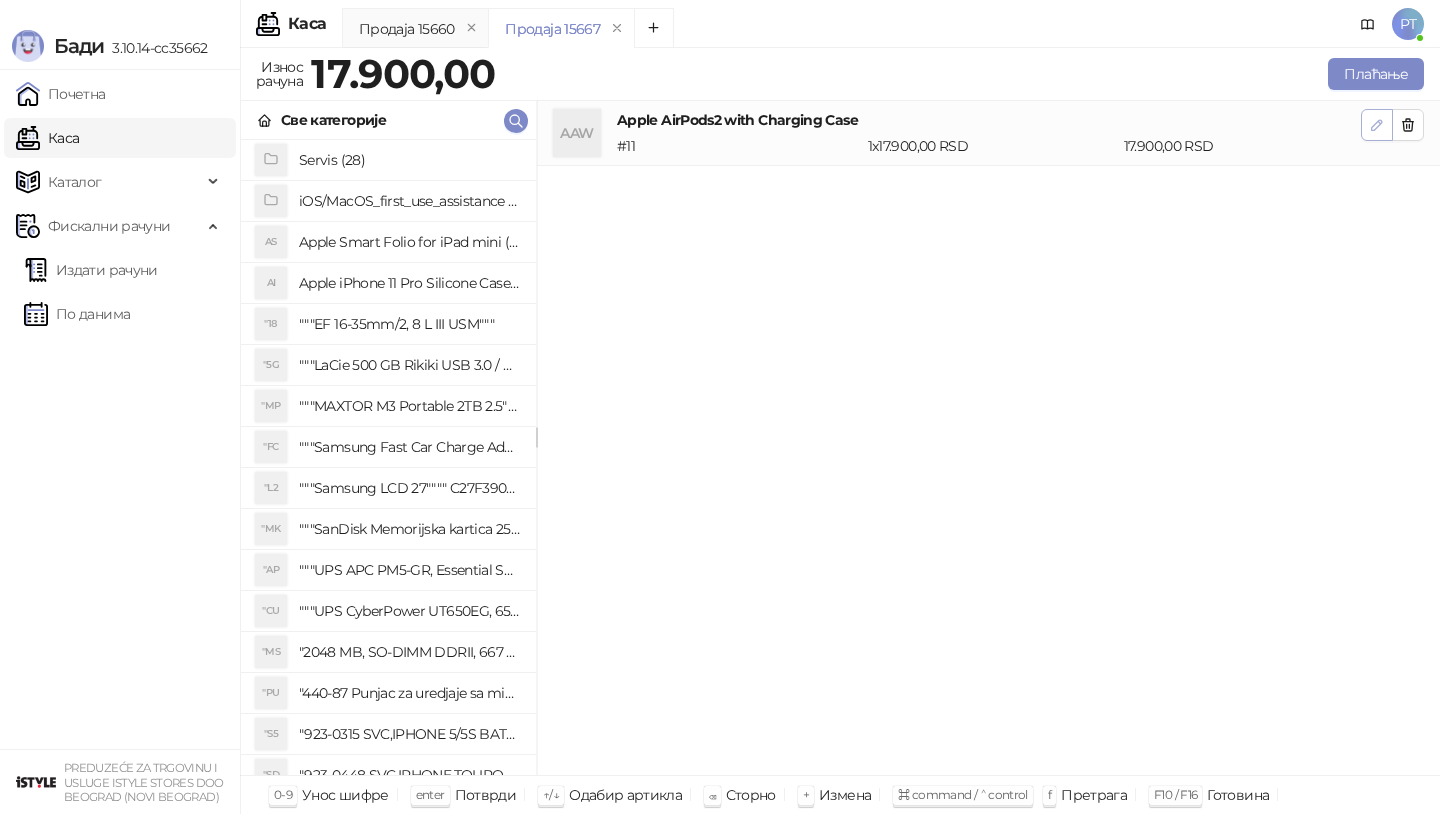 click 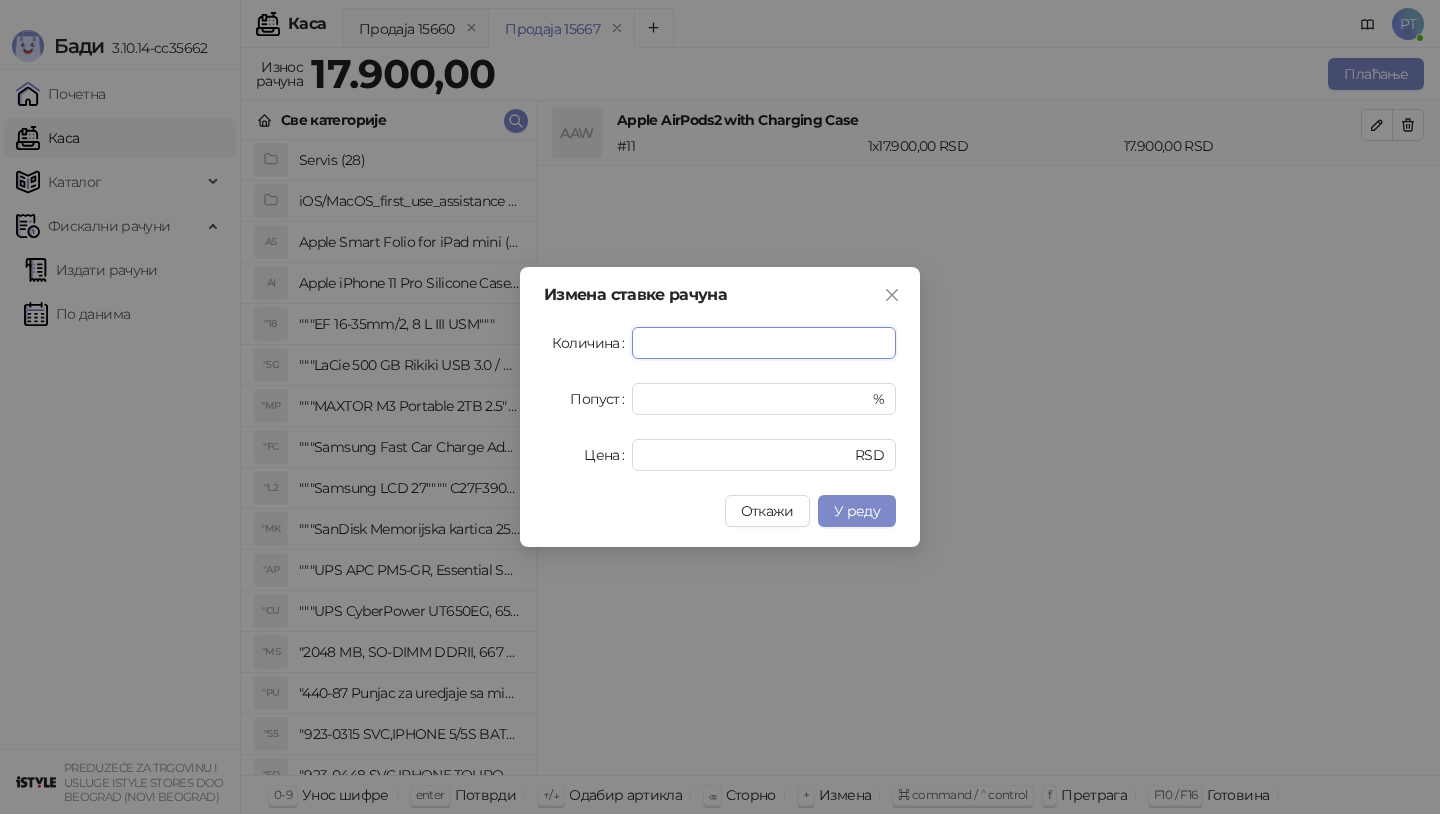type on "*" 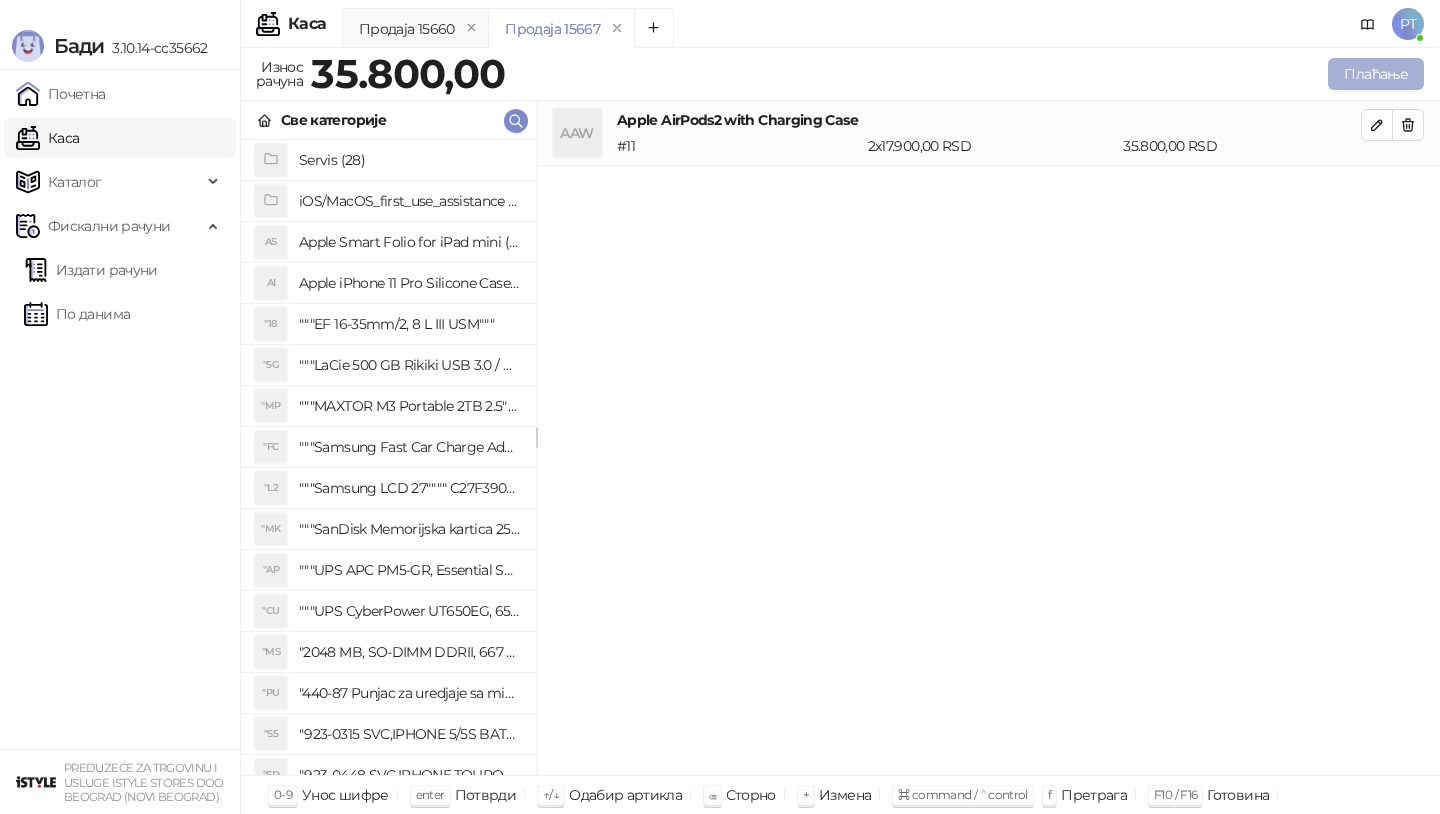 click on "Плаћање" at bounding box center [1376, 74] 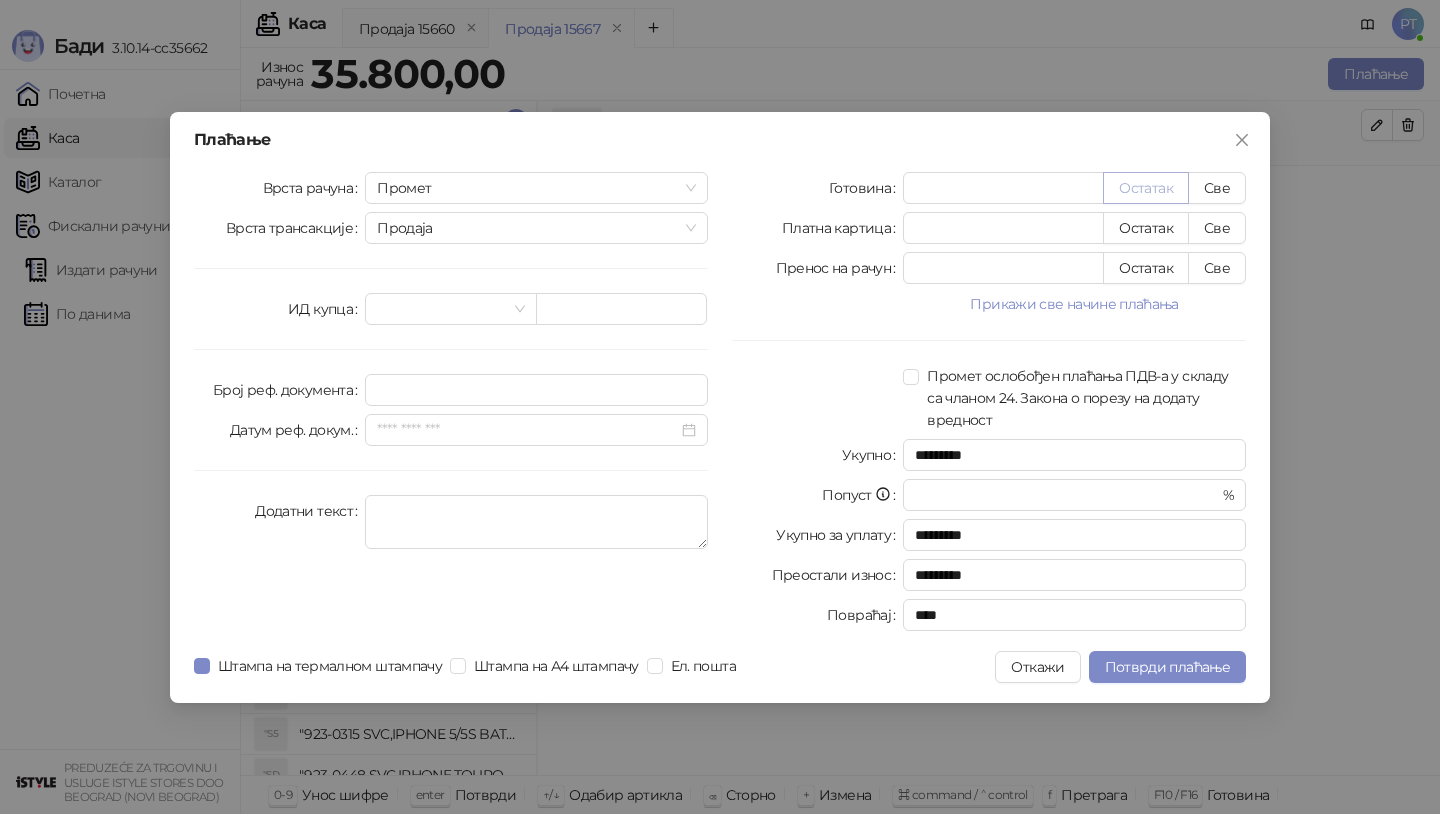 click on "Остатак" at bounding box center [1146, 188] 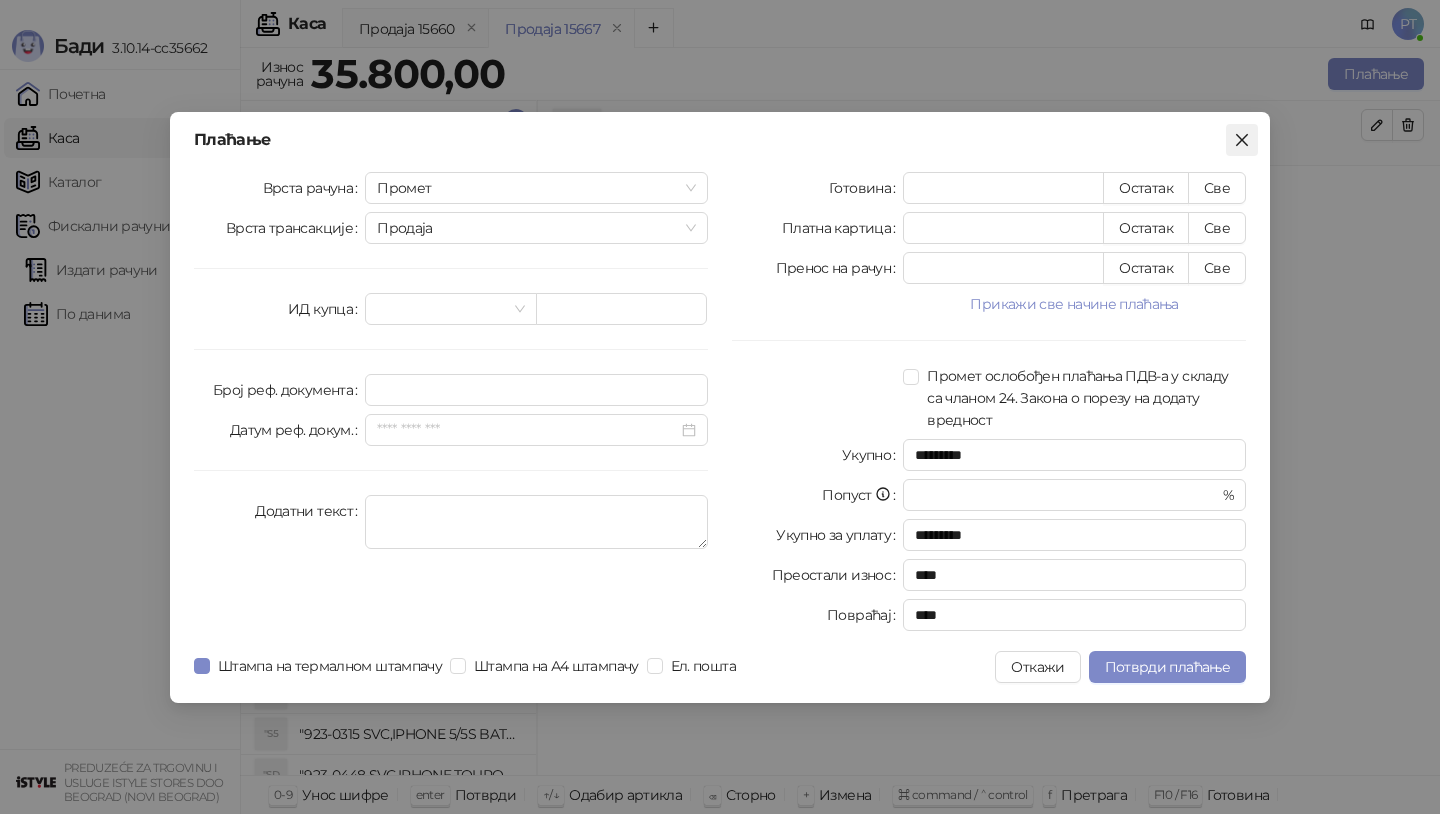 click 